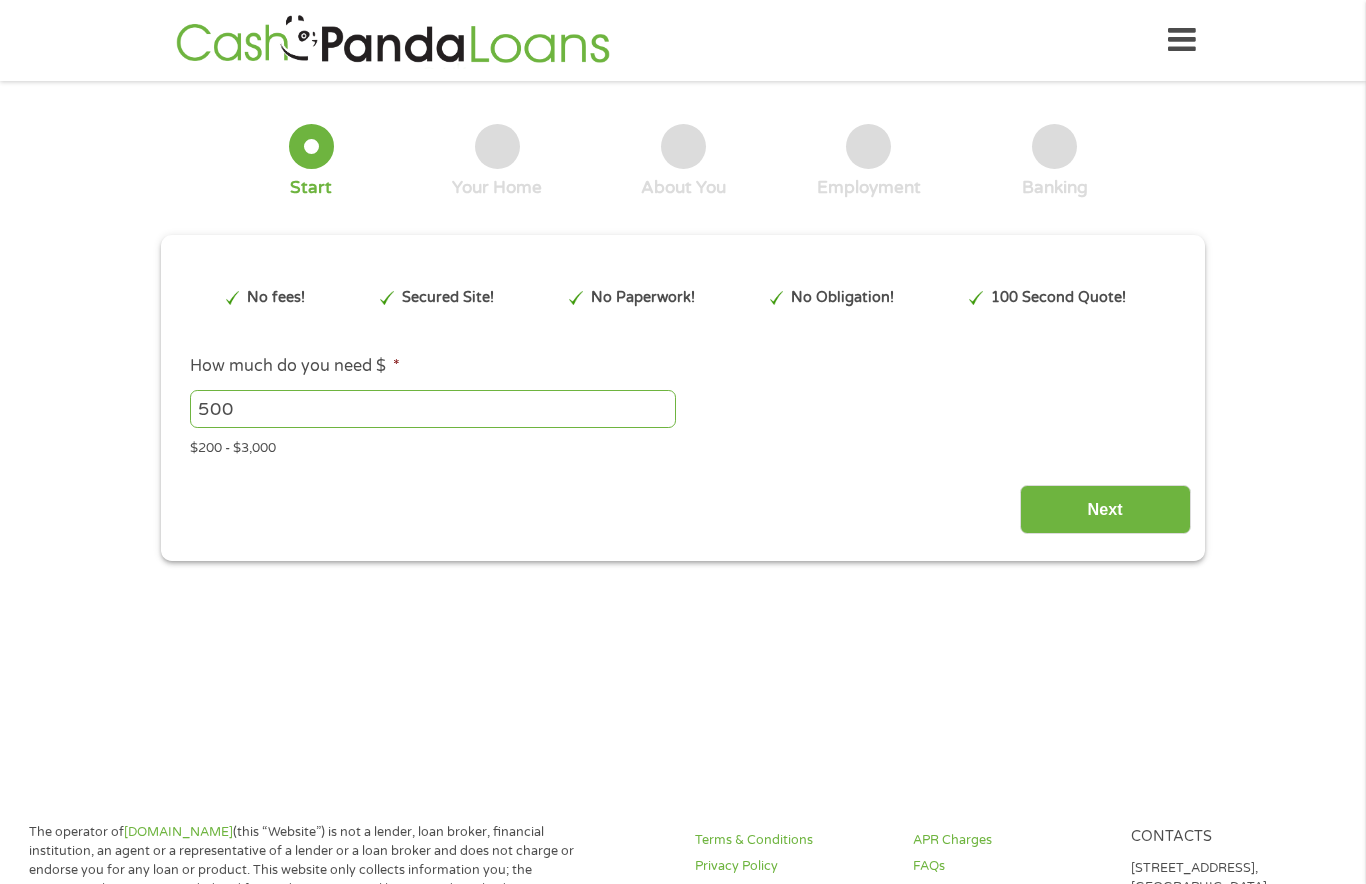 click on "Next" at bounding box center [1105, 509] 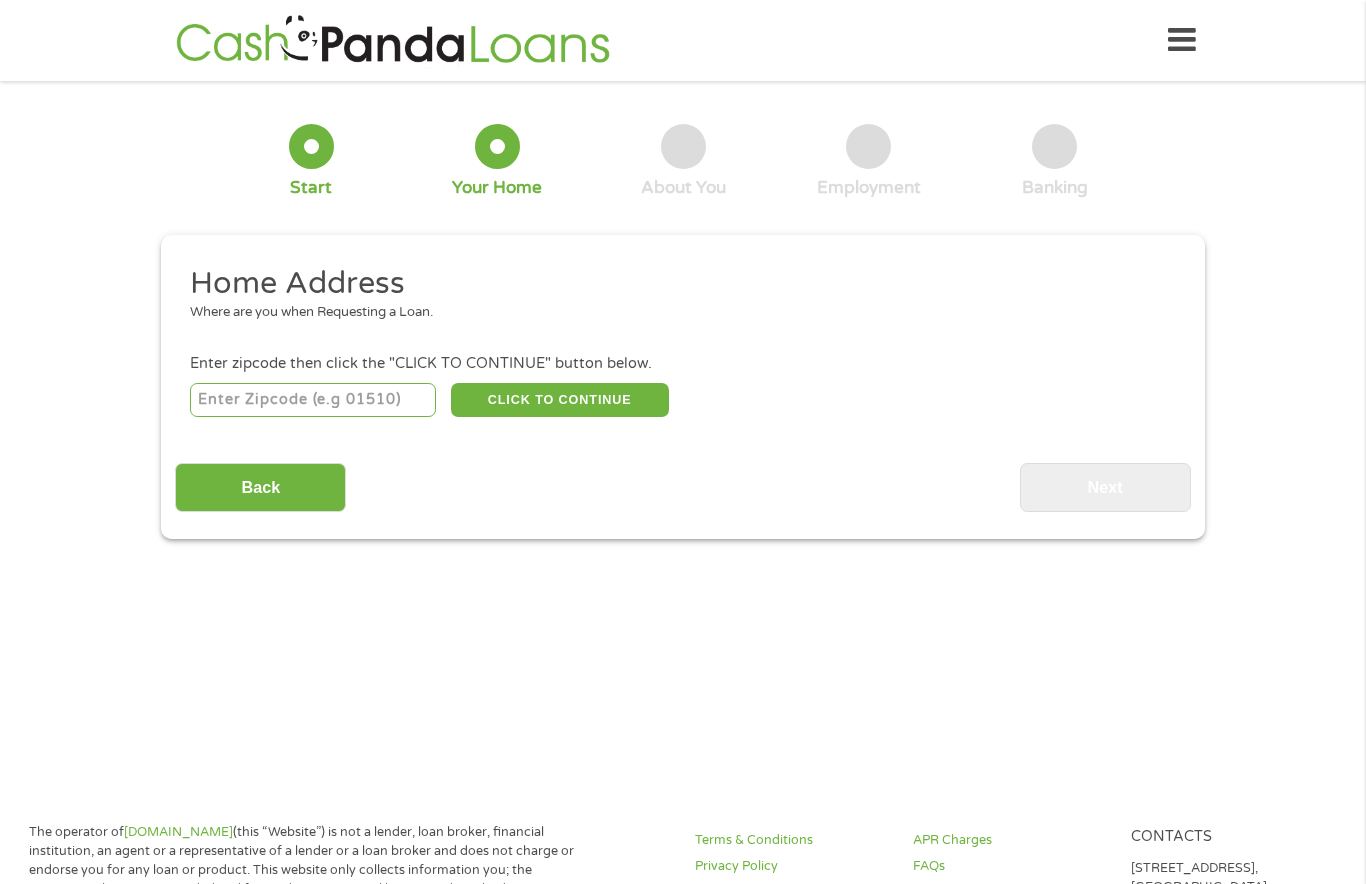 scroll, scrollTop: 5, scrollLeft: 0, axis: vertical 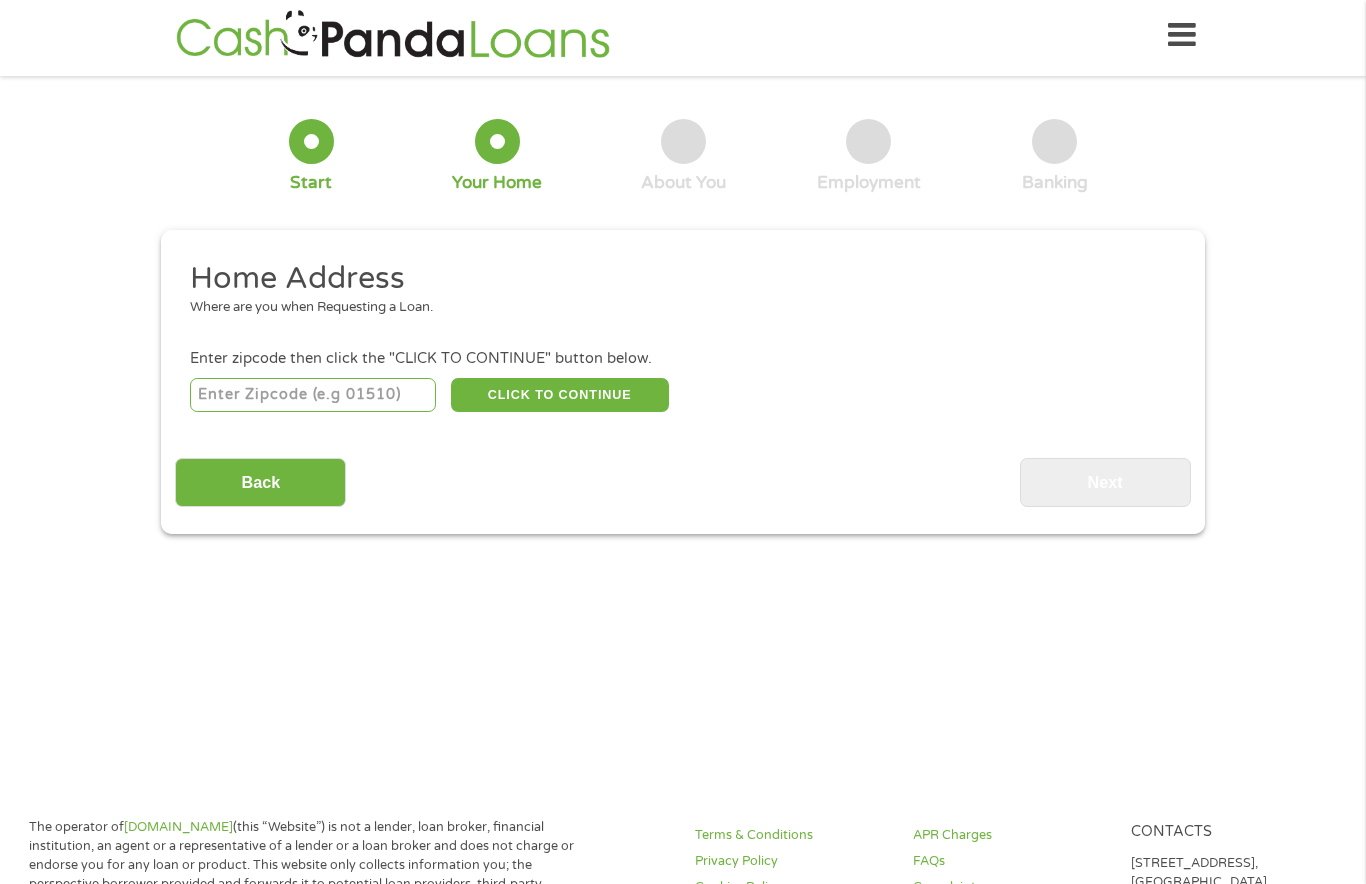 click at bounding box center [313, 395] 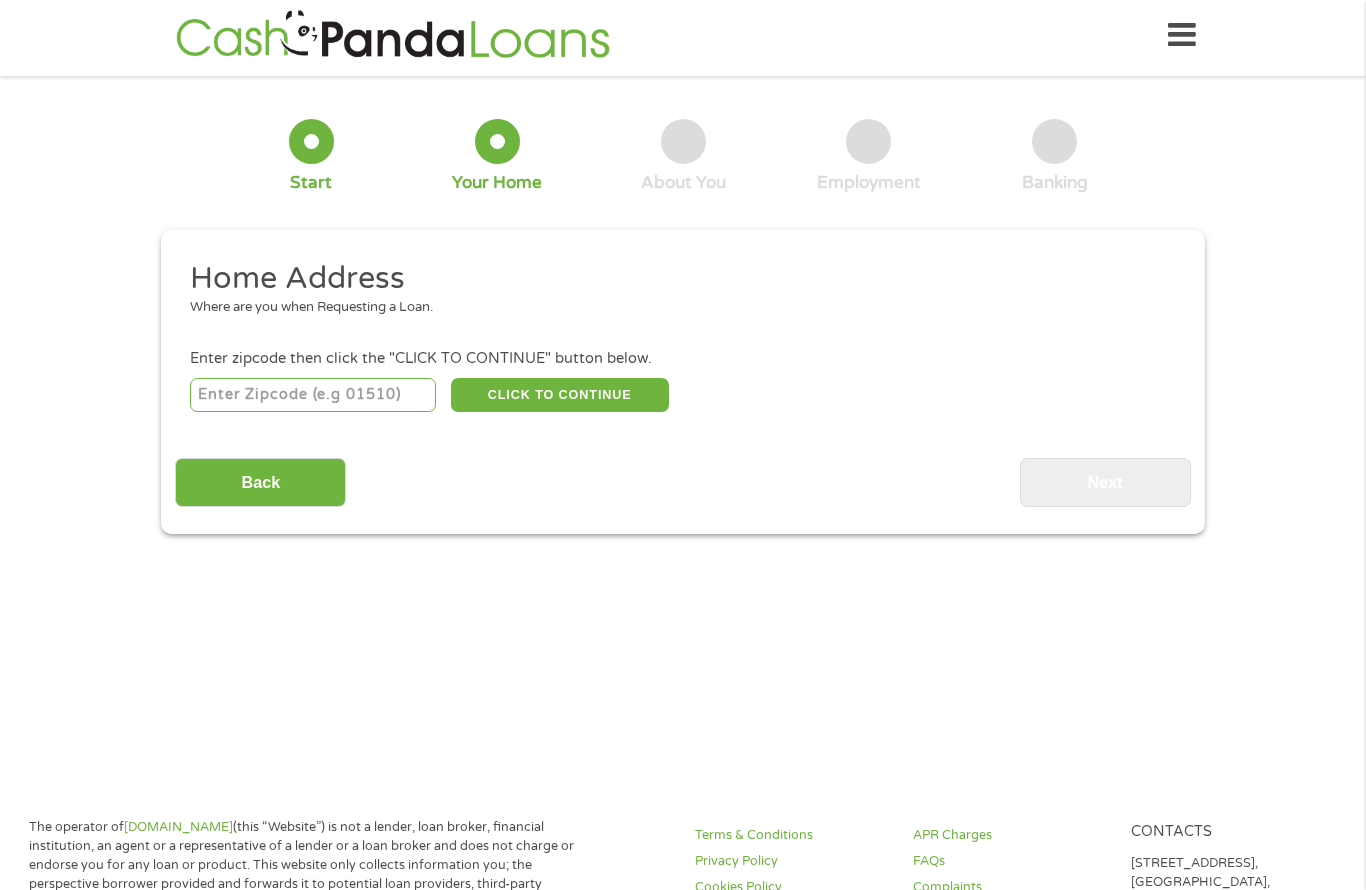scroll, scrollTop: 8, scrollLeft: 8, axis: both 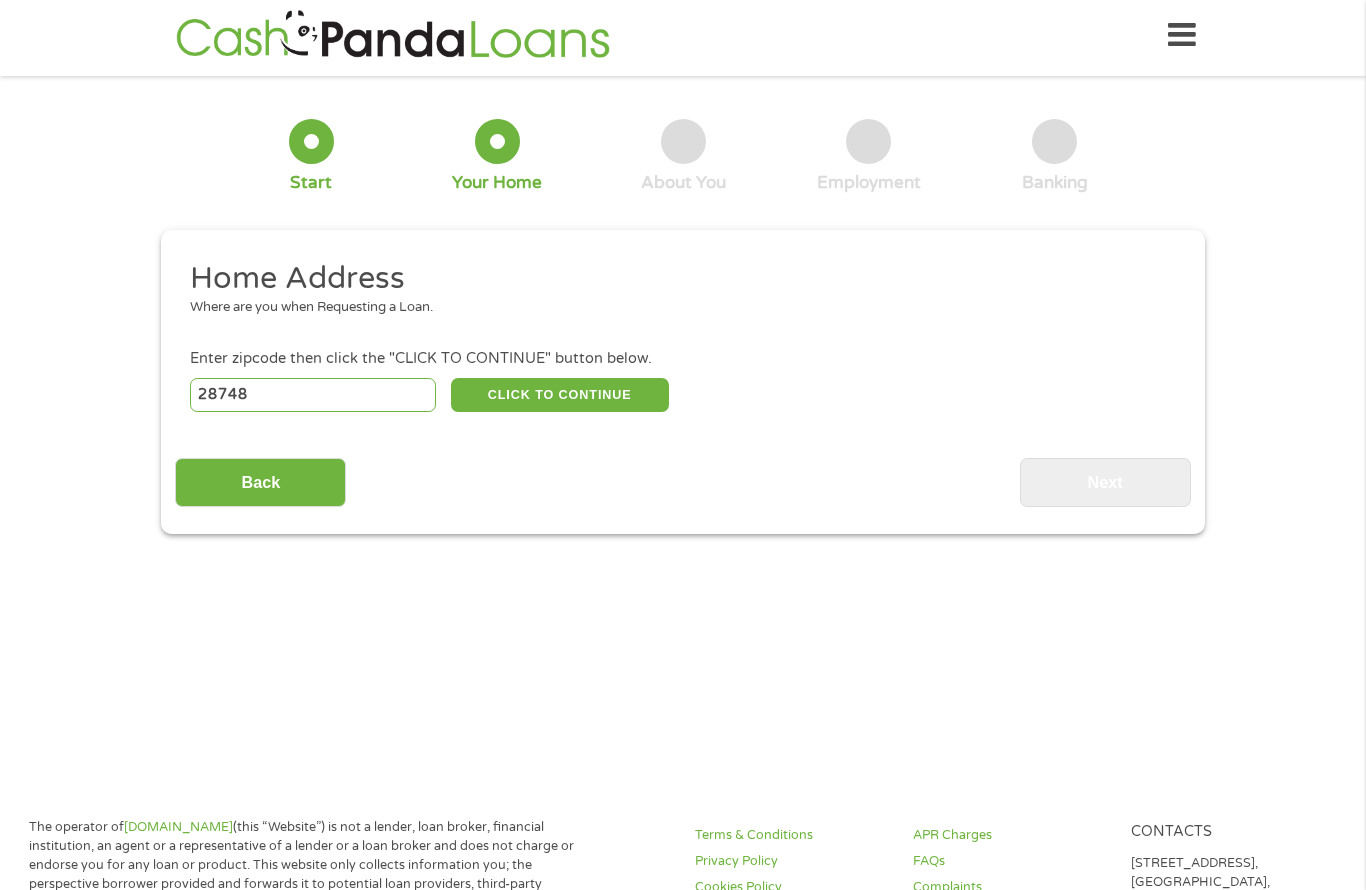 select on "[US_STATE]" 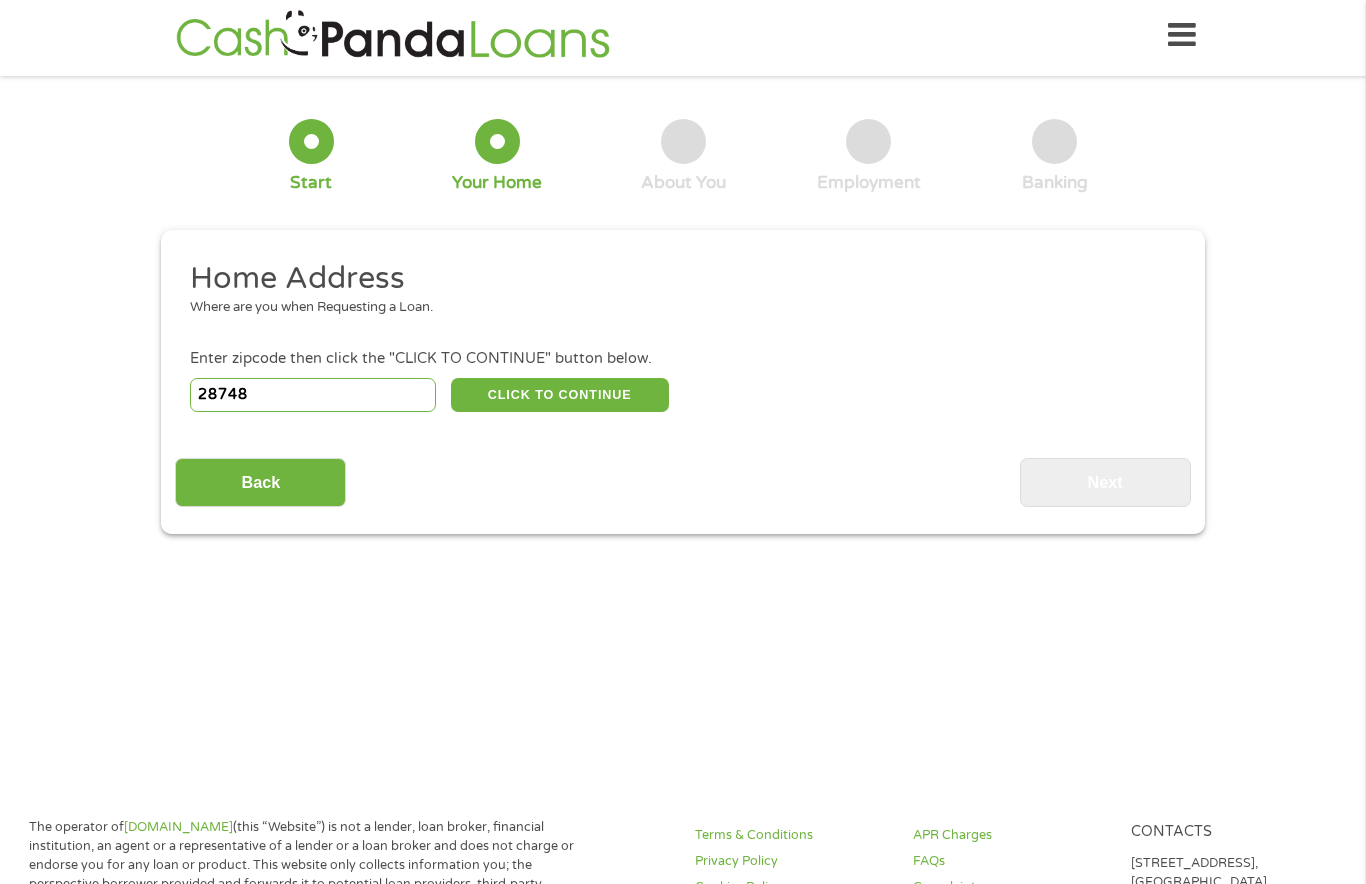 click on "CLICK TO CONTINUE" at bounding box center (560, 395) 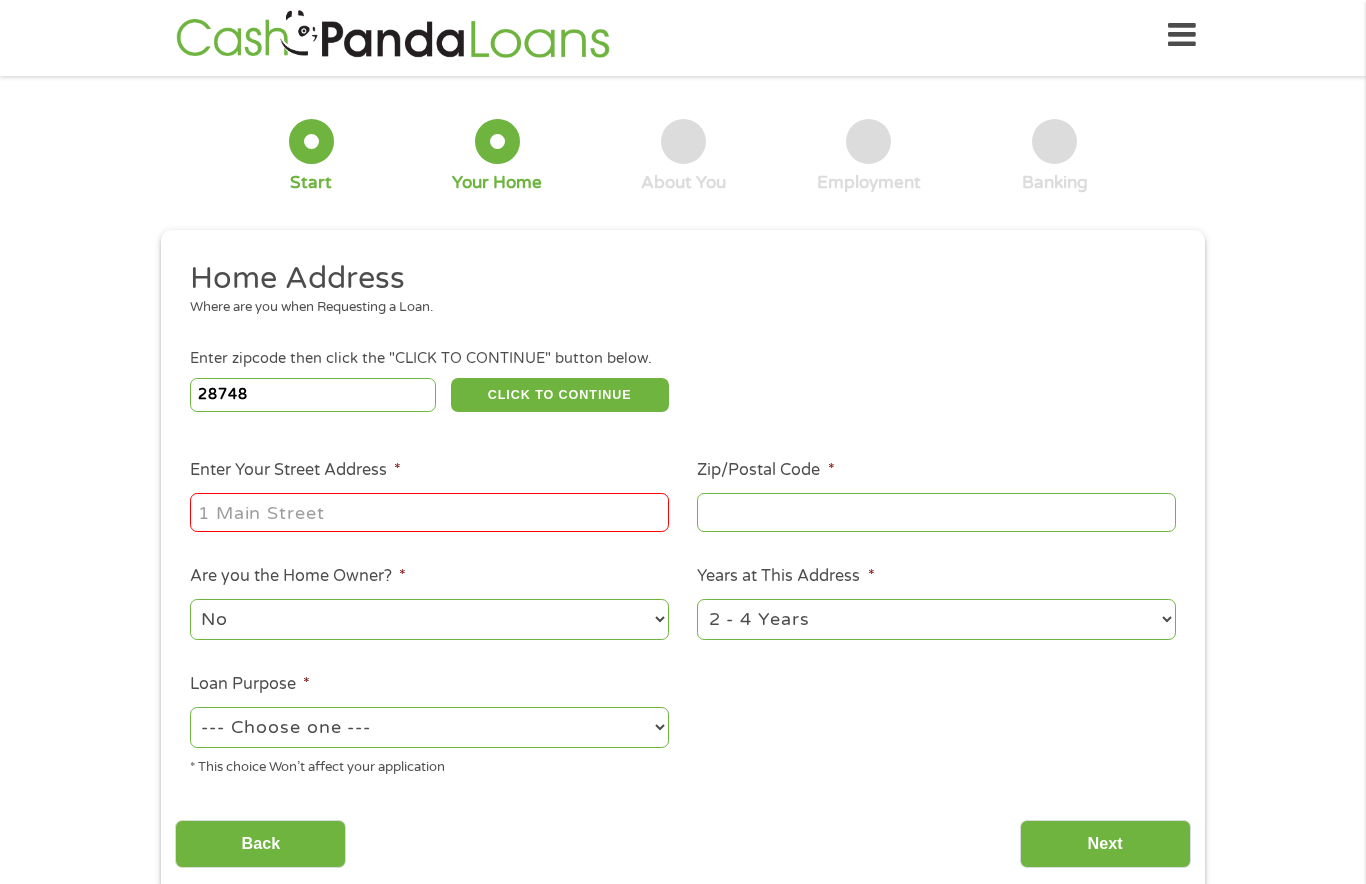 type on "28748" 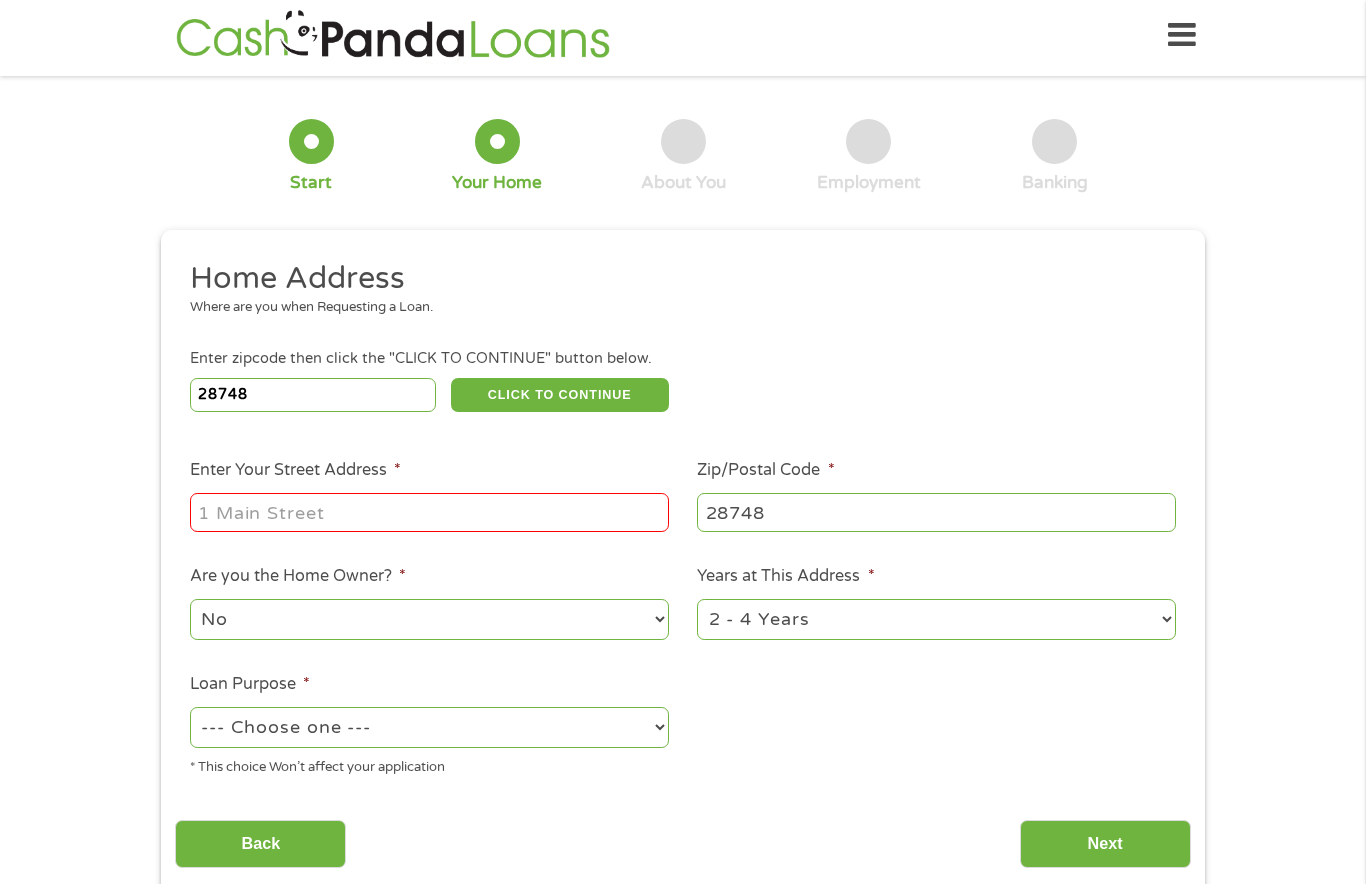 type on "[GEOGRAPHIC_DATA]" 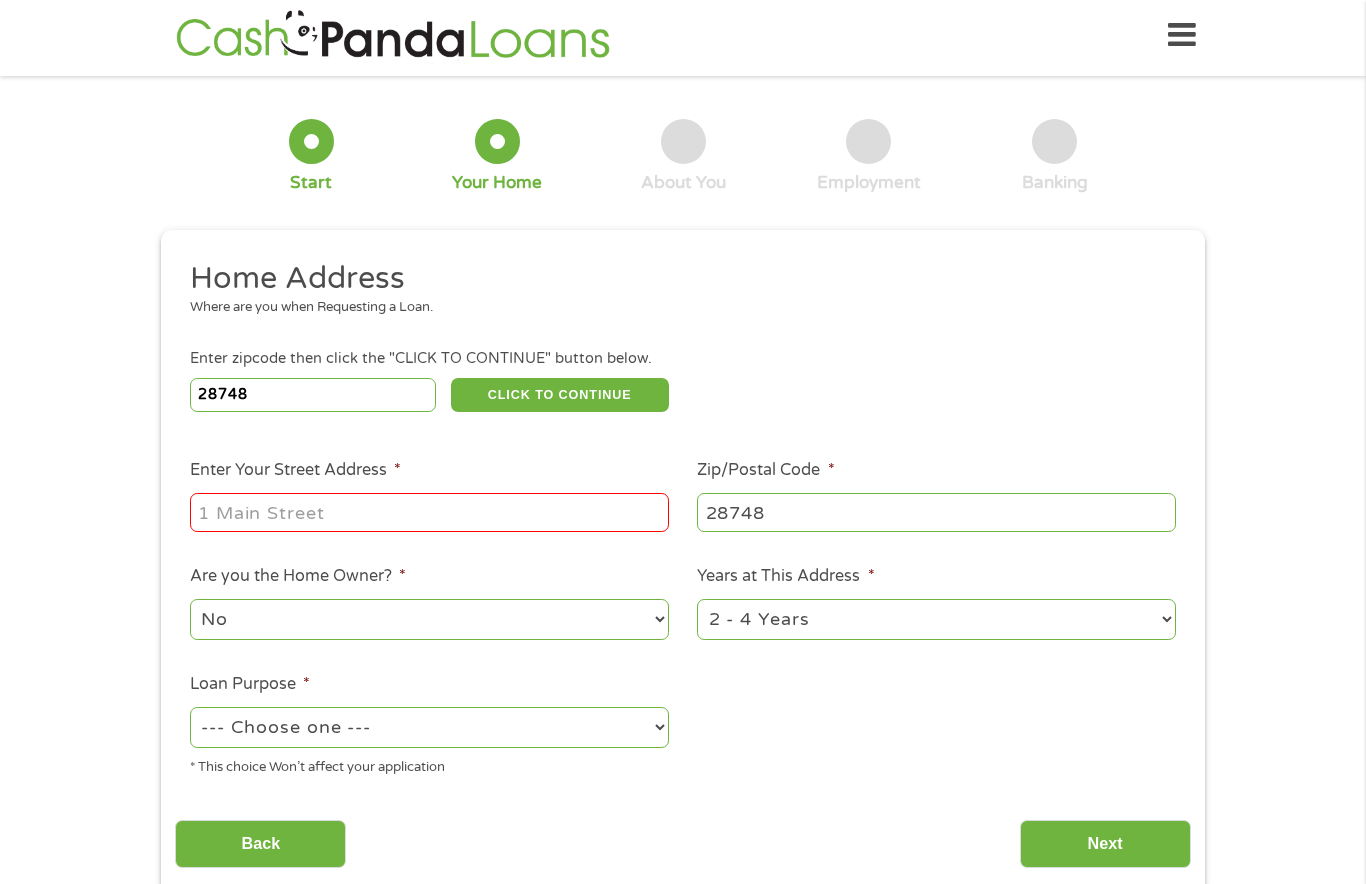 click on "Enter Your Street Address *" at bounding box center [429, 512] 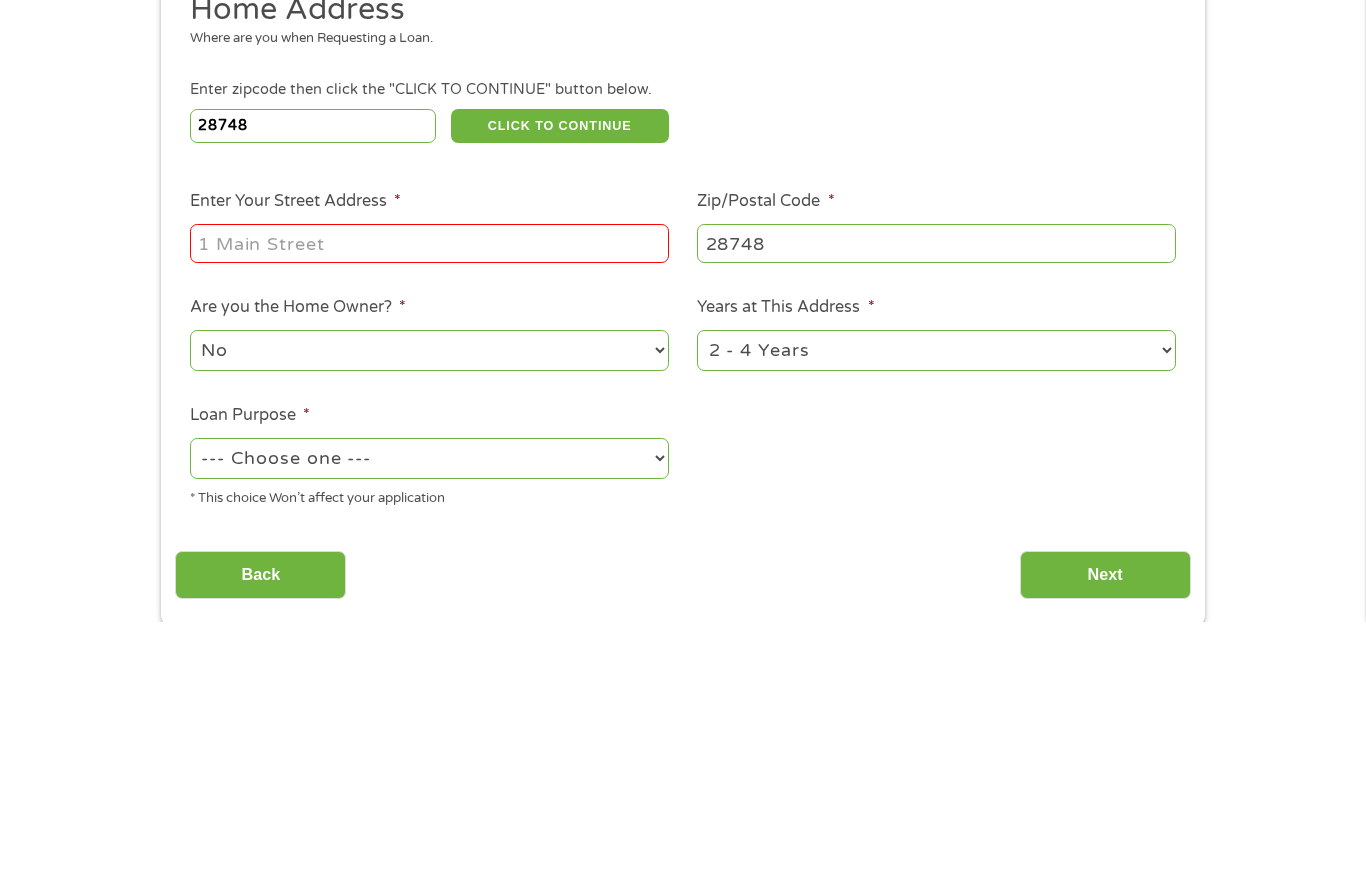 type on "[STREET_ADDRESS]" 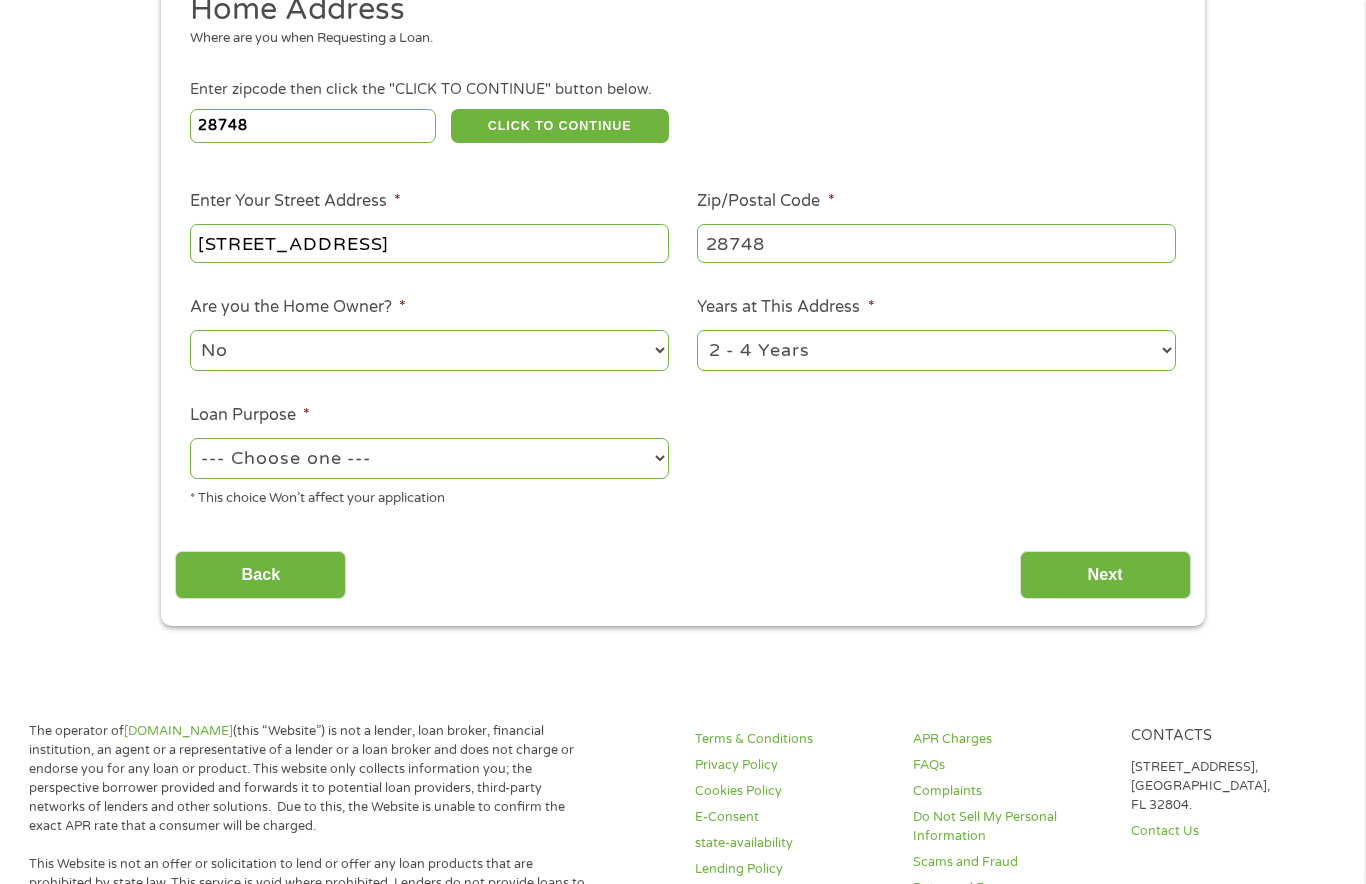 scroll, scrollTop: 274, scrollLeft: 0, axis: vertical 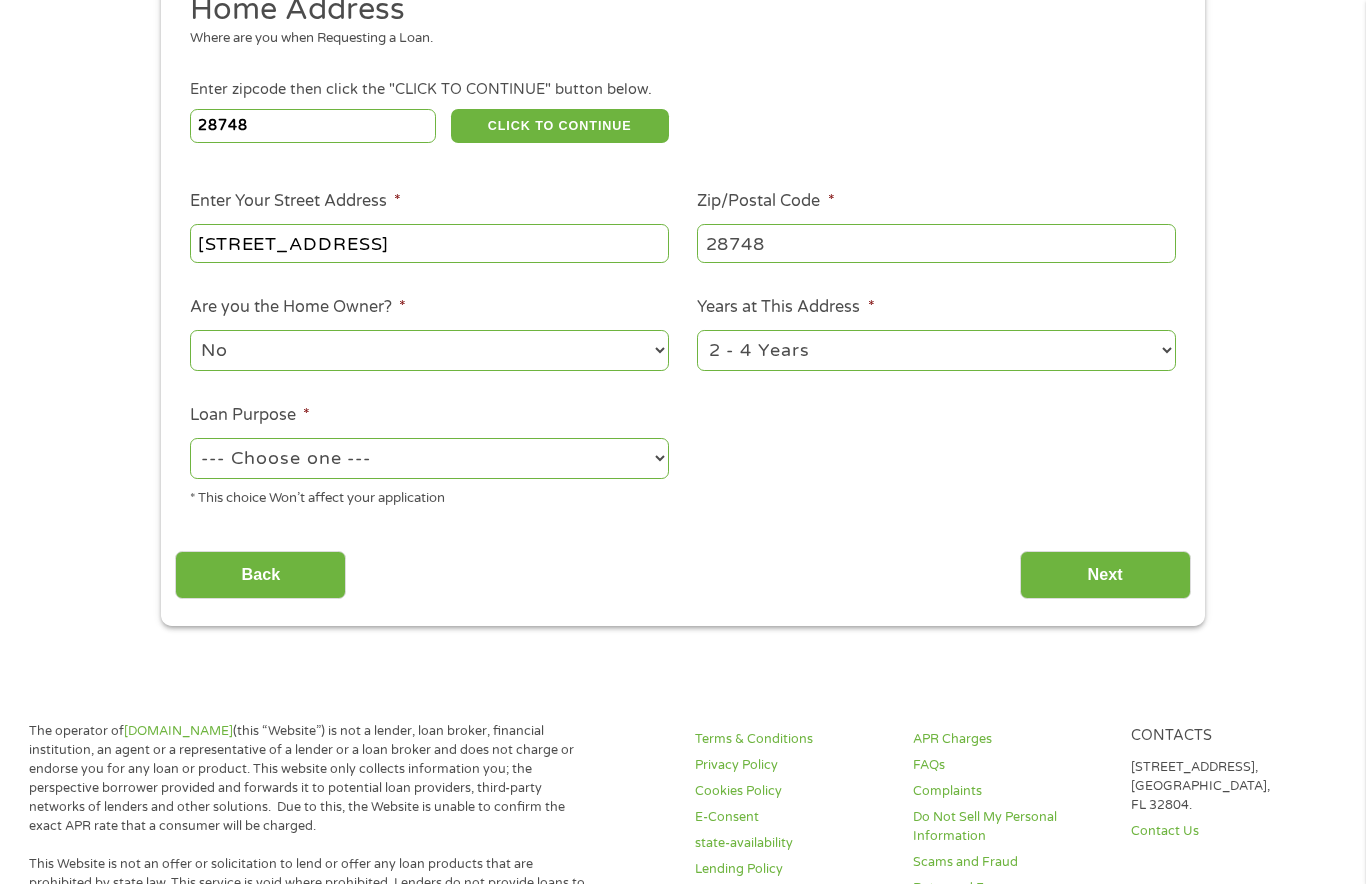 click on "1 Year or less 1 - 2 Years 2 - 4 Years Over 4 Years" at bounding box center [936, 350] 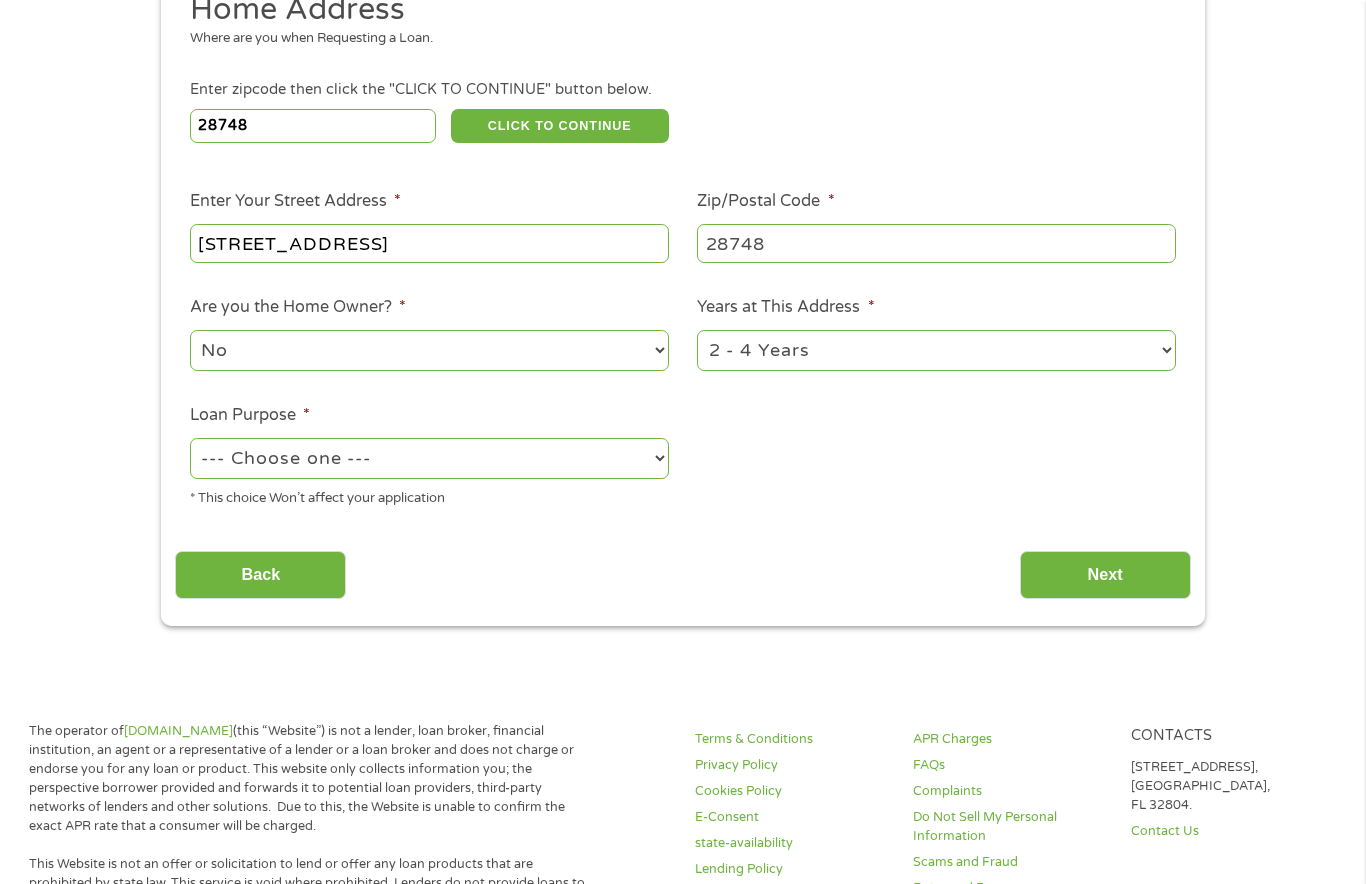 select on "60months" 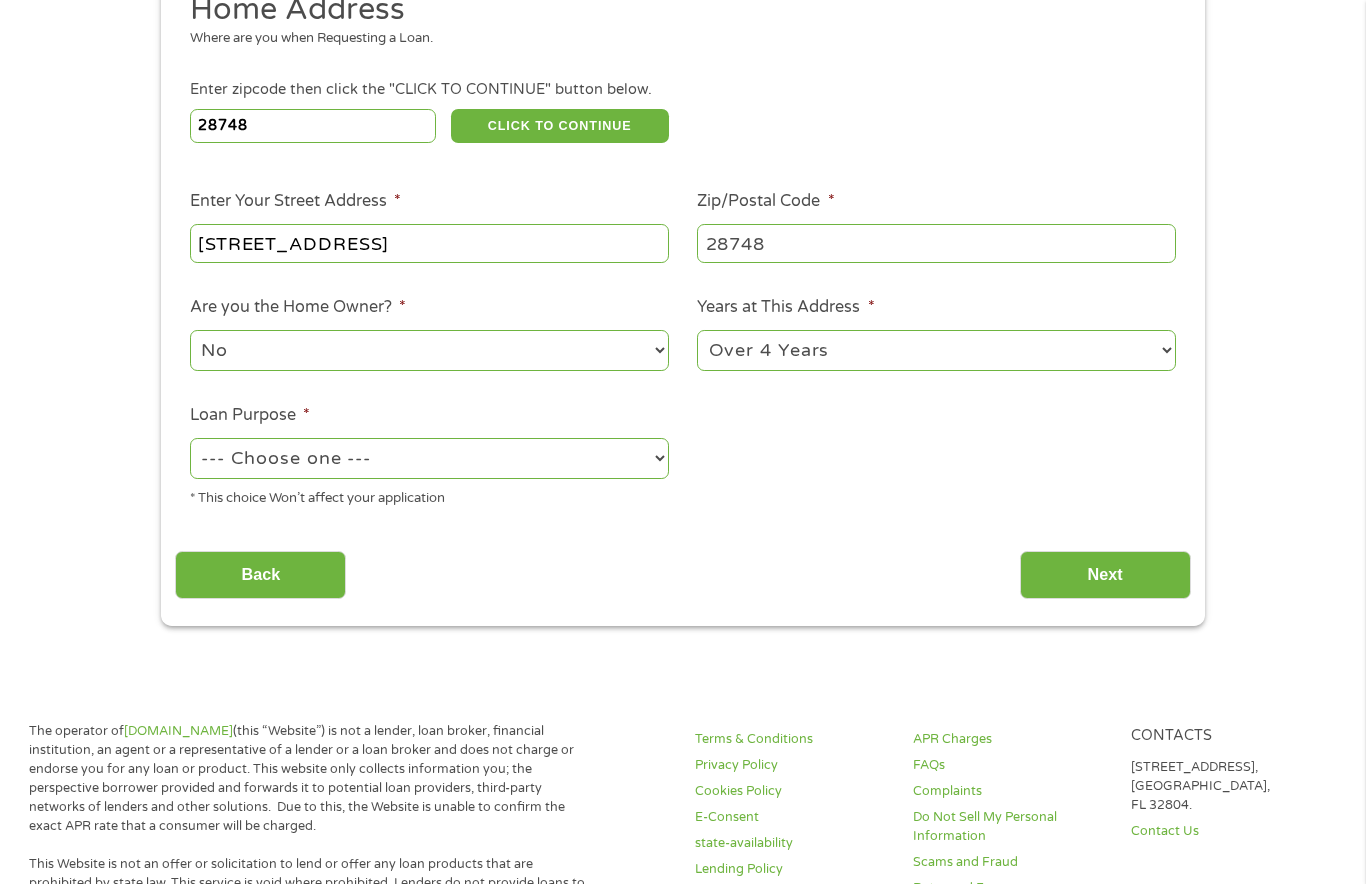 click on "No Yes" at bounding box center [429, 350] 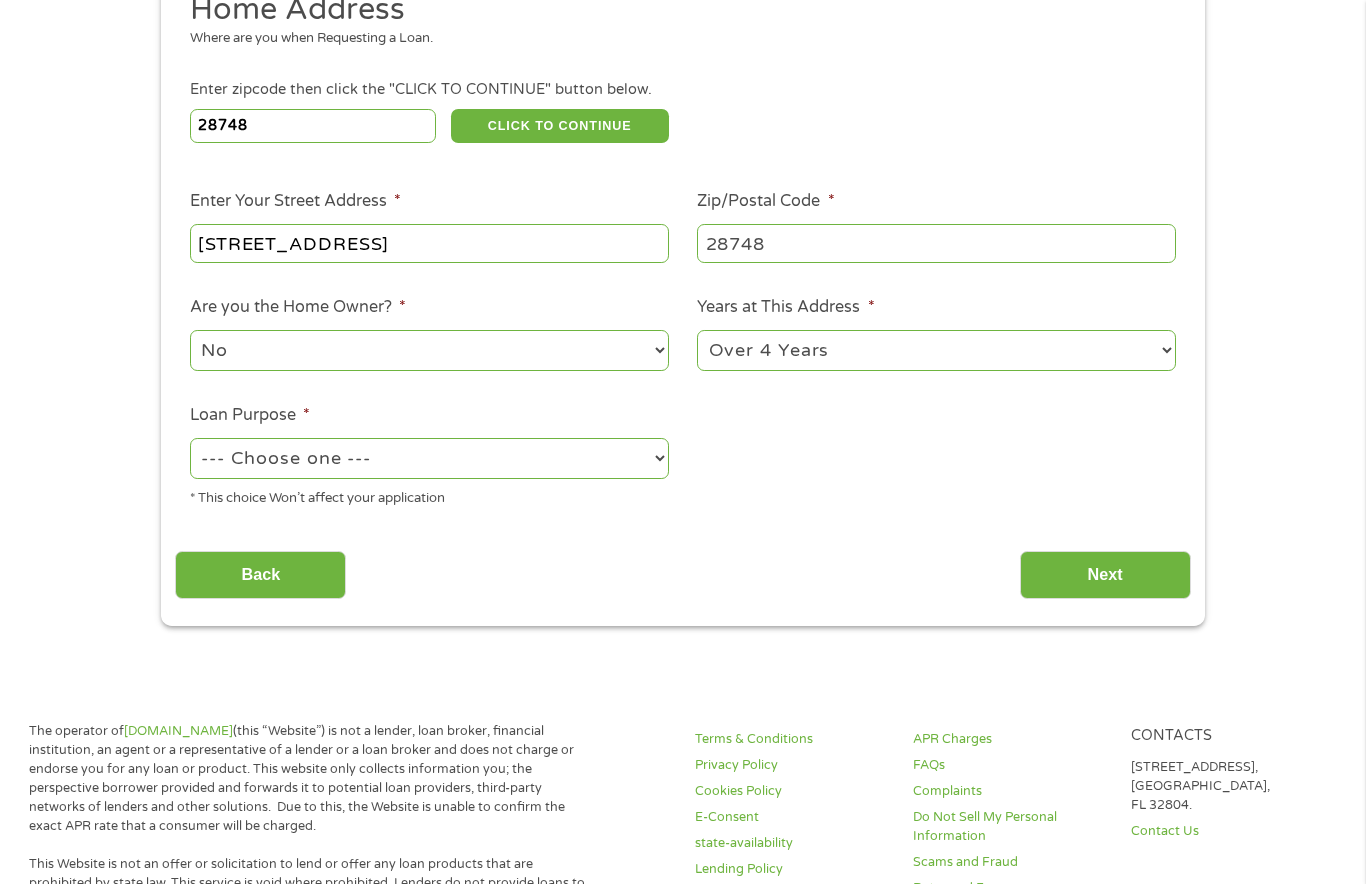 select on "yes" 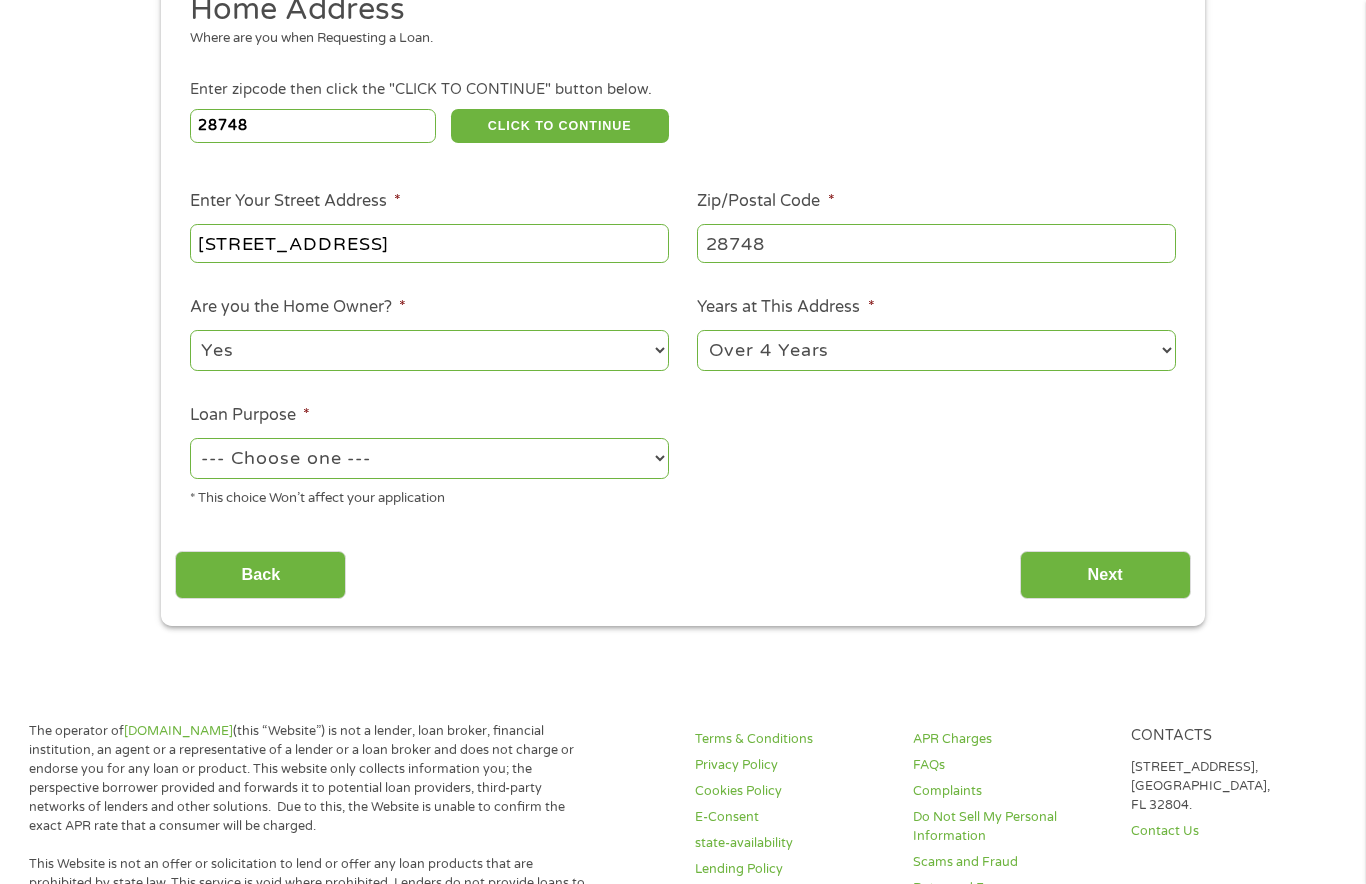 click on "--- Choose one --- Pay Bills Debt Consolidation Home Improvement Major Purchase Car Loan Short Term Cash Medical Expenses Other" at bounding box center (429, 458) 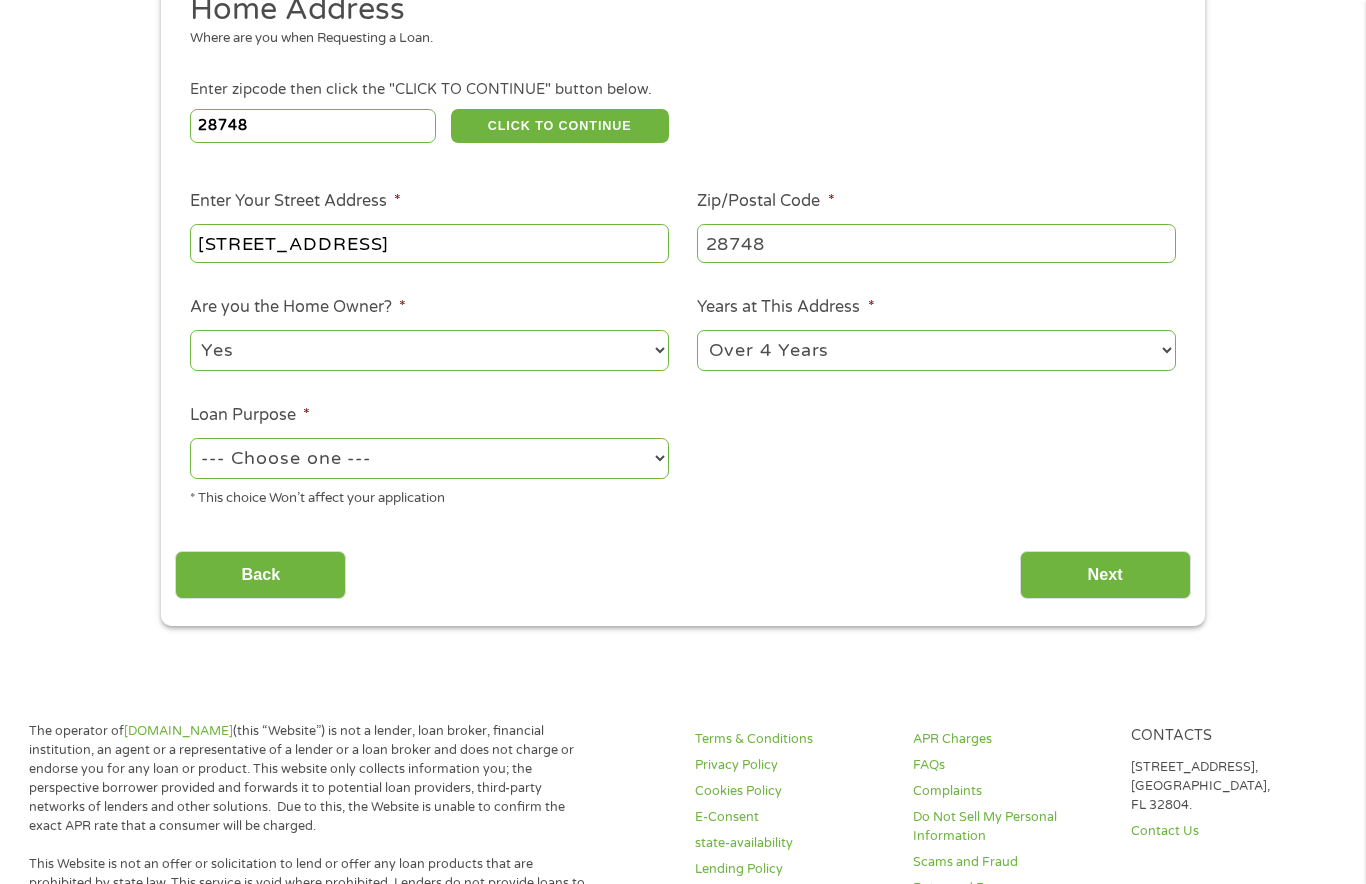 select on "paybills" 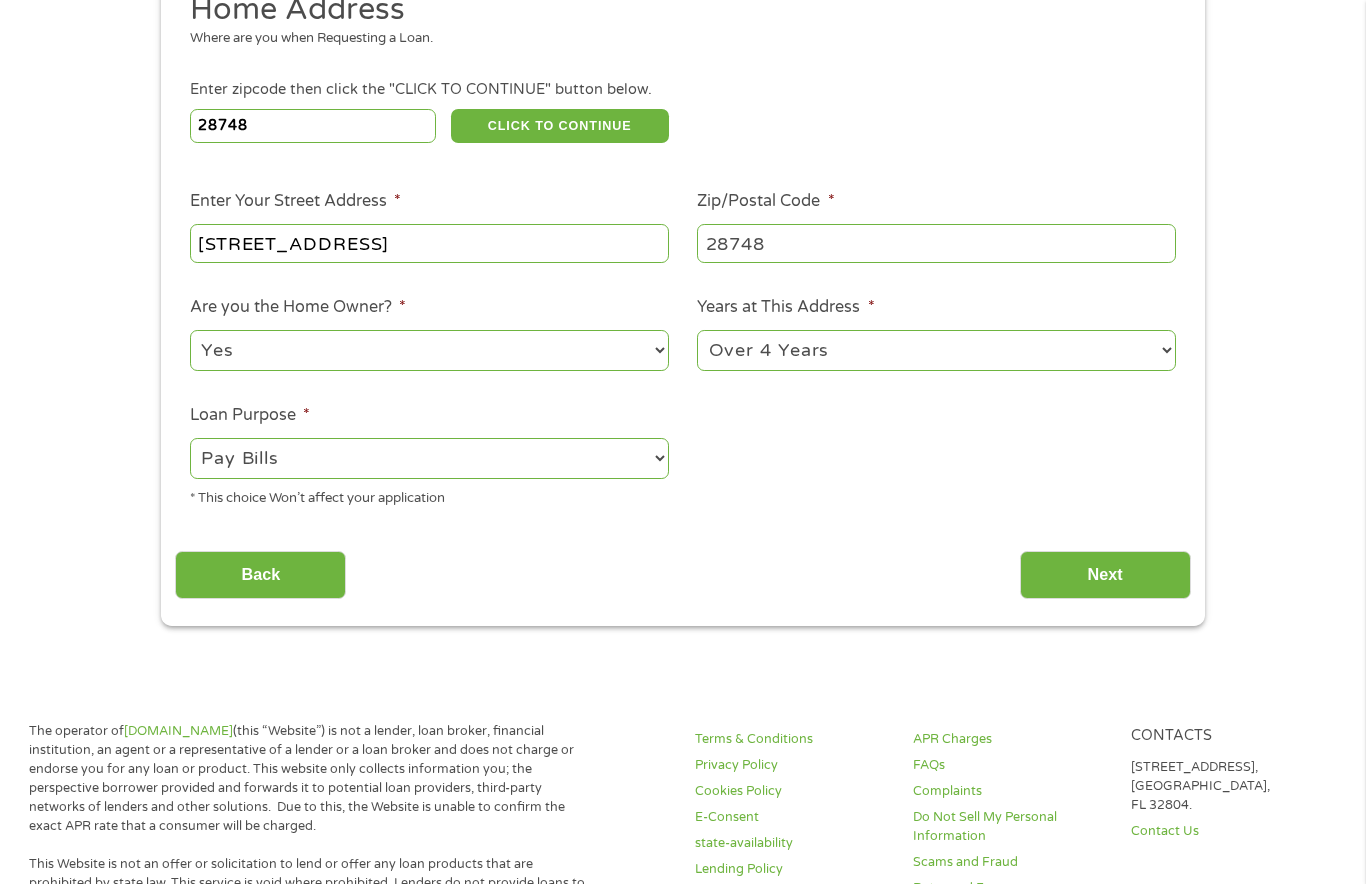 click on "Next" at bounding box center [1105, 575] 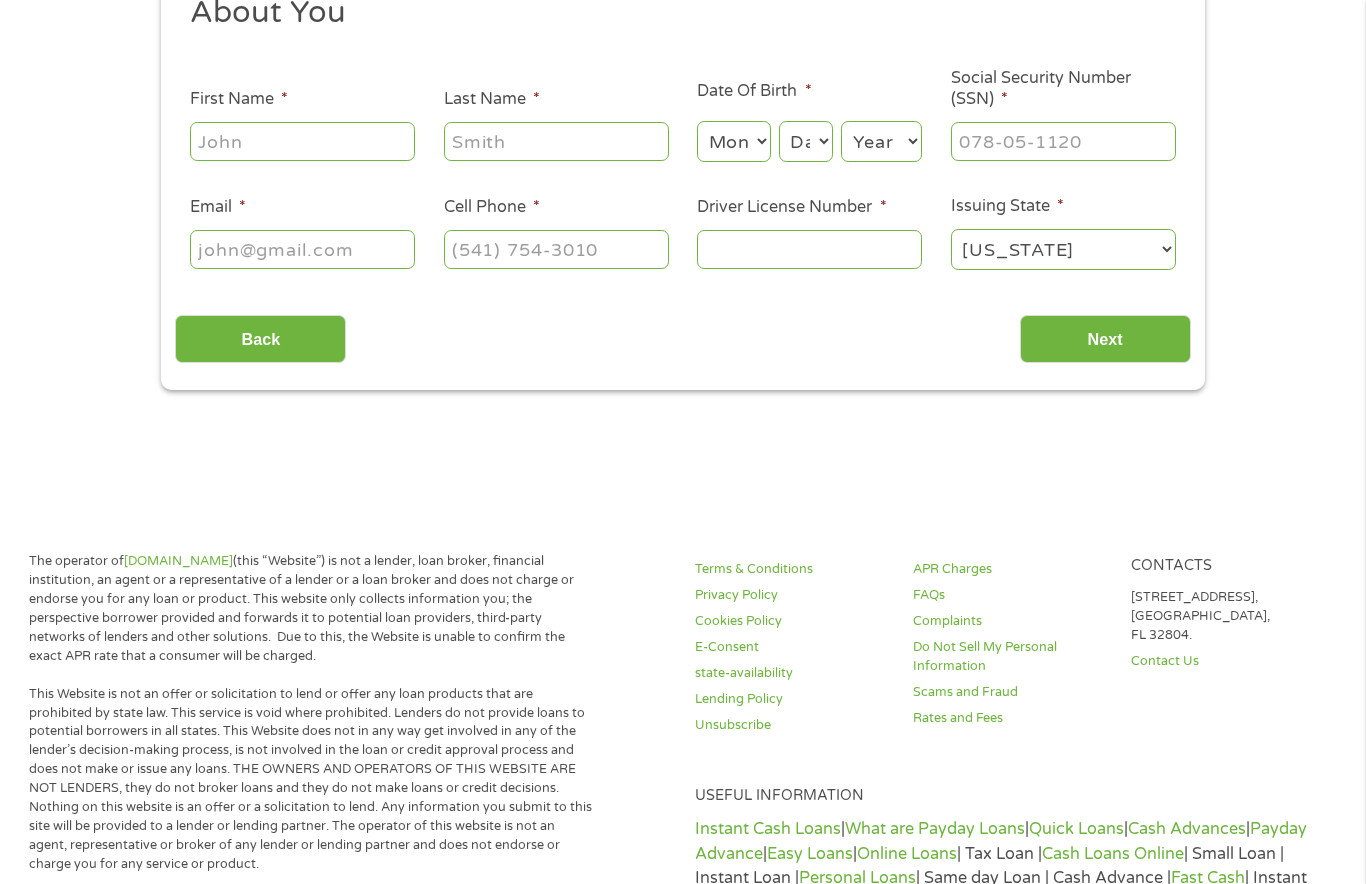 scroll, scrollTop: 5, scrollLeft: 0, axis: vertical 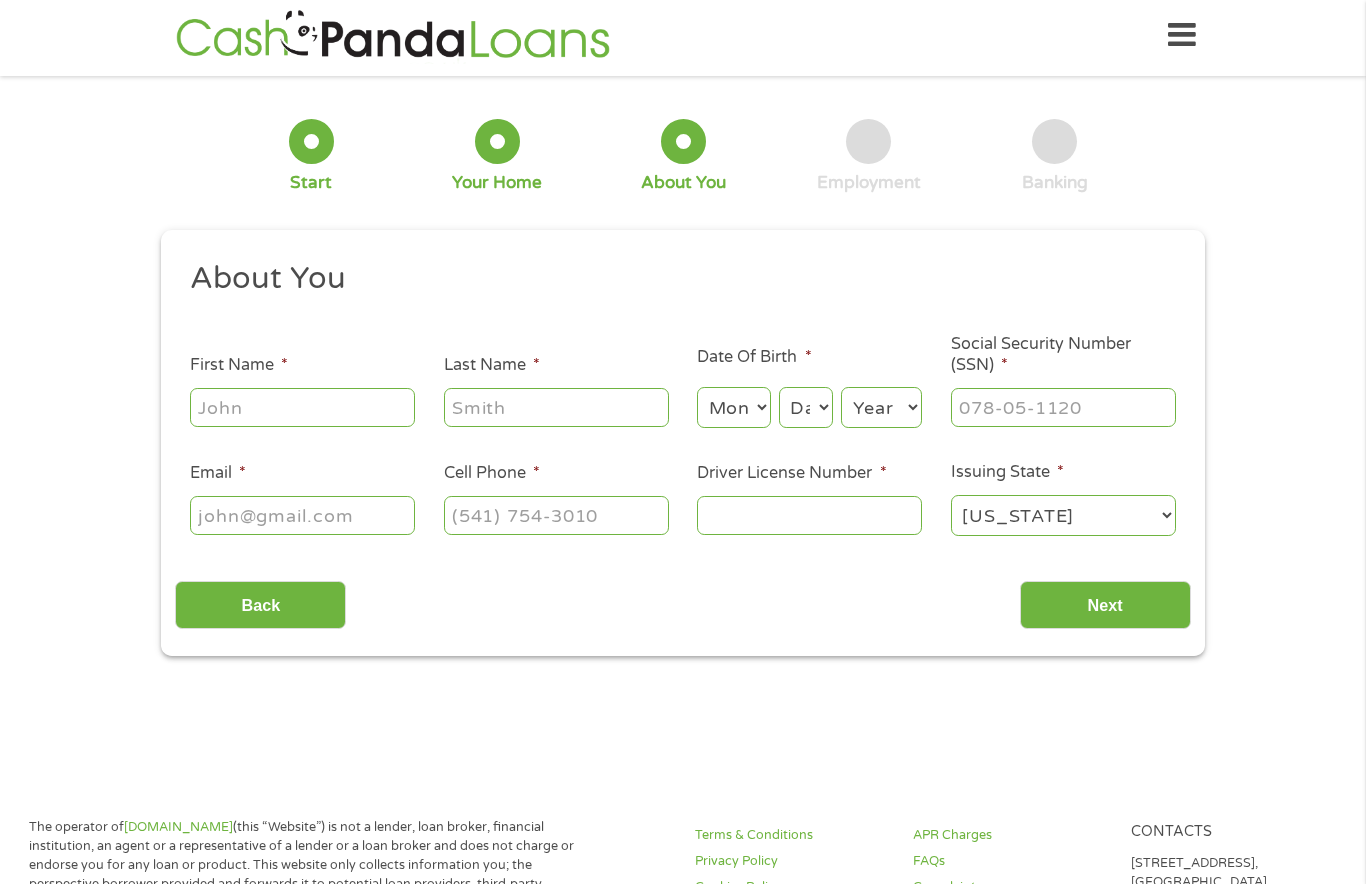 click on "First Name *" at bounding box center [302, 407] 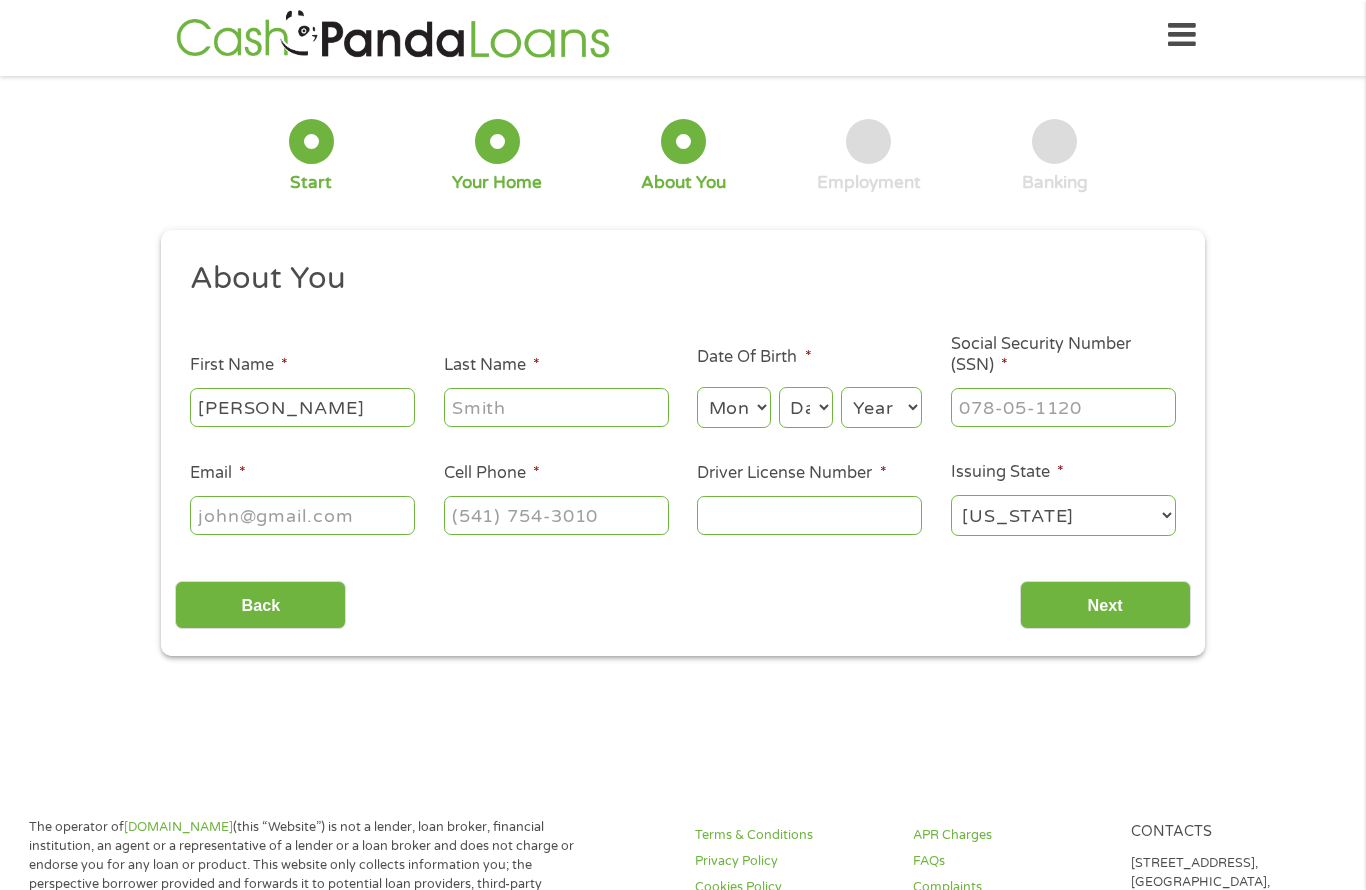 type on "[PERSON_NAME]" 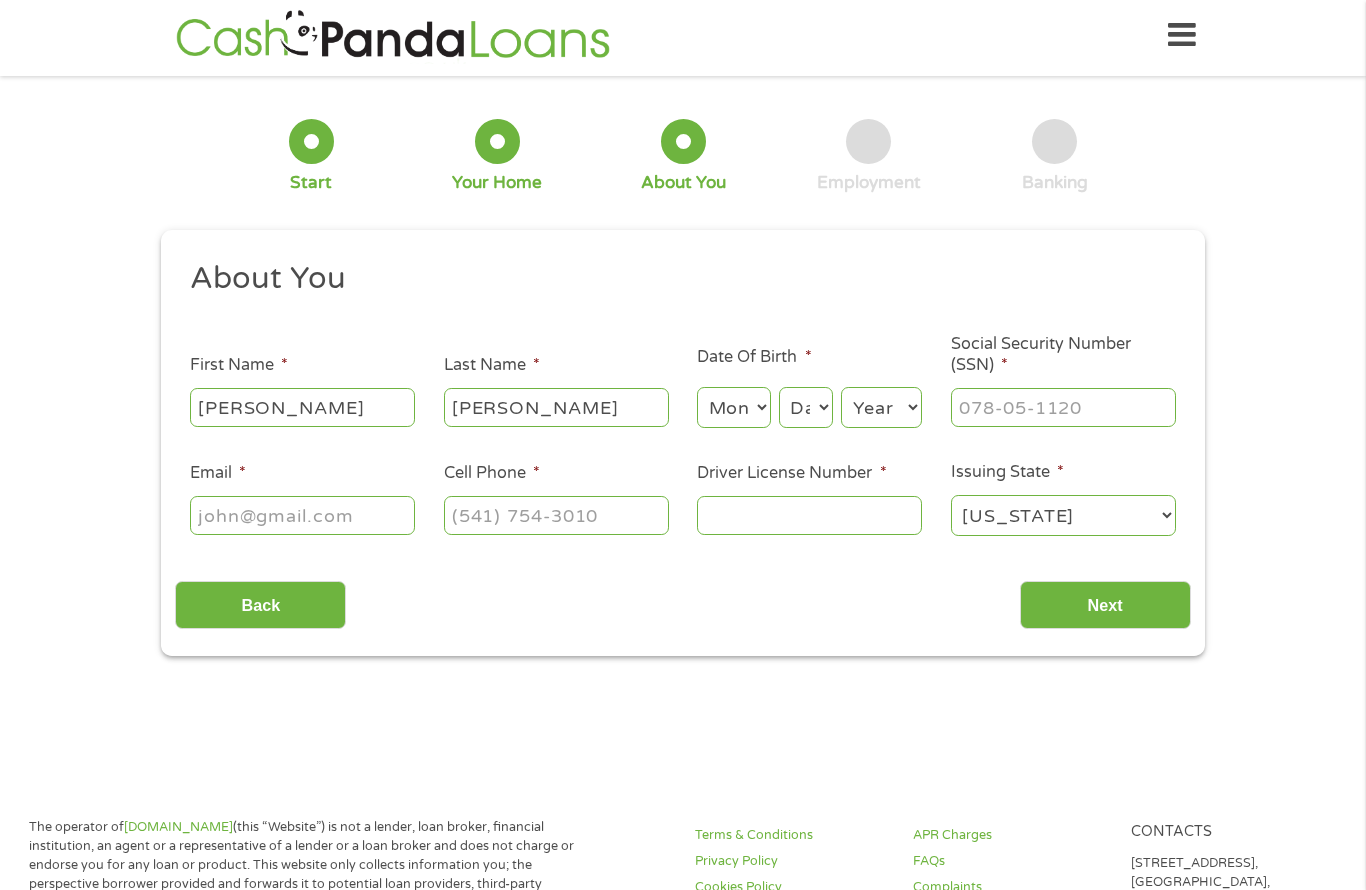 type on "[PERSON_NAME]" 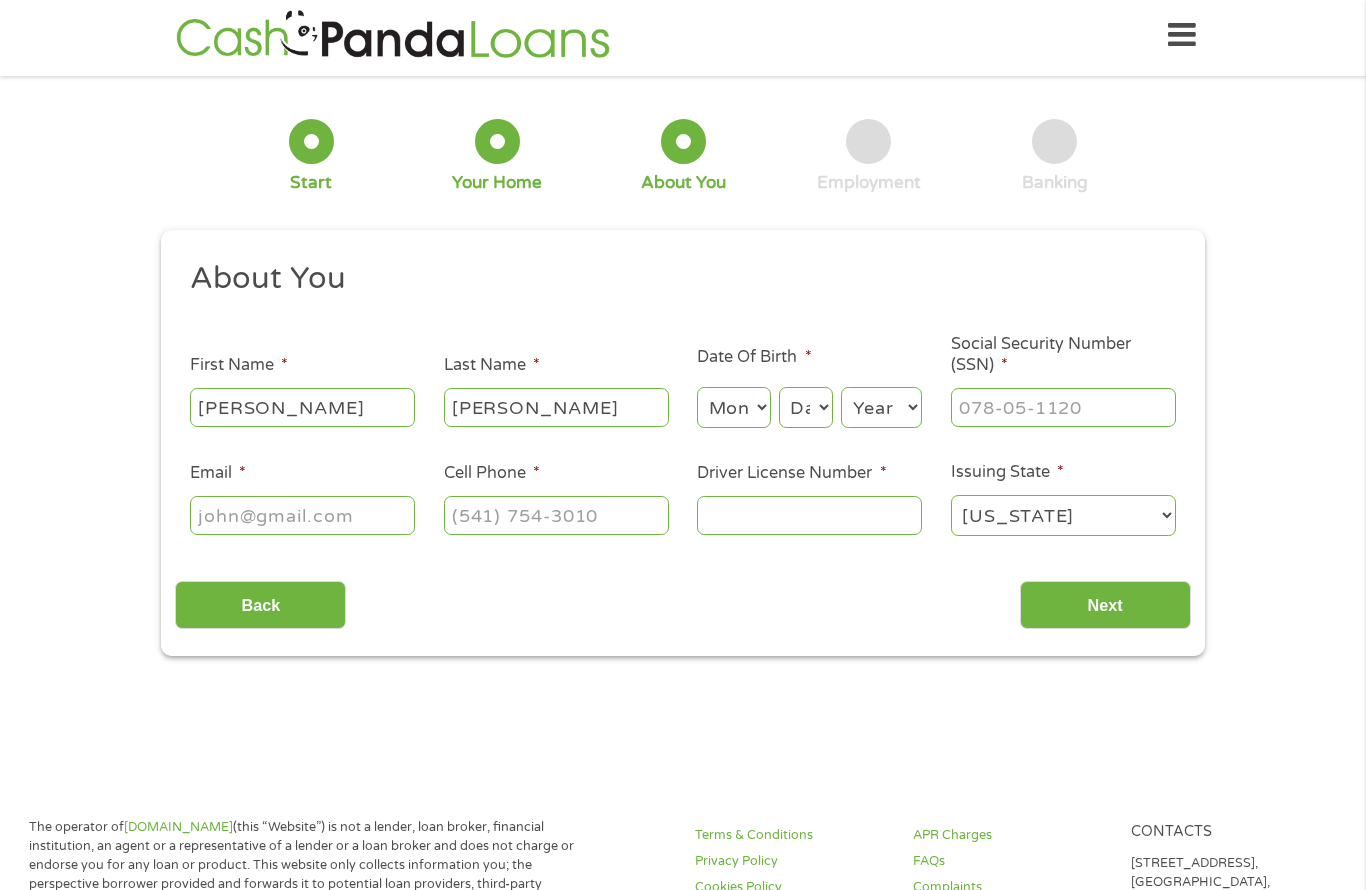 click on "Month 1 2 3 4 5 6 7 8 9 10 11 12" at bounding box center [733, 407] 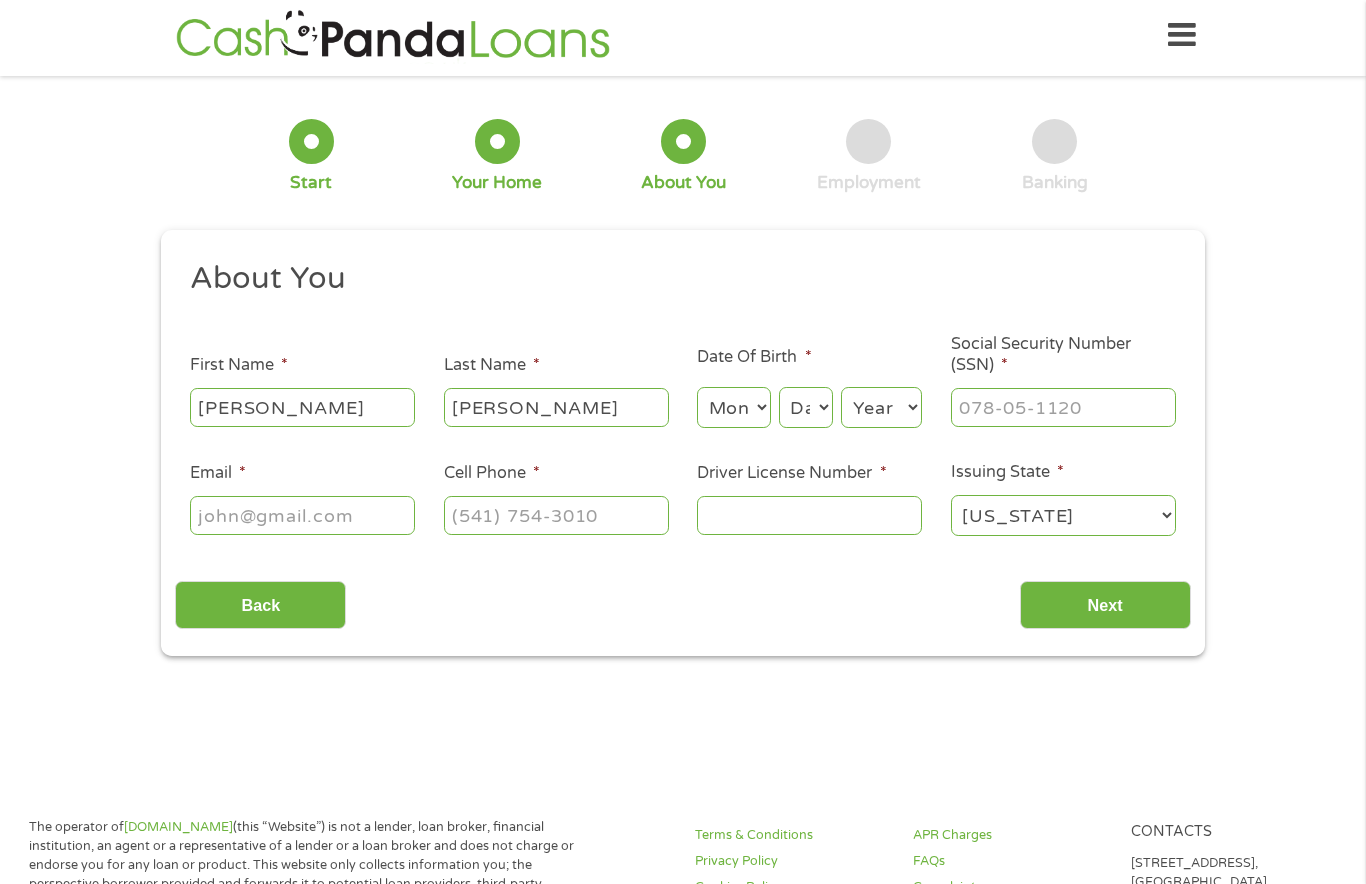 click on "Month 1 2 3 4 5 6 7 8 9 10 11 12" at bounding box center [733, 407] 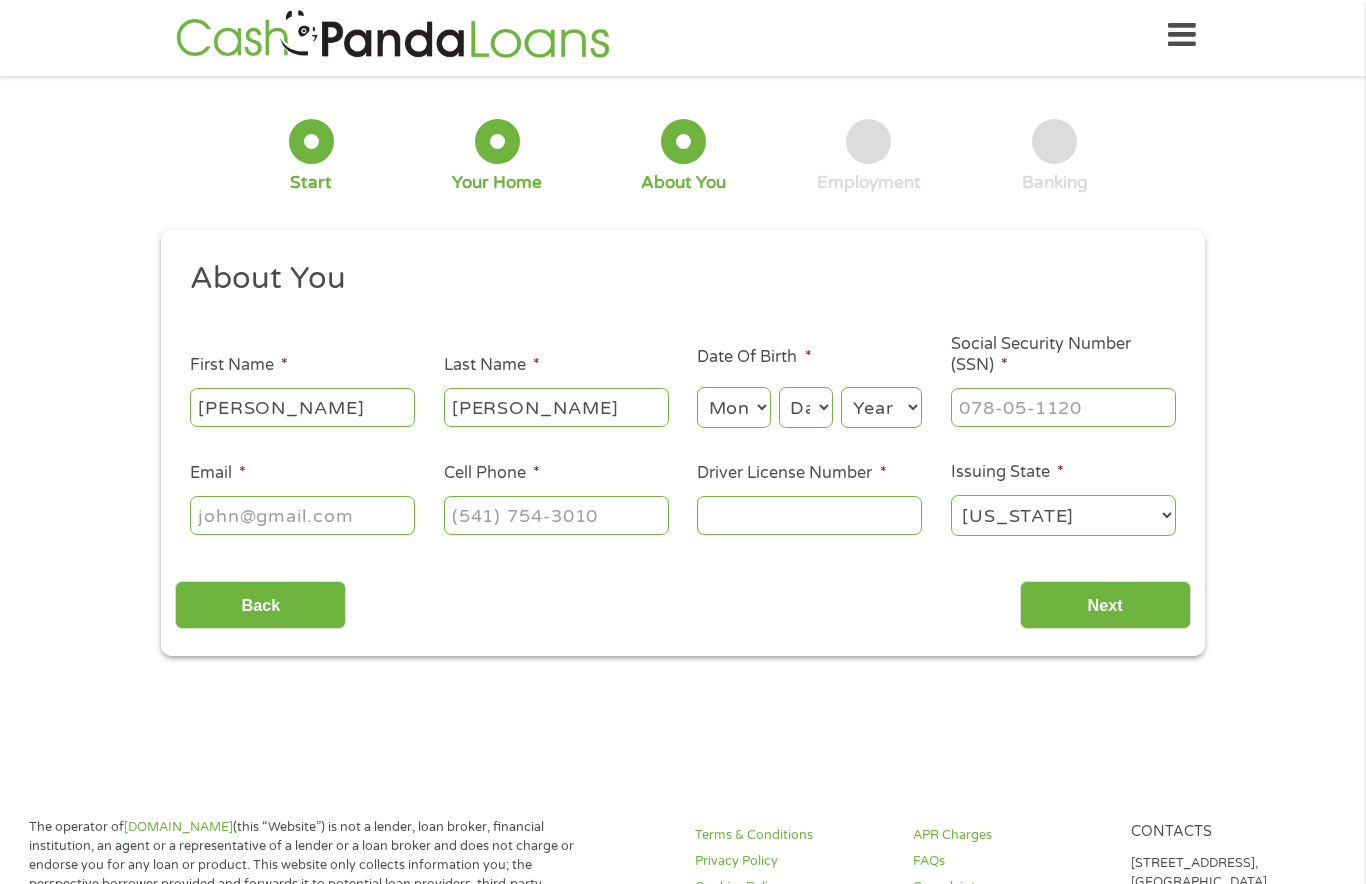 select on "7" 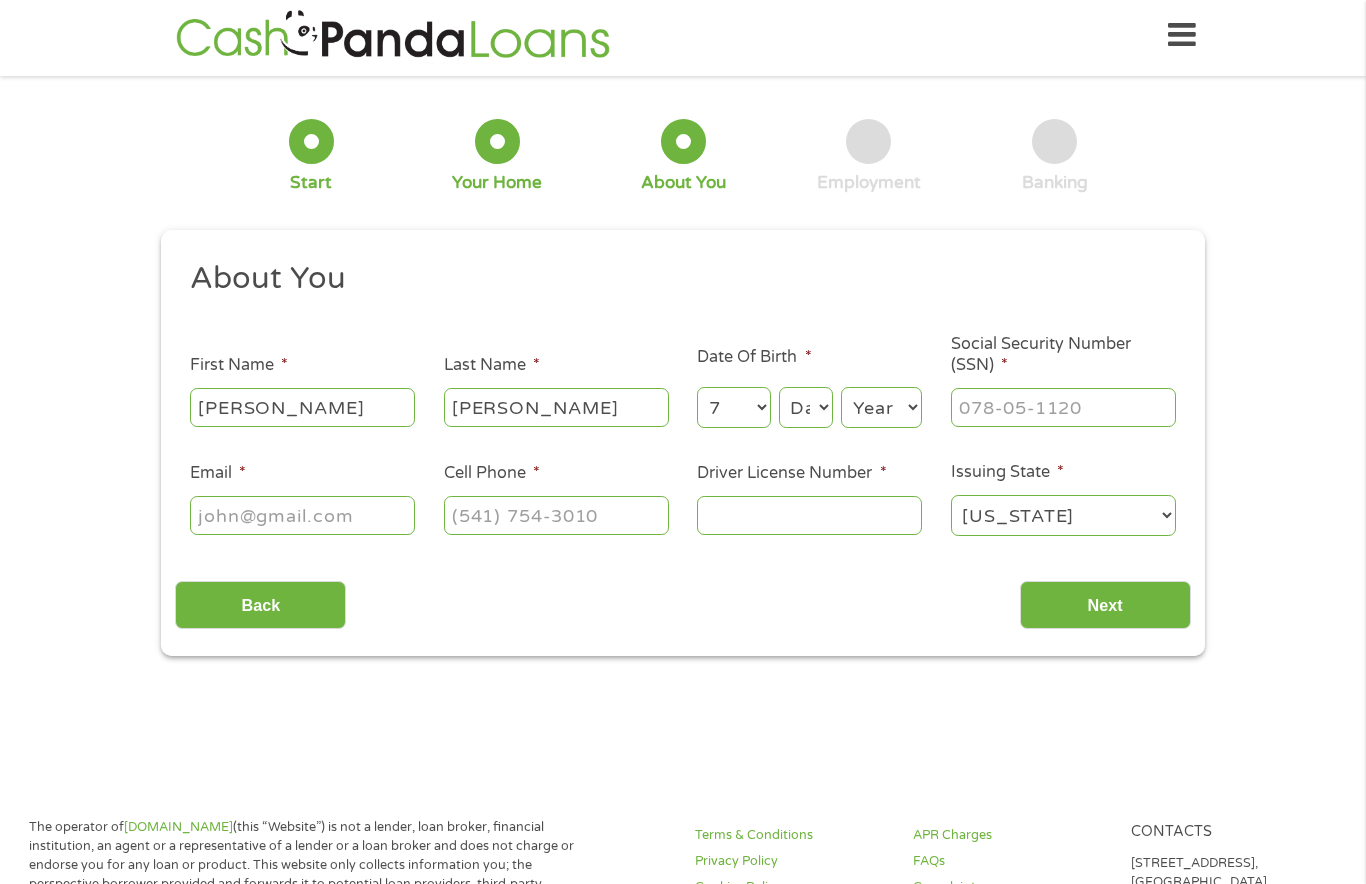 click on "Day 1 2 3 4 5 6 7 8 9 10 11 12 13 14 15 16 17 18 19 20 21 22 23 24 25 26 27 28 29 30 31" at bounding box center (806, 407) 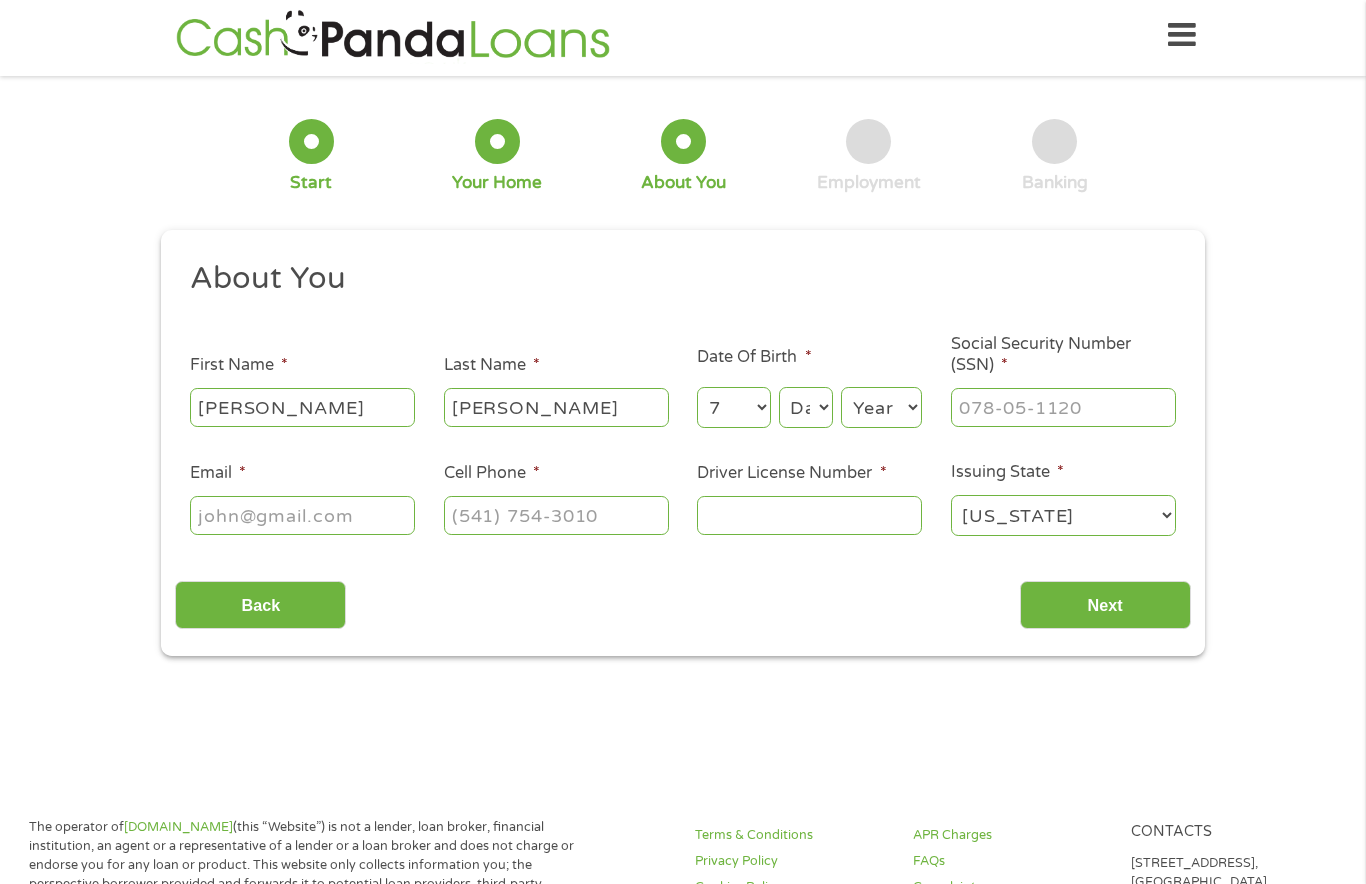 select on "19" 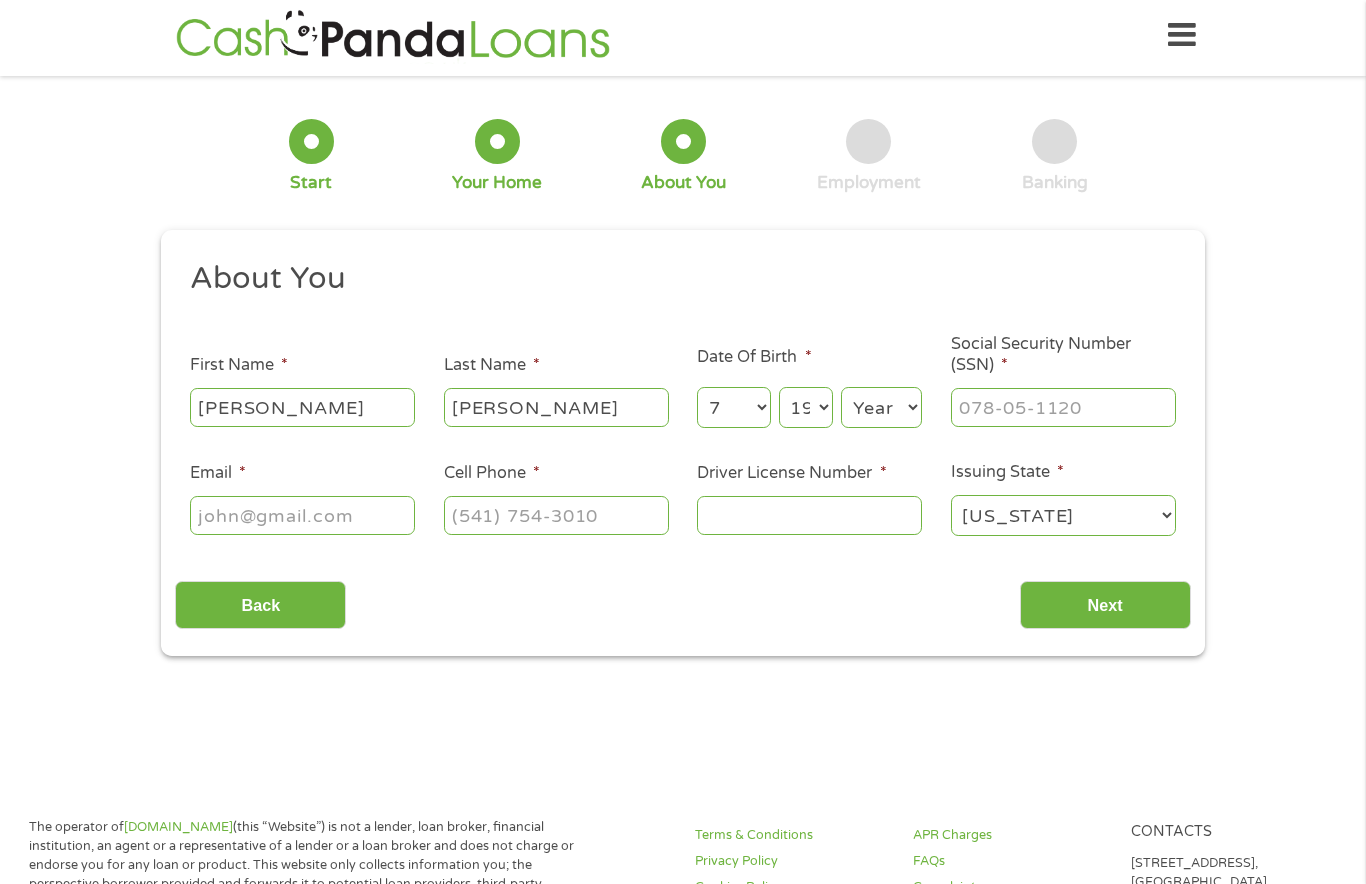 click on "Year [DATE] 2006 2005 2004 2003 2002 2001 2000 1999 1998 1997 1996 1995 1994 1993 1992 1991 1990 1989 1988 1987 1986 1985 1984 1983 1982 1981 1980 1979 1978 1977 1976 1975 1974 1973 1972 1971 1970 1969 1968 1967 1966 1965 1964 1963 1962 1961 1960 1959 1958 1957 1956 1955 1954 1953 1952 1951 1950 1949 1948 1947 1946 1945 1944 1943 1942 1941 1940 1939 1938 1937 1936 1935 1934 1933 1932 1931 1930 1929 1928 1927 1926 1925 1924 1923 1922 1921 1920" at bounding box center (881, 407) 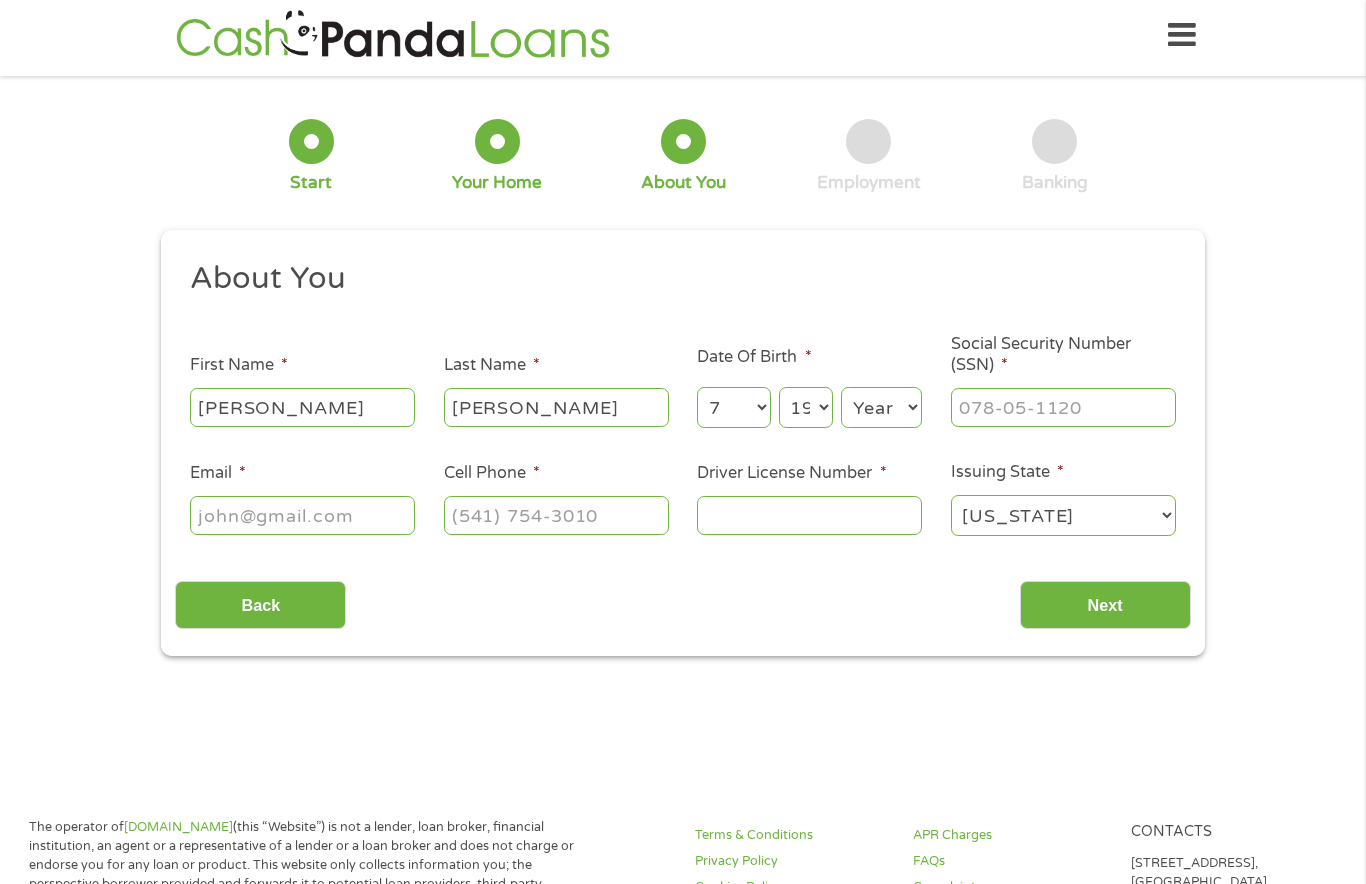 select on "1958" 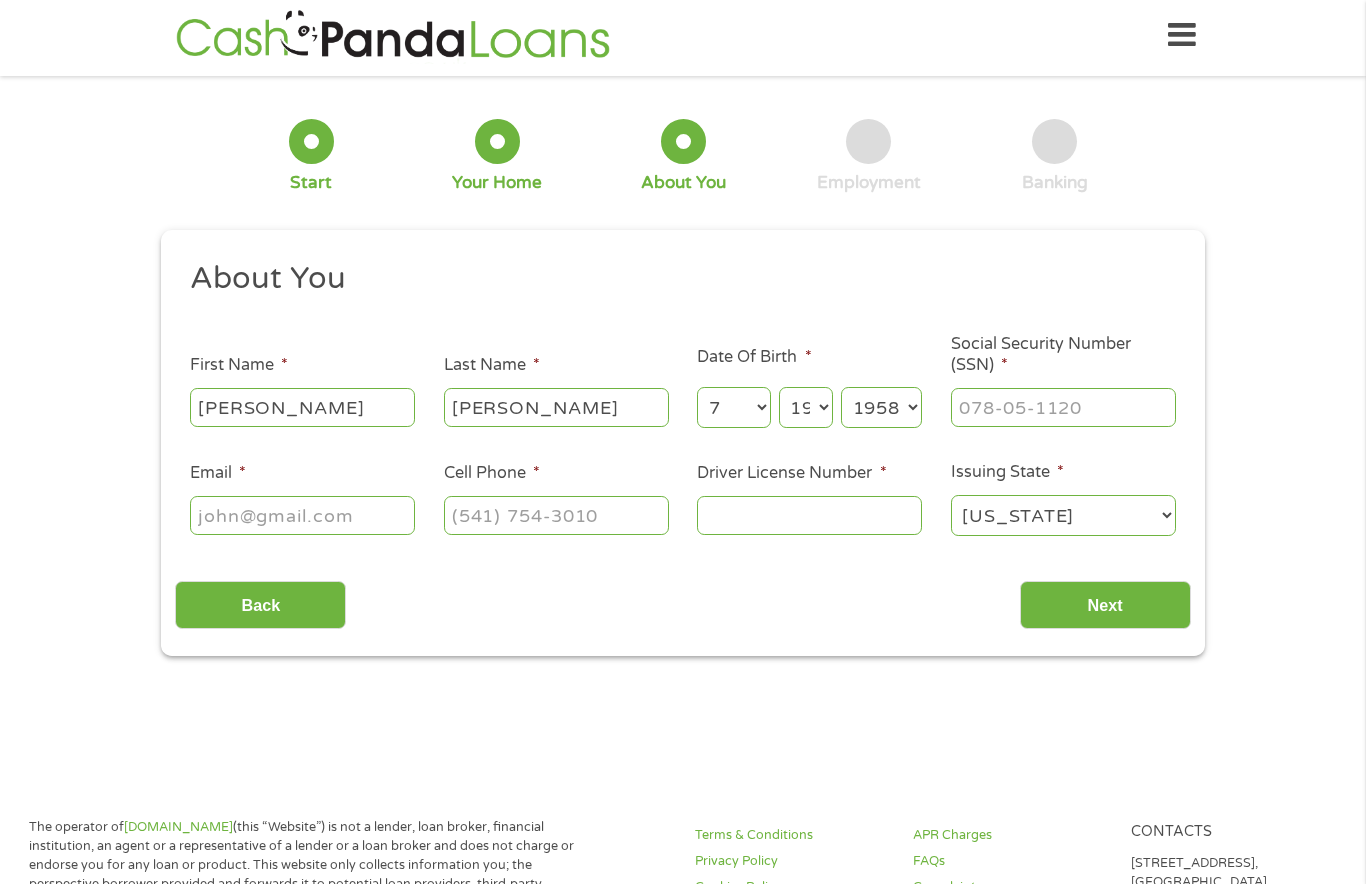 click on "Social Security Number (SSN) *" at bounding box center [1063, 407] 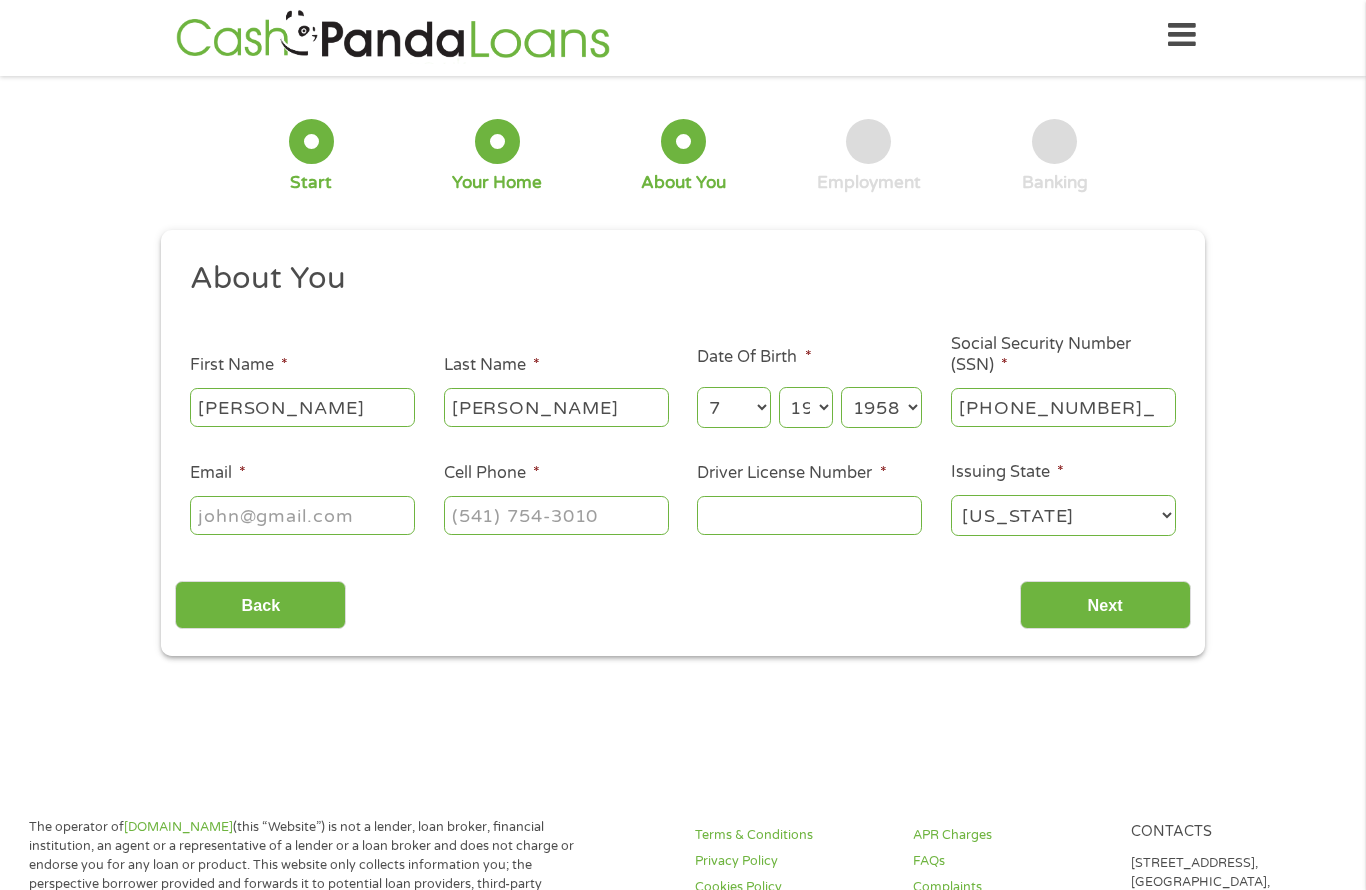 type on "587-74-7093" 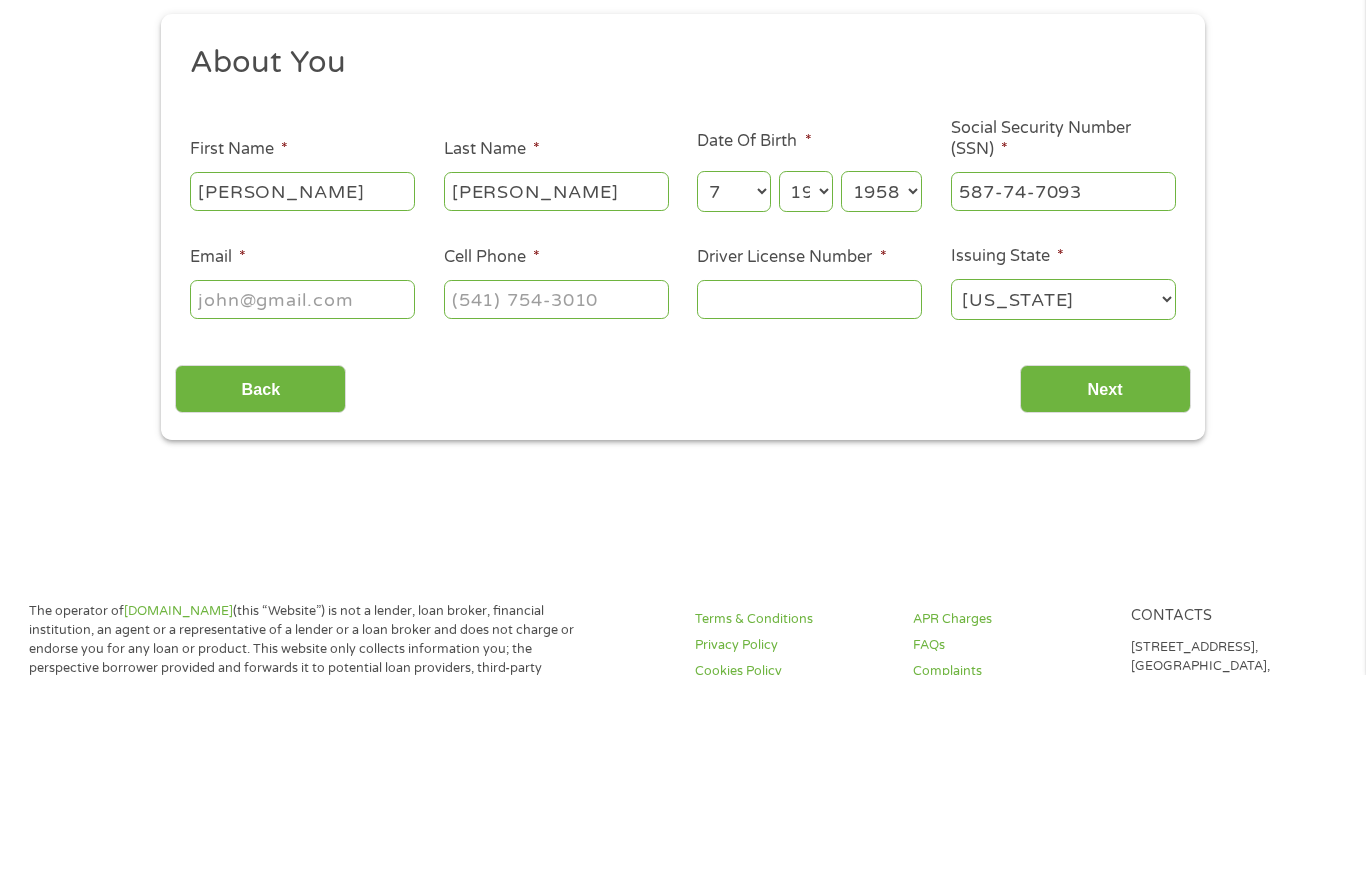 click on "Email *" at bounding box center [302, 515] 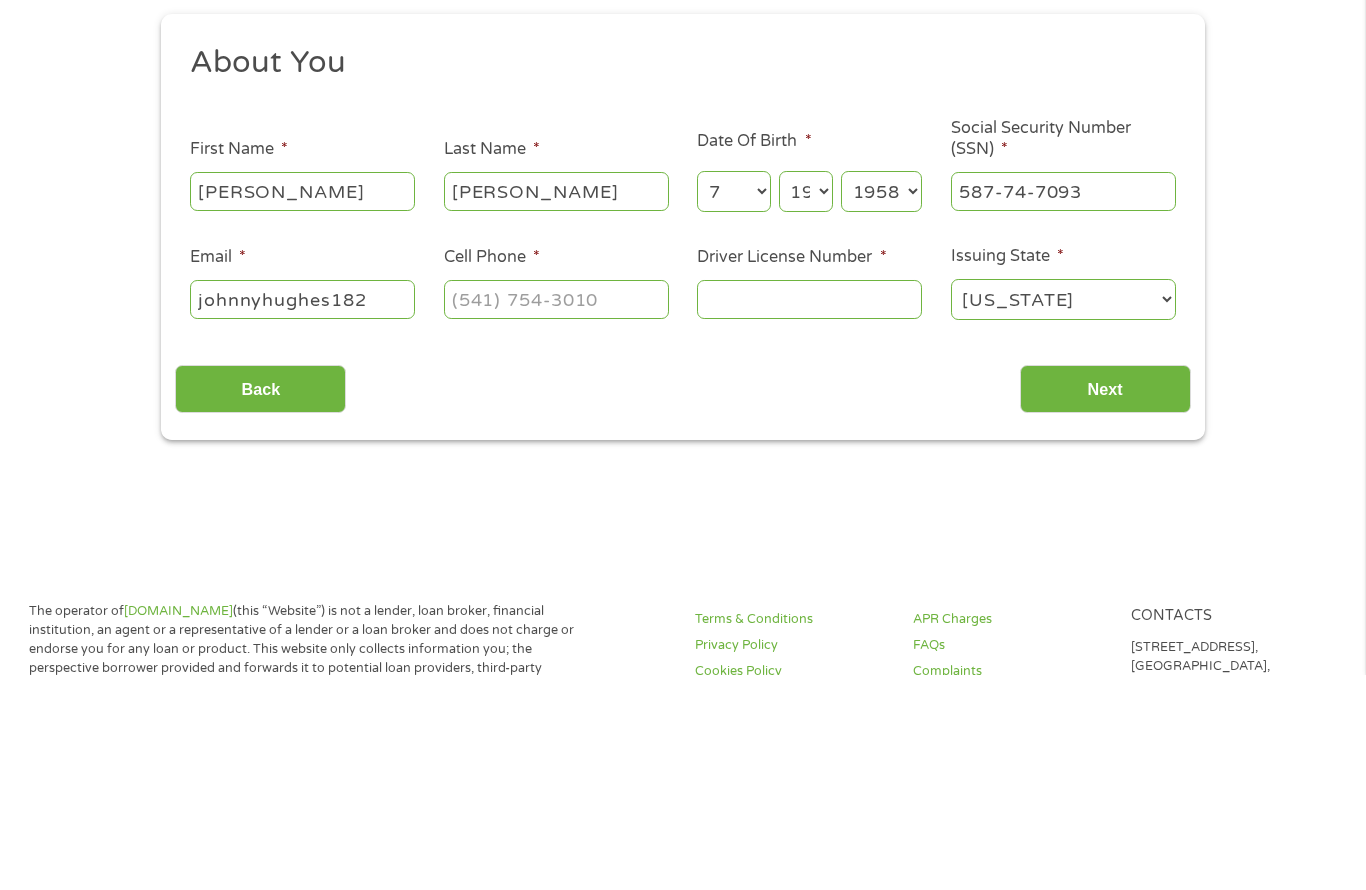 type on "[EMAIL_ADDRESS][DOMAIN_NAME]" 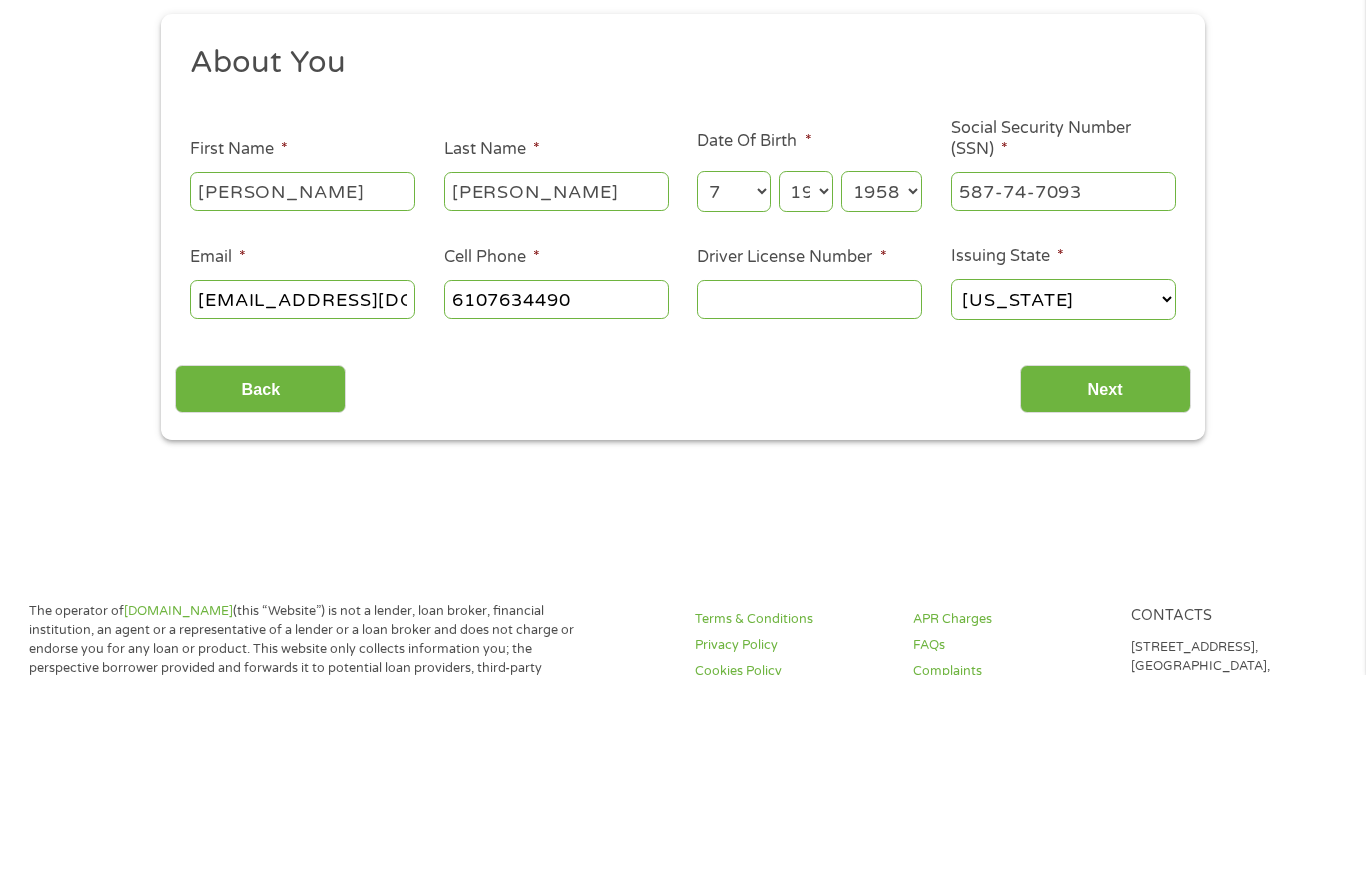 type on "[PHONE_NUMBER]" 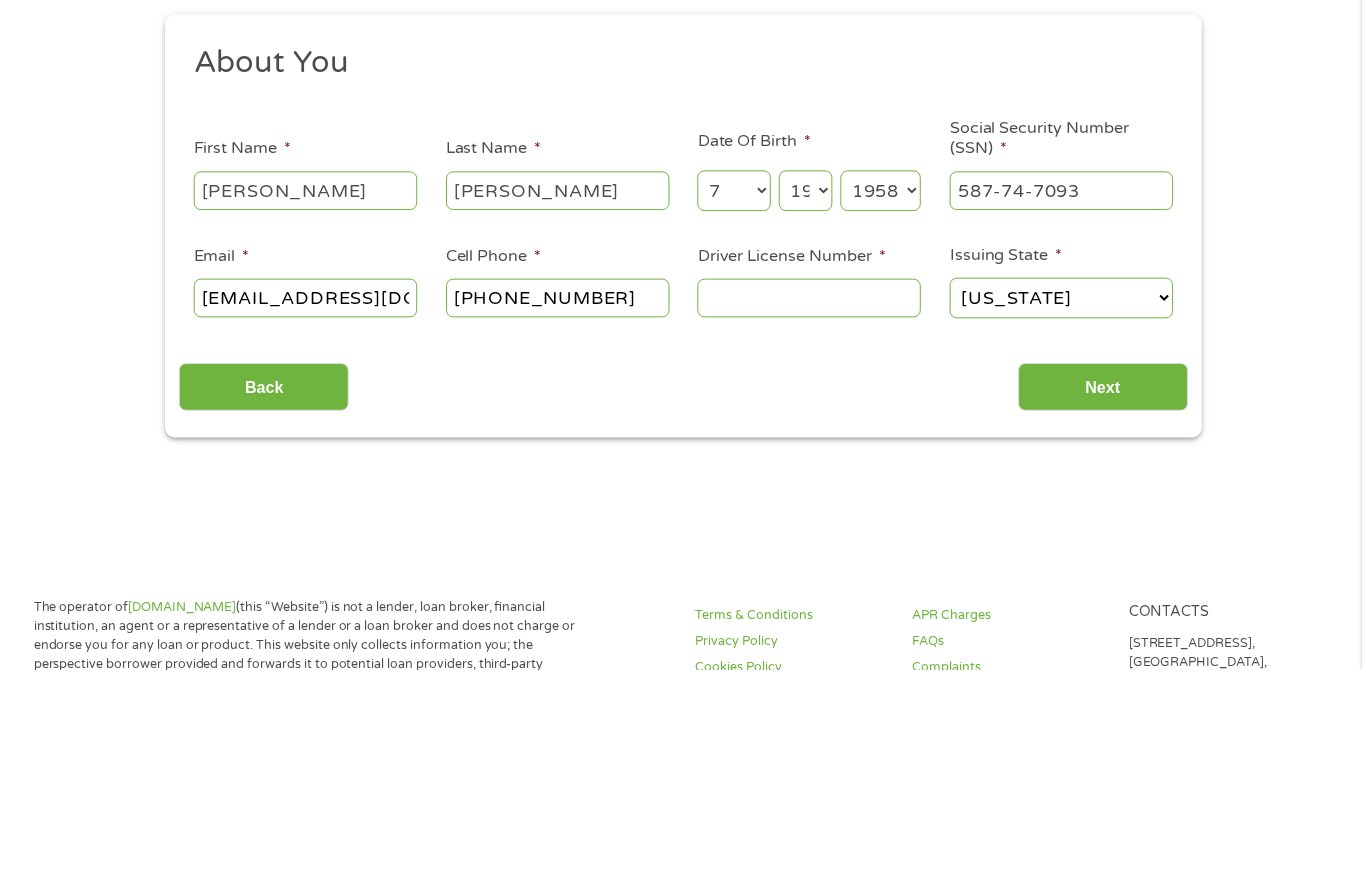 scroll, scrollTop: 221, scrollLeft: 0, axis: vertical 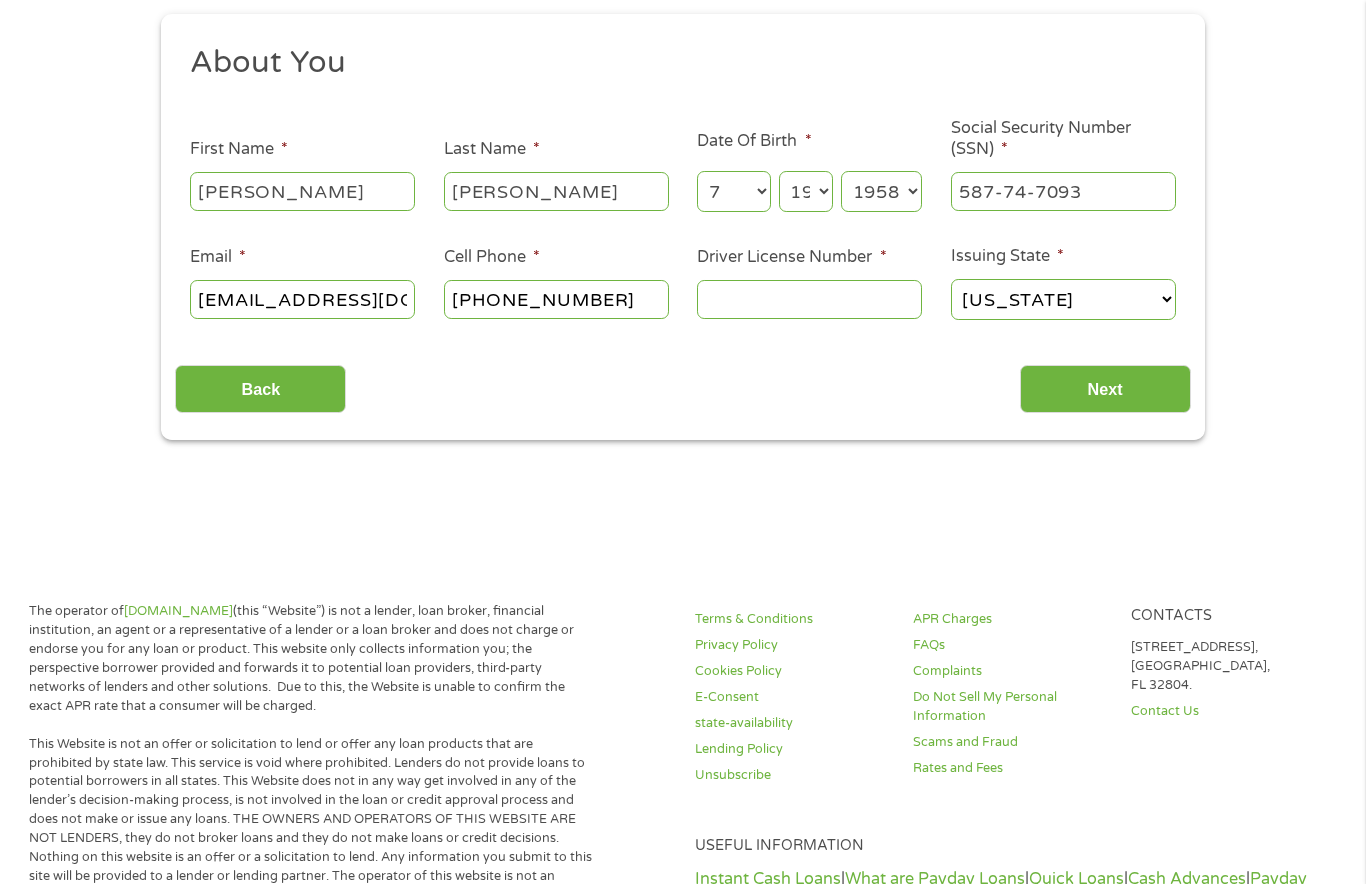 click on "Driver License Number *" at bounding box center (809, 299) 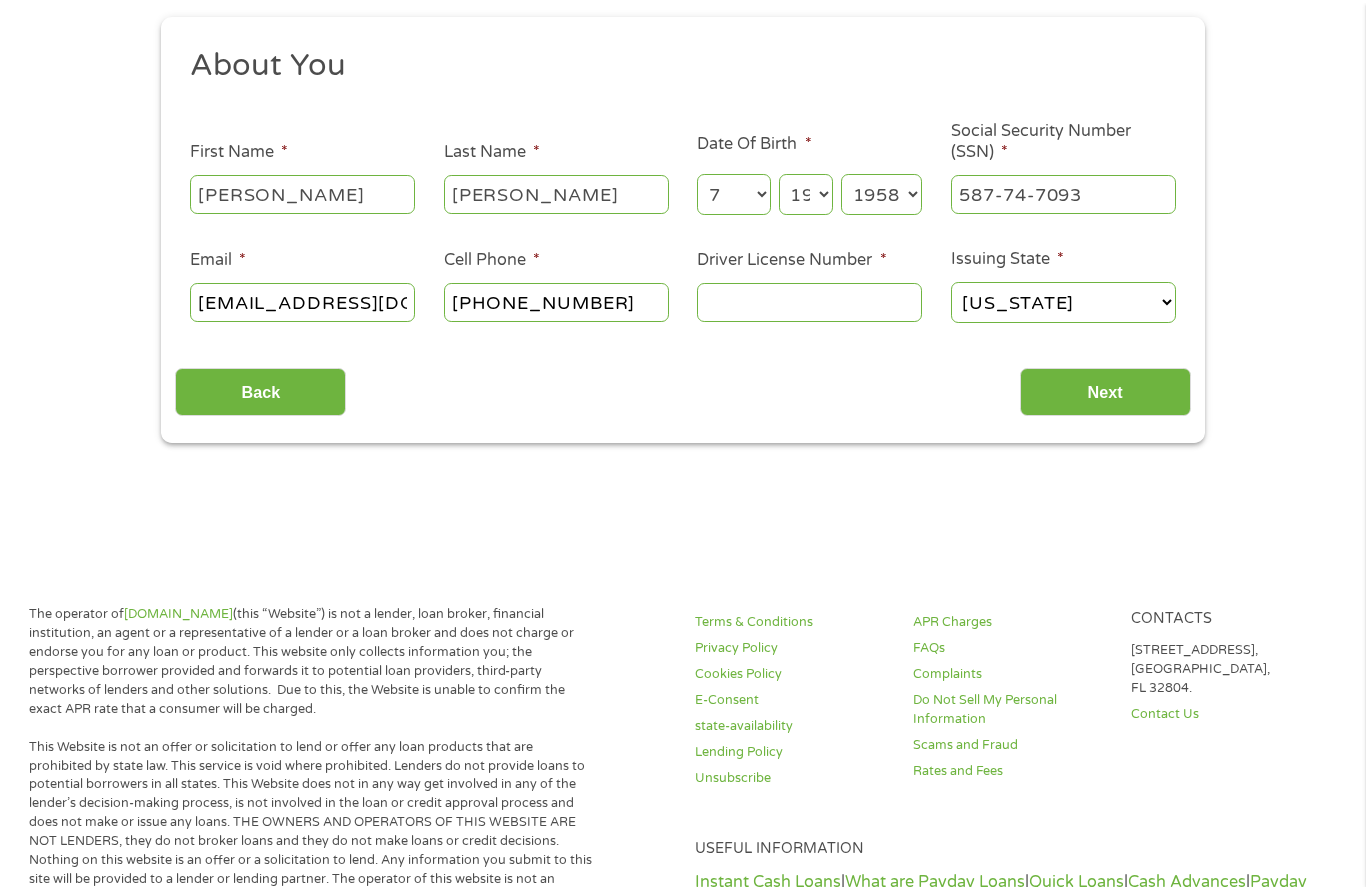 scroll, scrollTop: 220, scrollLeft: 0, axis: vertical 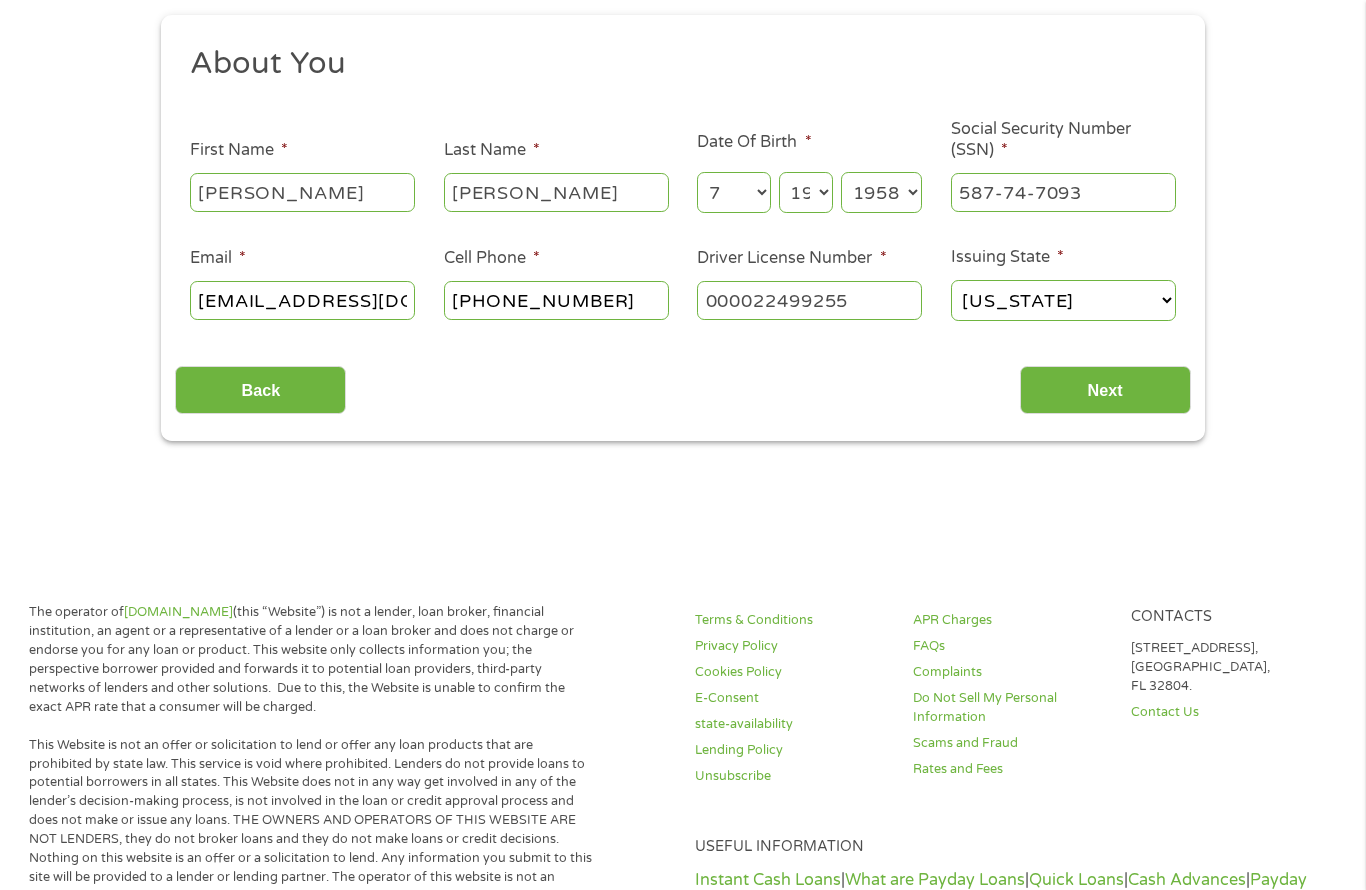 type on "000022499255" 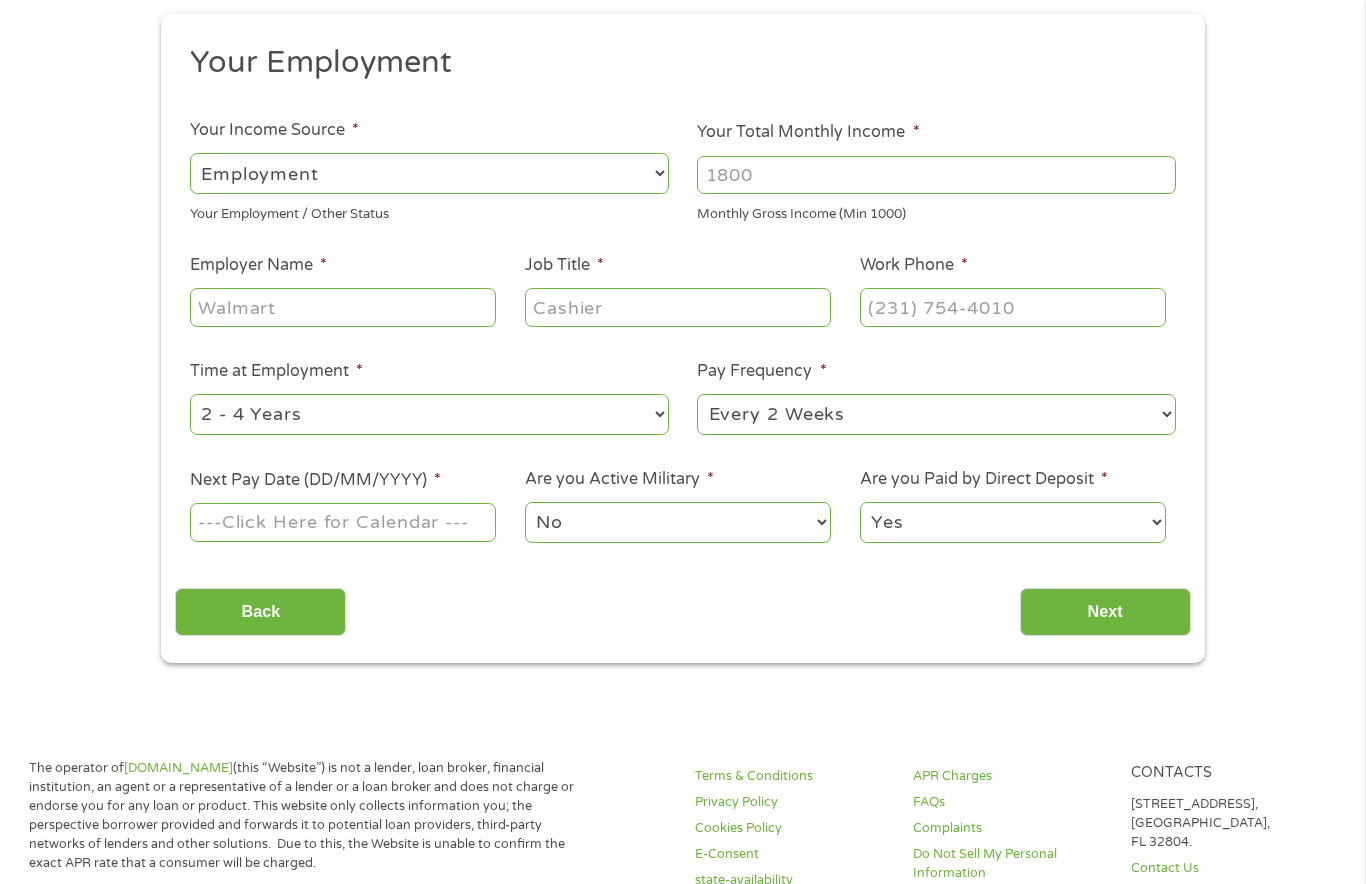 scroll, scrollTop: 5, scrollLeft: 0, axis: vertical 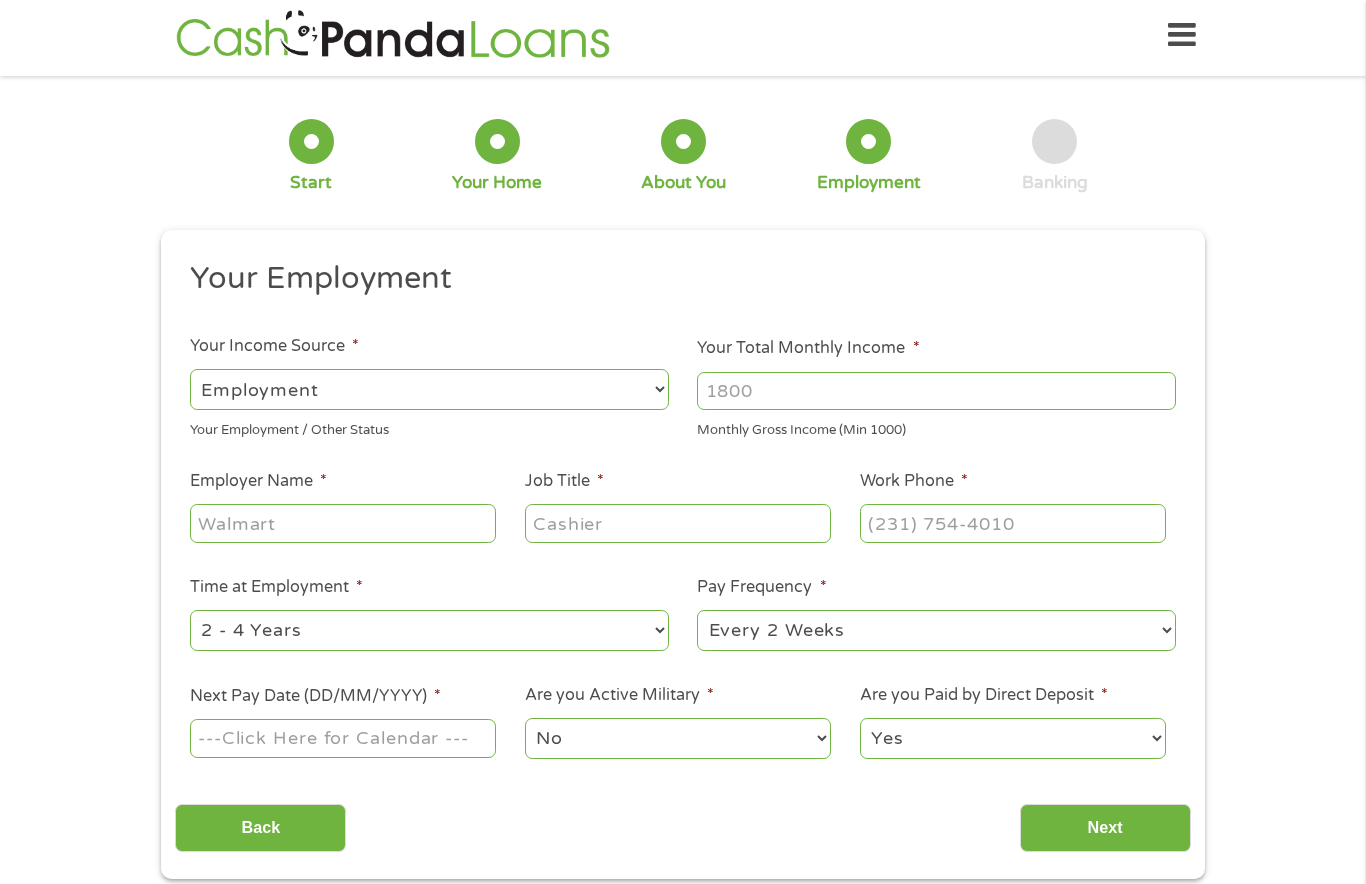 click on "--- Choose one --- Employment [DEMOGRAPHIC_DATA] Benefits" at bounding box center [429, 389] 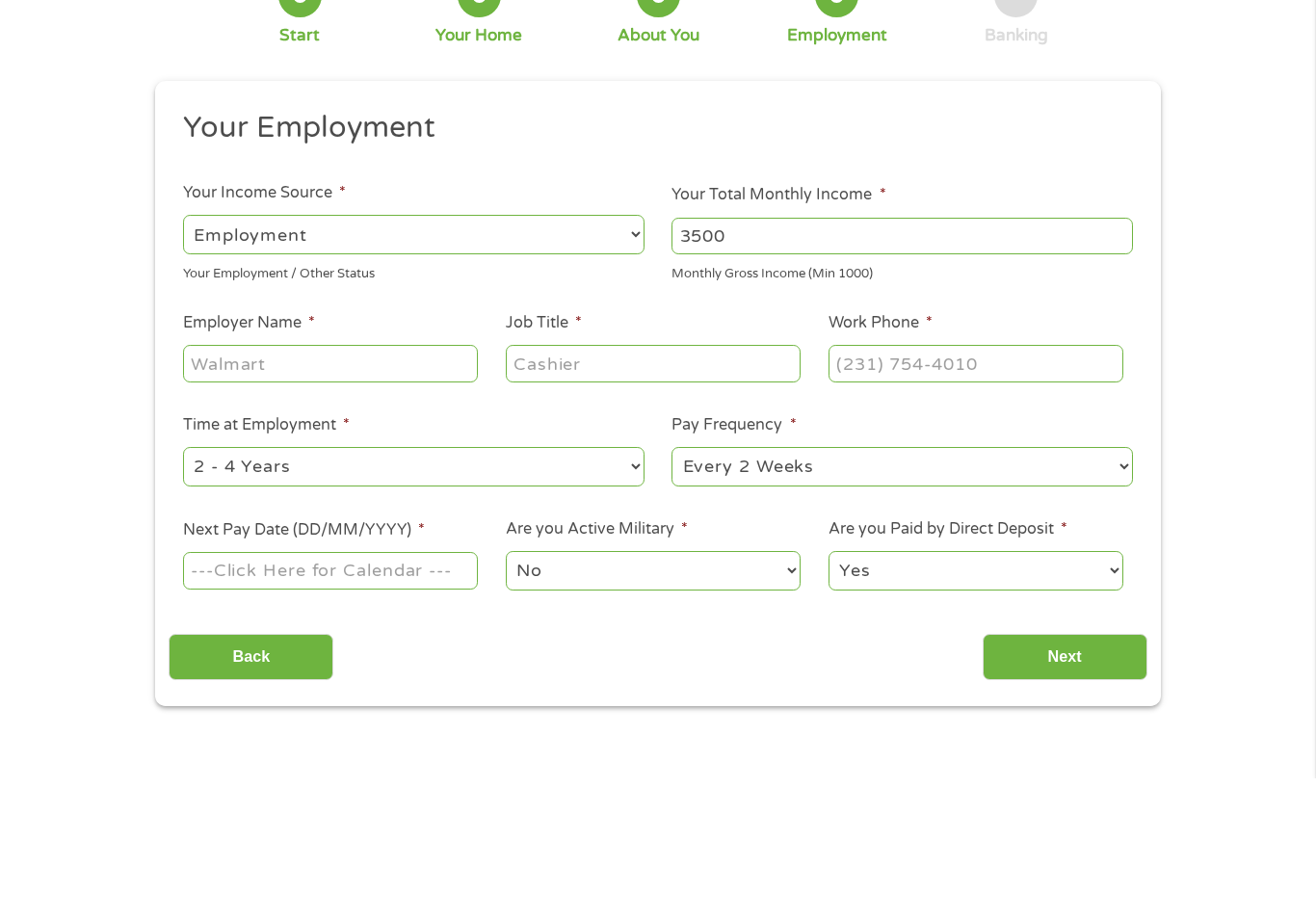 type on "3500" 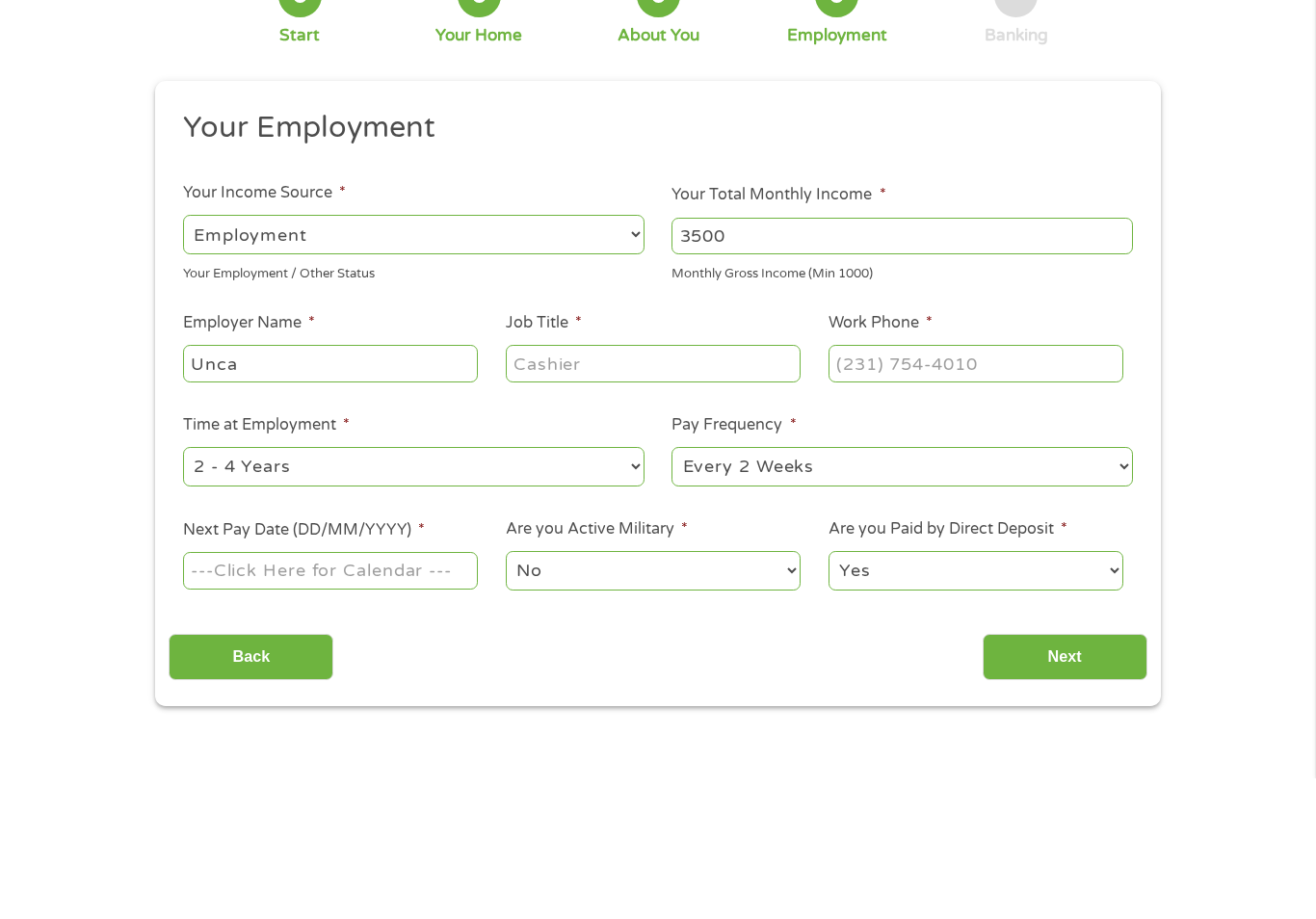 type on "Unca" 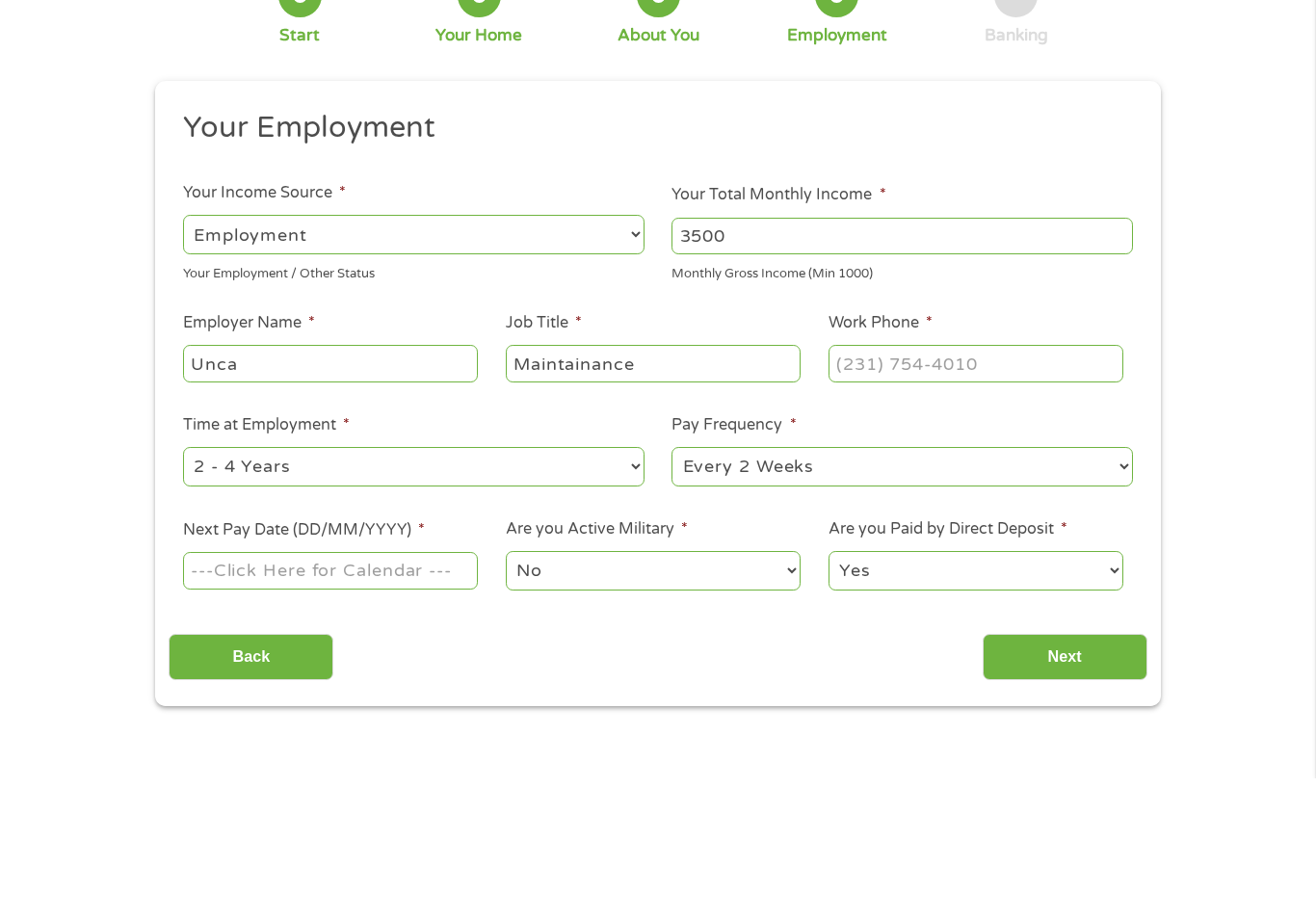 type on "Maintainance" 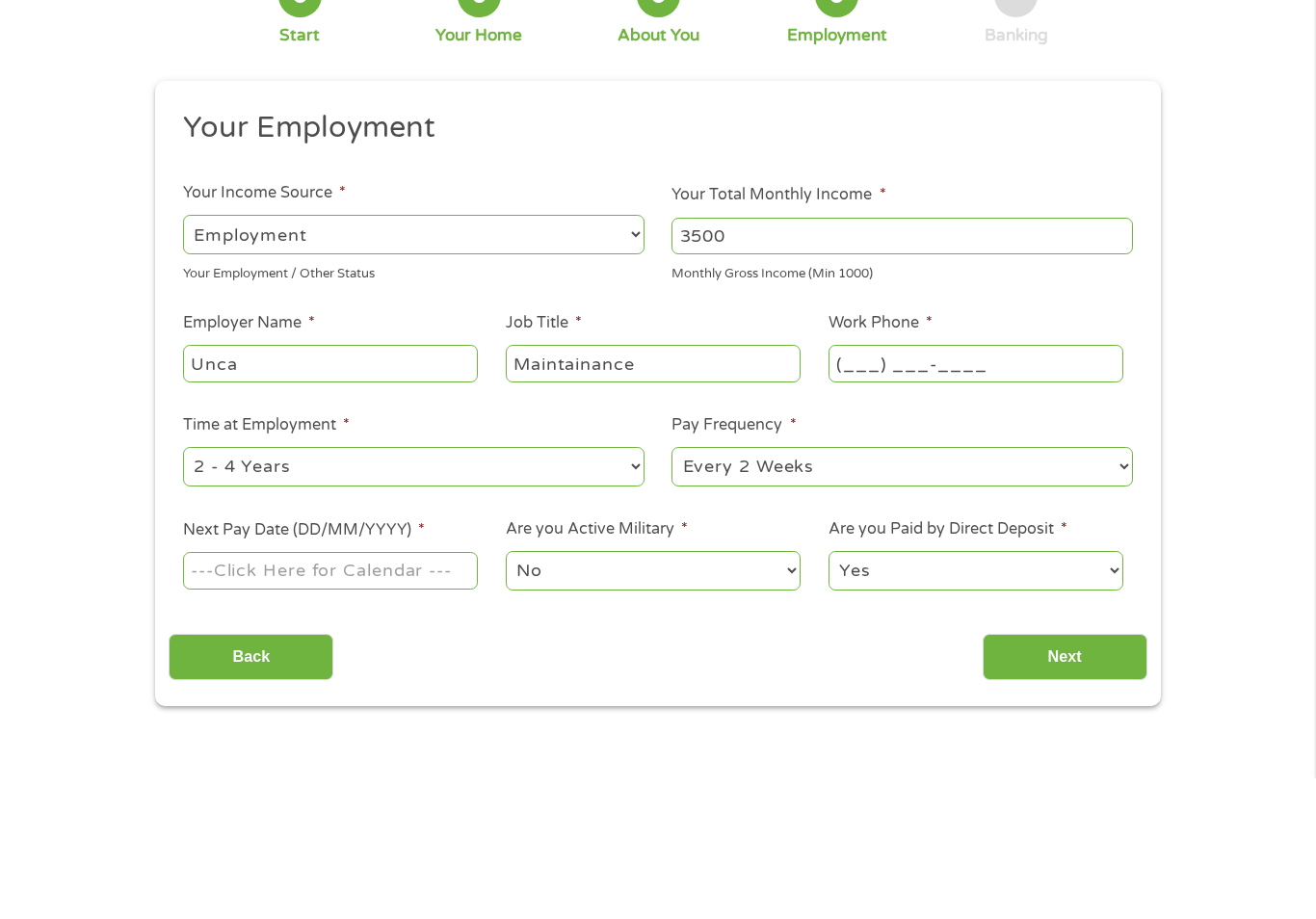 click on "--- Choose one --- 1 Year or less 1 - 2 Years 2 - 4 Years Over 4 Years" at bounding box center [413, 607] 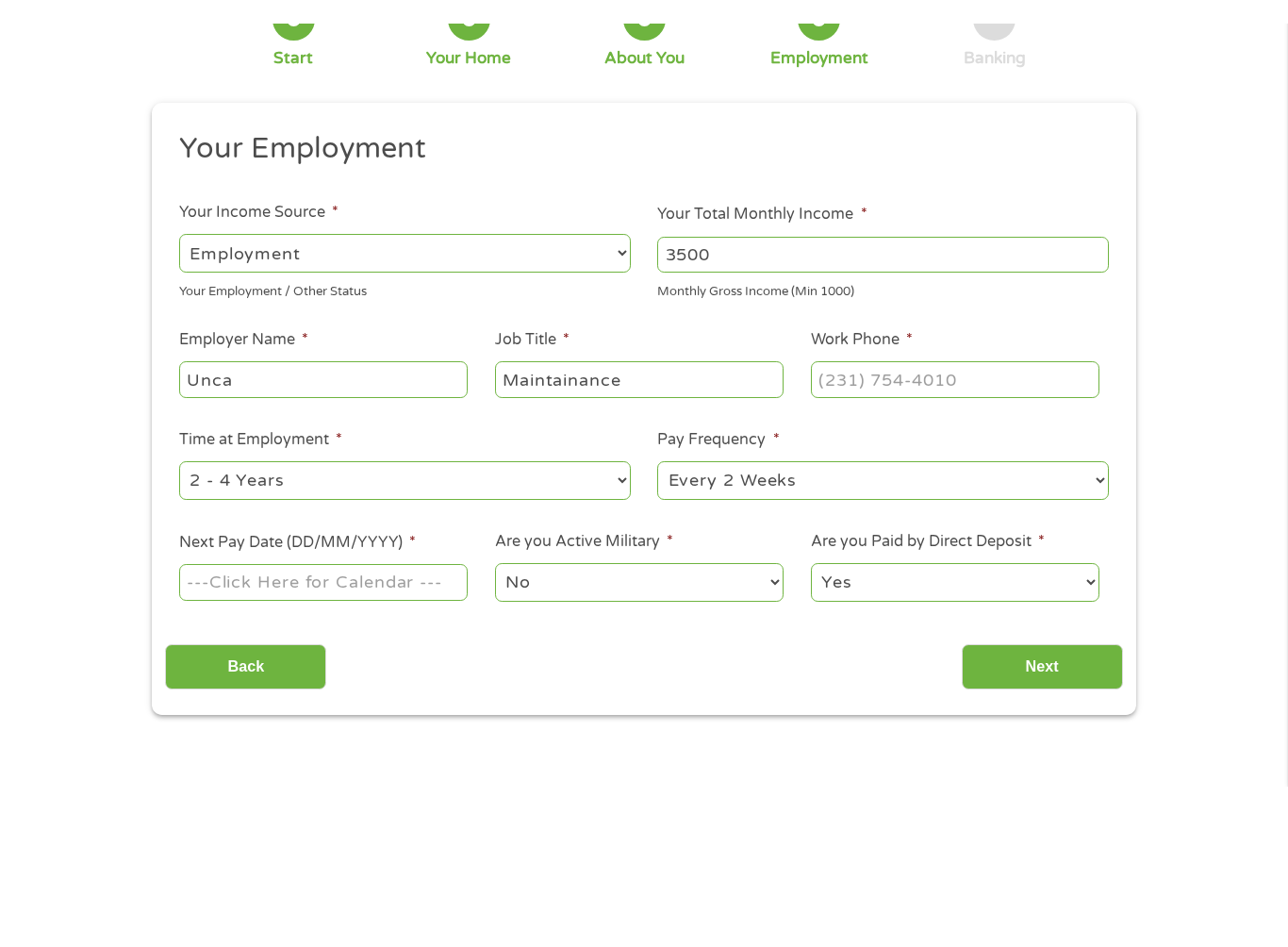 scroll, scrollTop: 142, scrollLeft: 0, axis: vertical 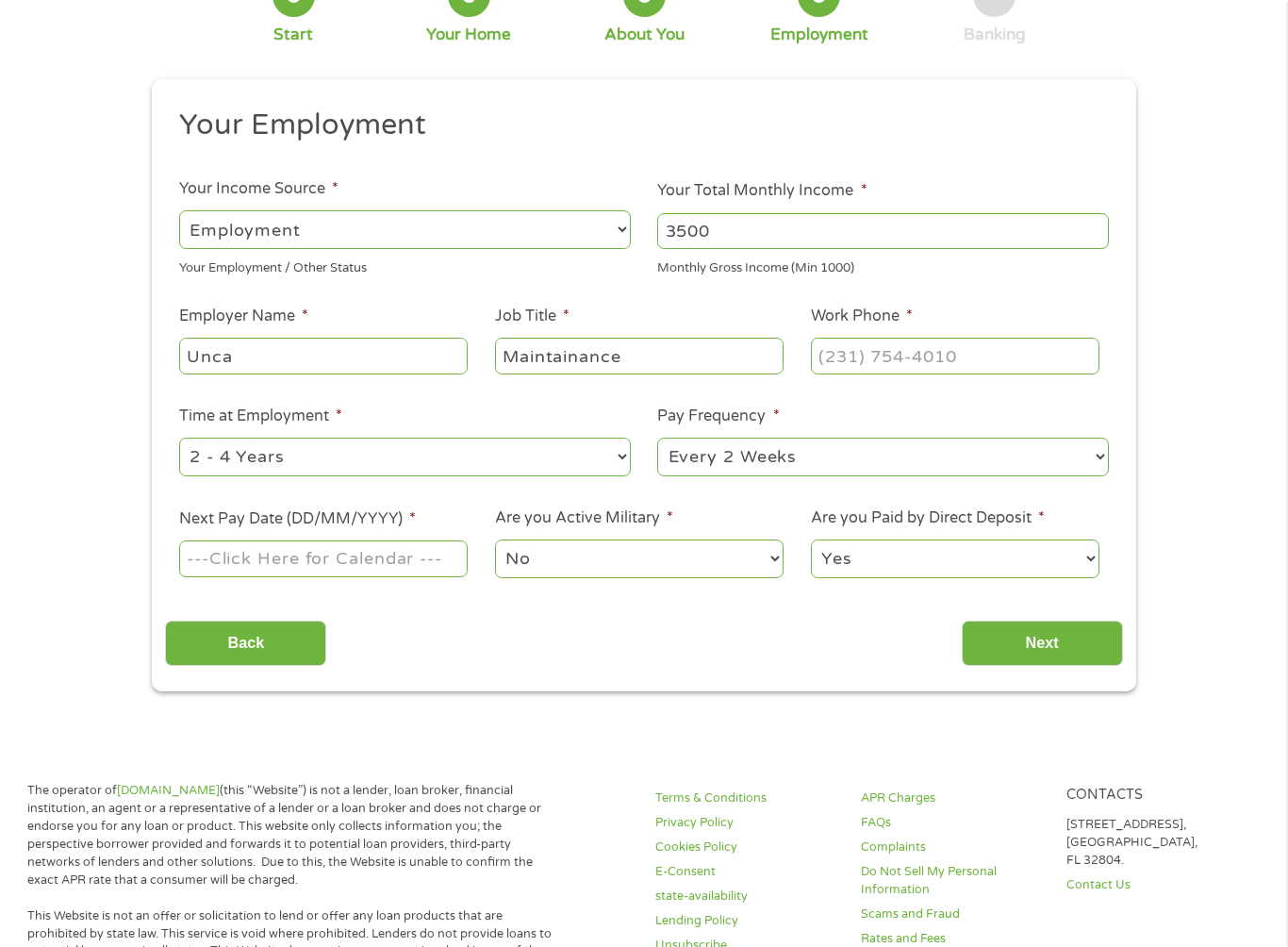 select on "60months" 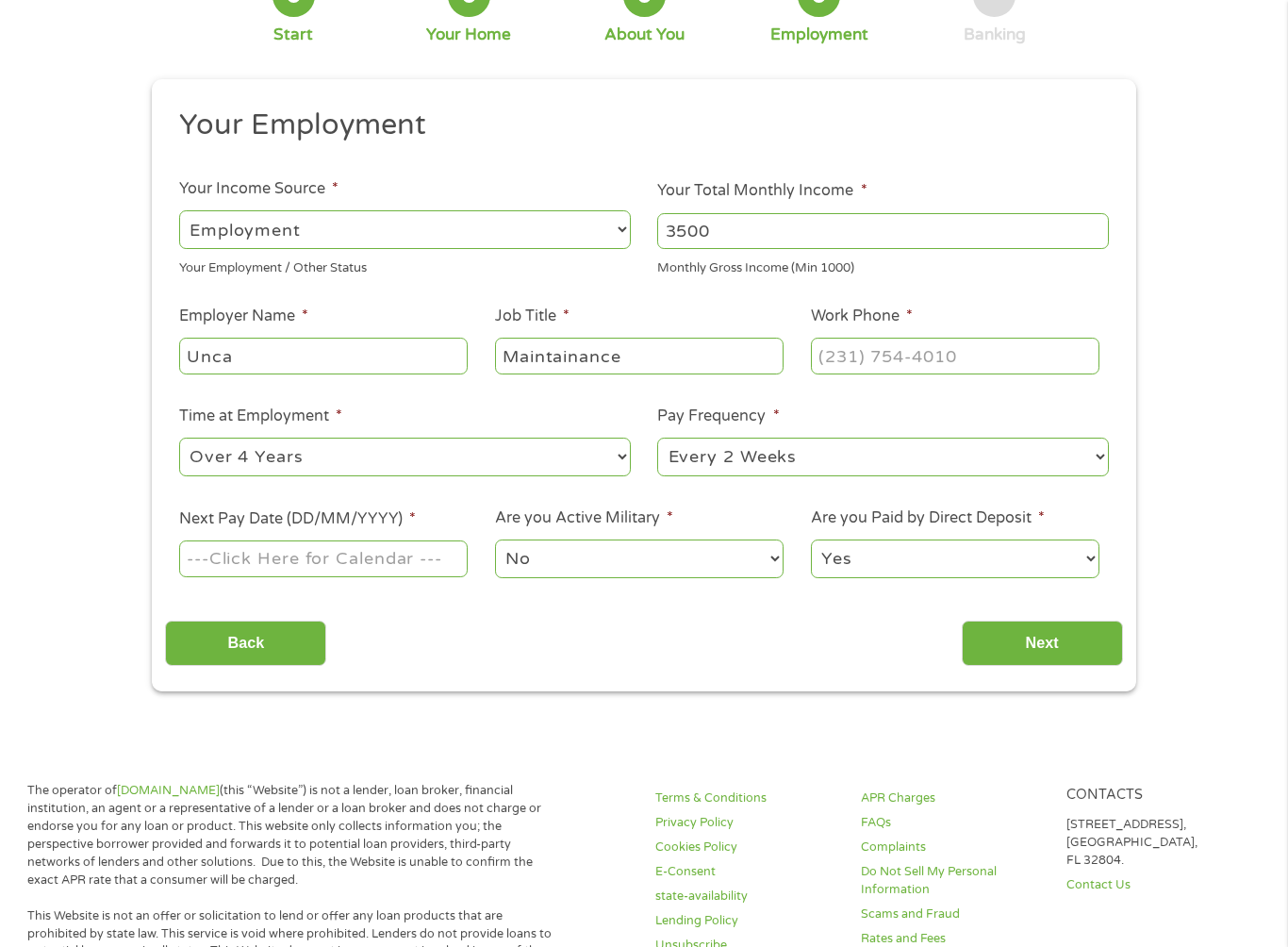 click on "--- Choose one --- Every 2 Weeks Every Week Monthly Semi-Monthly" at bounding box center (883, 457) 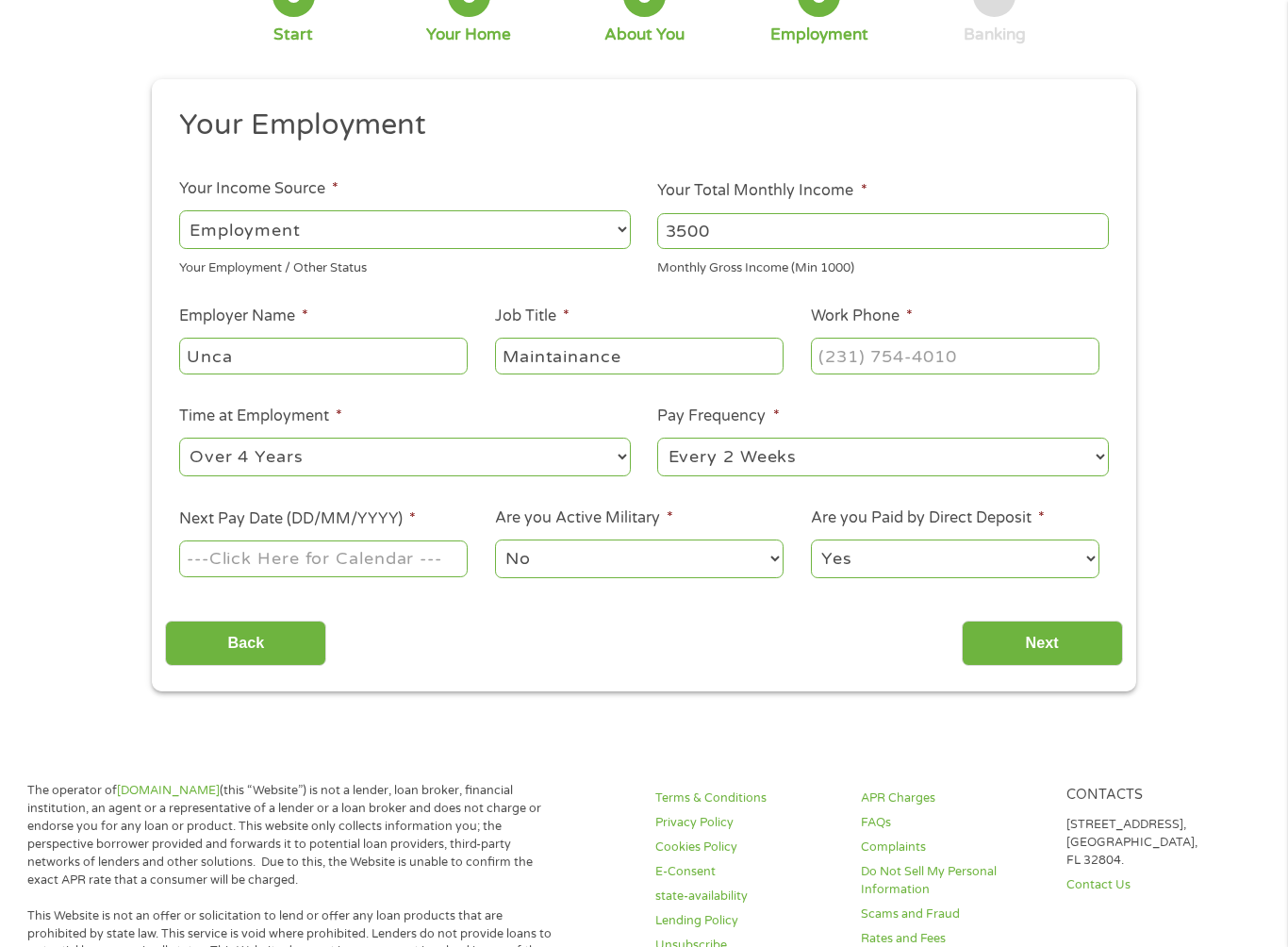select on "monthly" 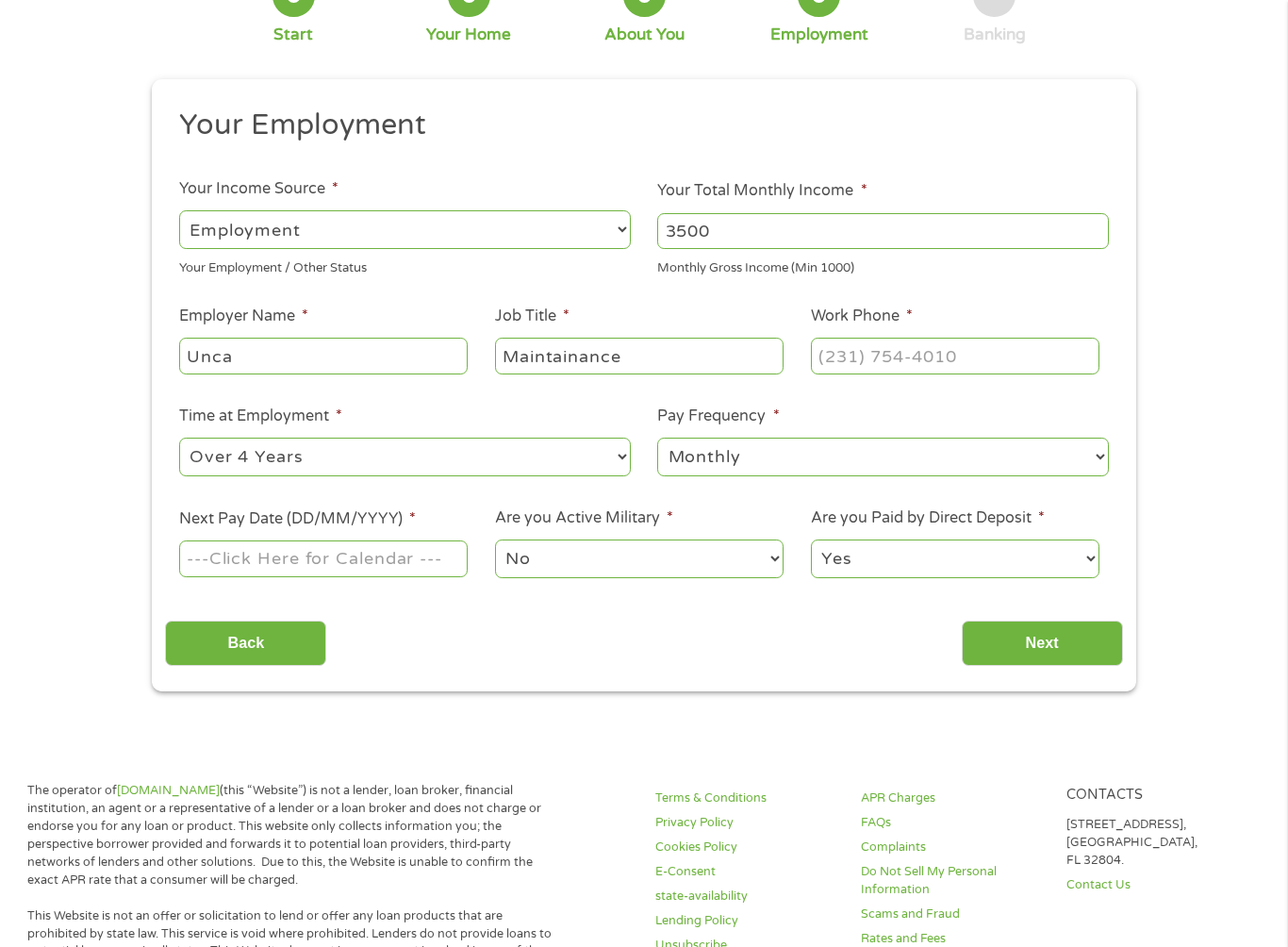 click on "Next Pay Date (DD/MM/YYYY) *" at bounding box center [323, 558] 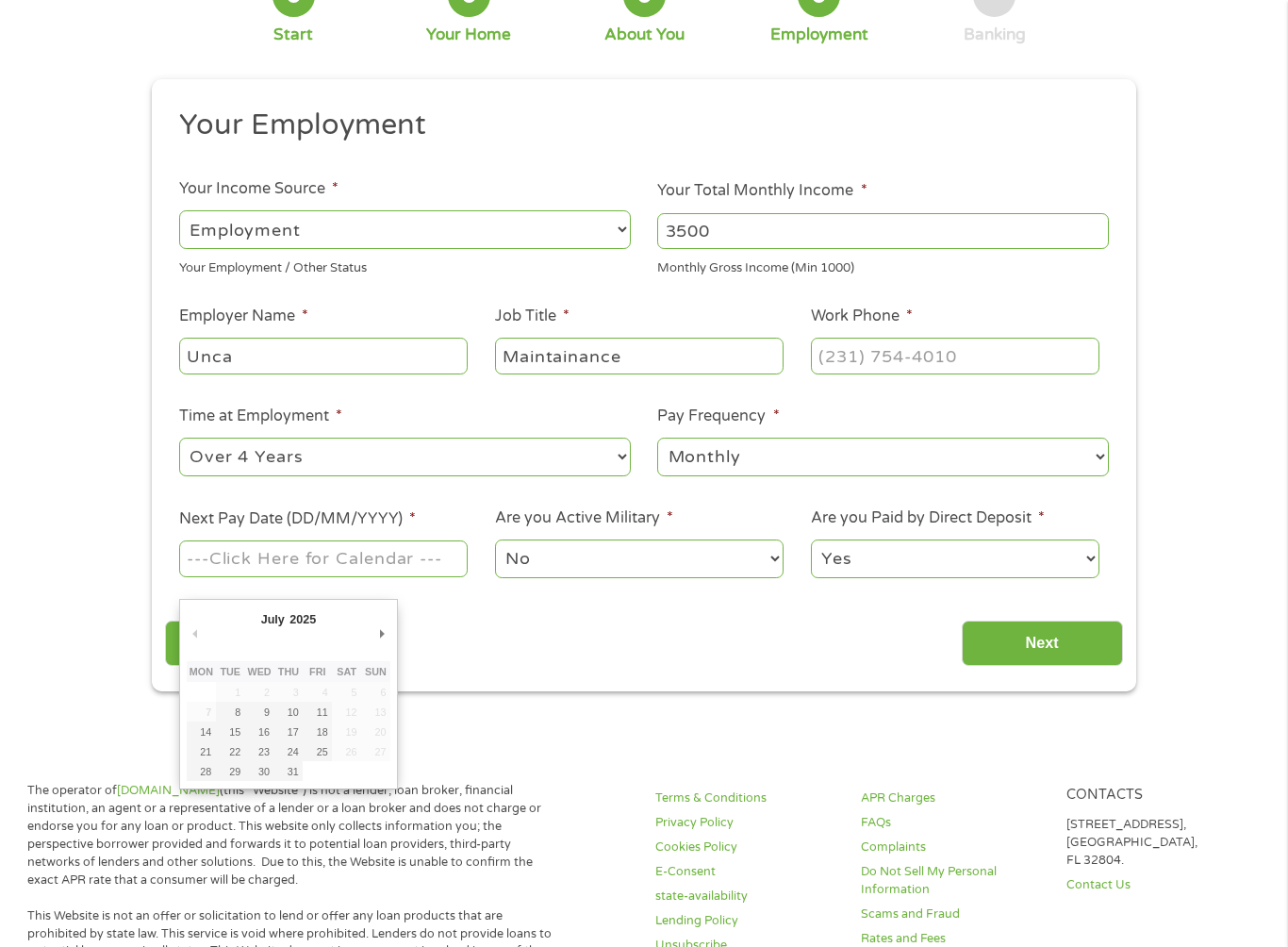 type on "[DATE]" 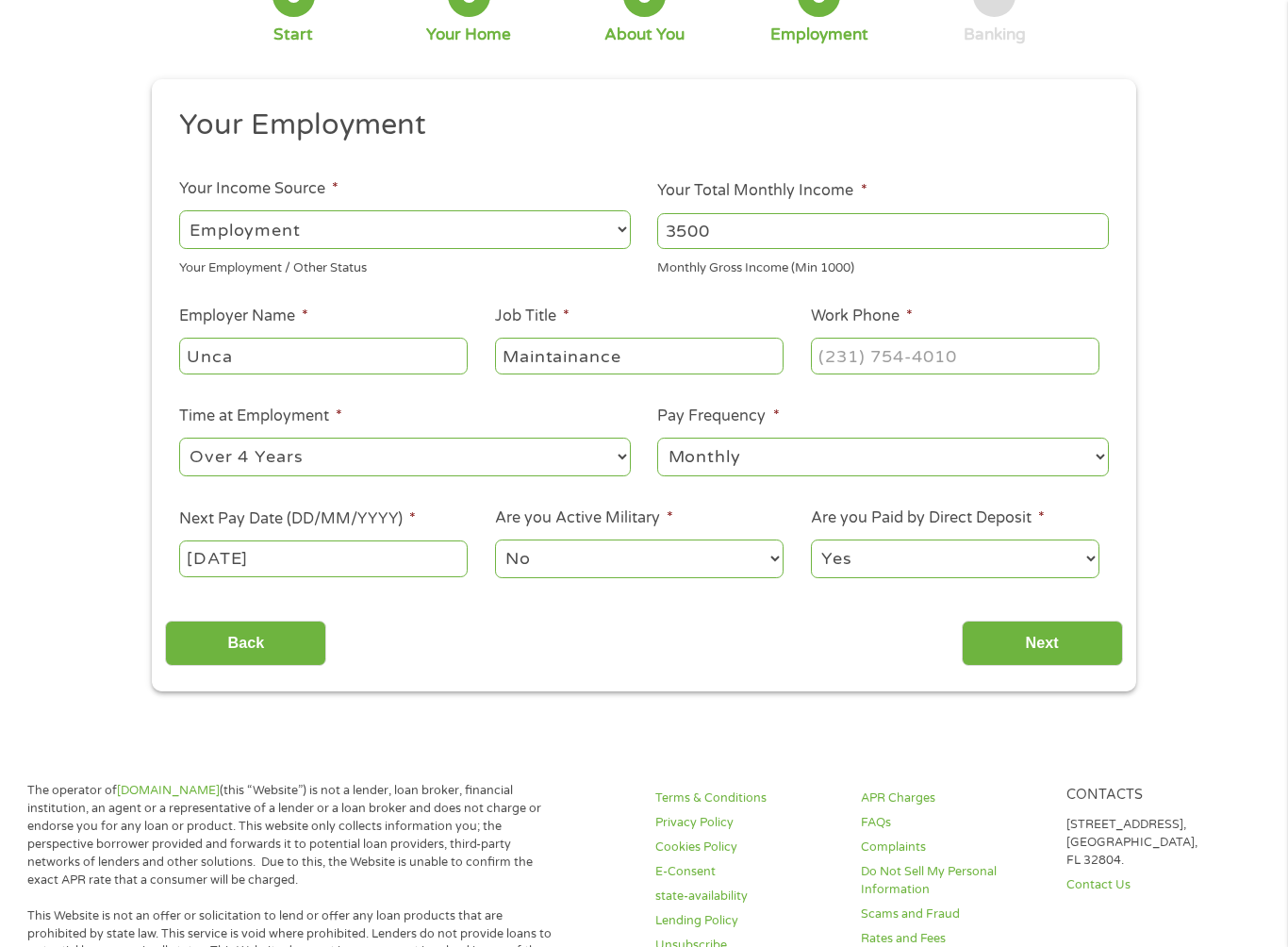 click on "Yes No" at bounding box center (955, 558) 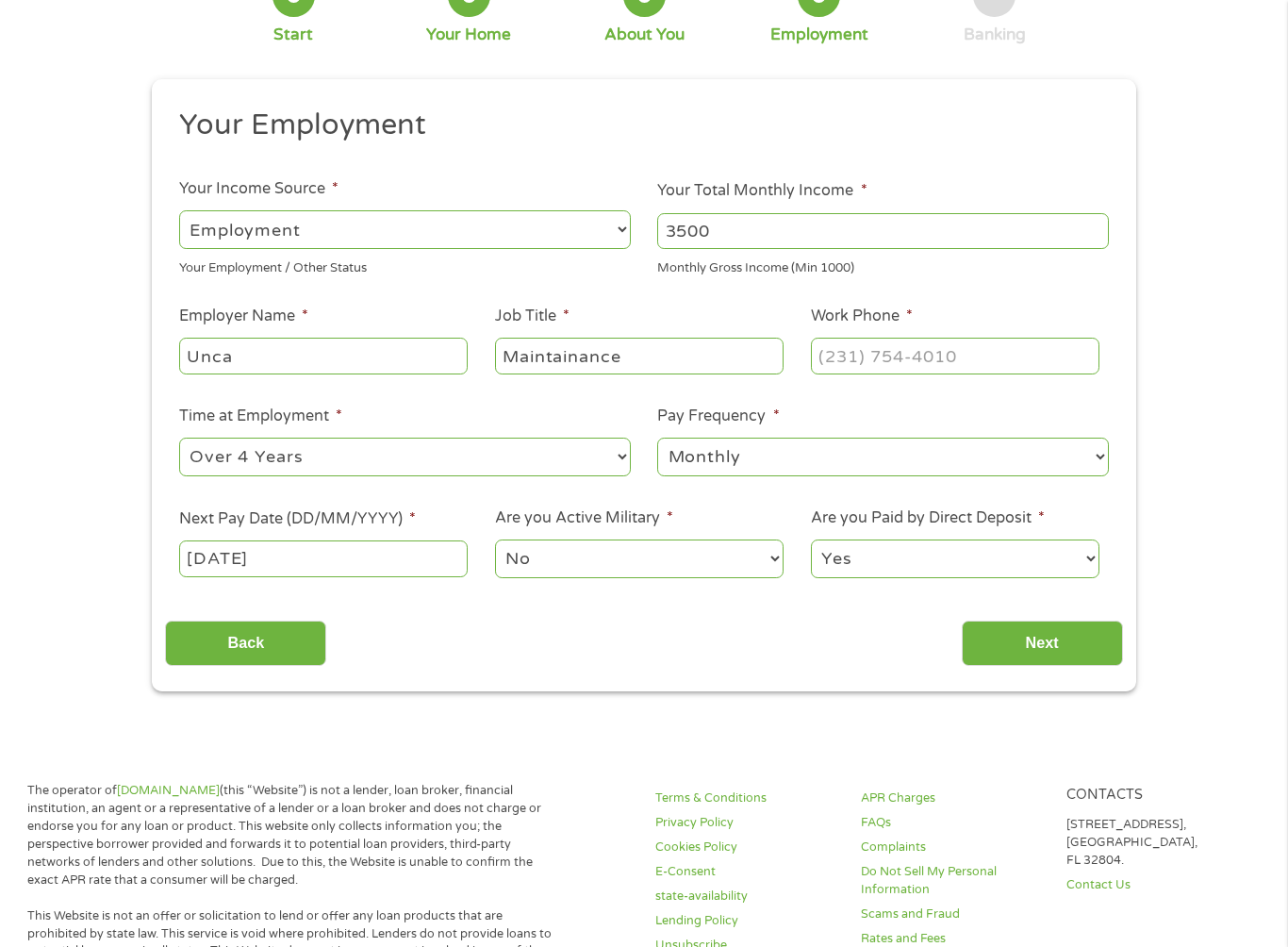 click on "Next" at bounding box center [1042, 643] 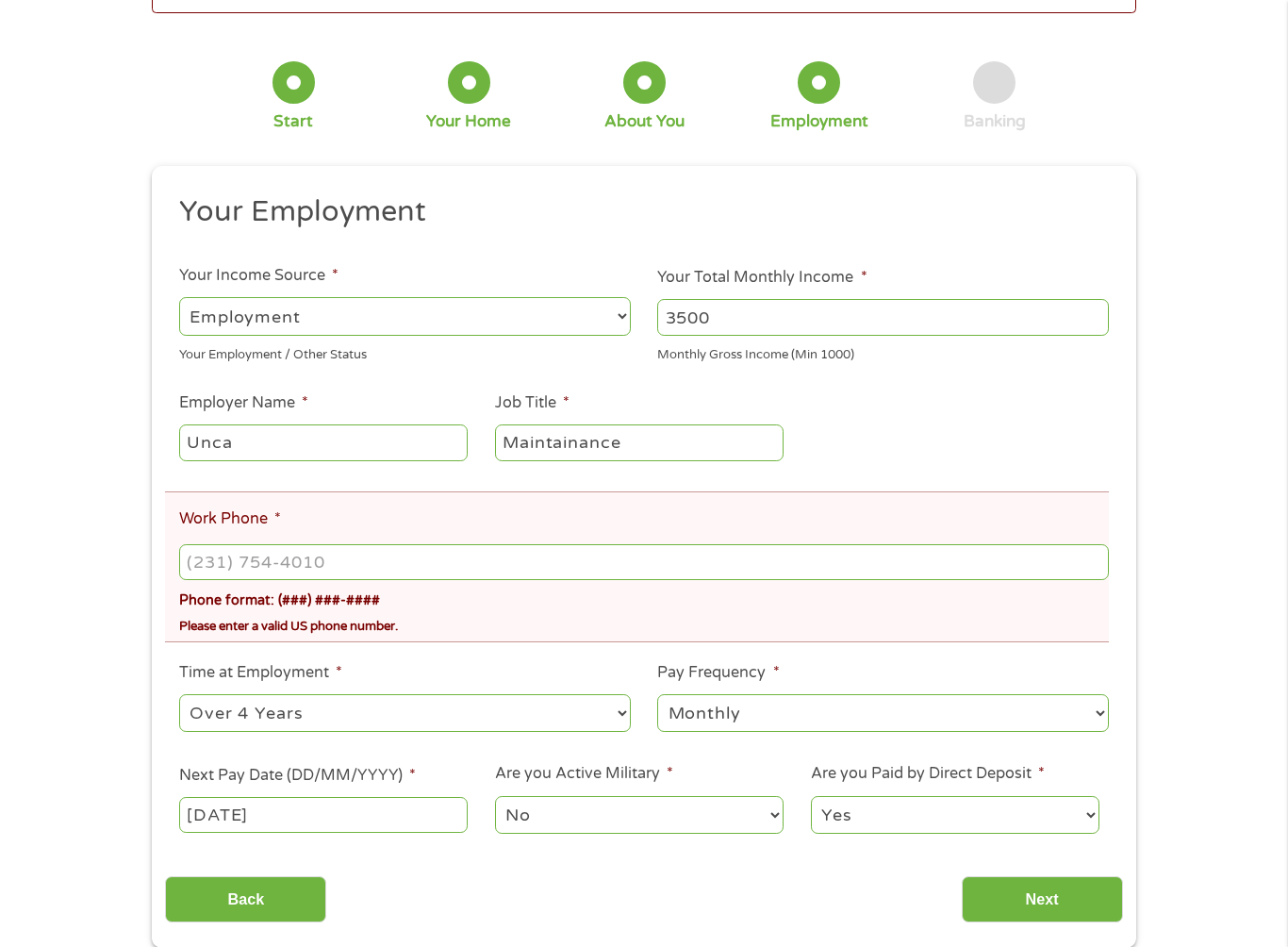 scroll, scrollTop: 5, scrollLeft: 0, axis: vertical 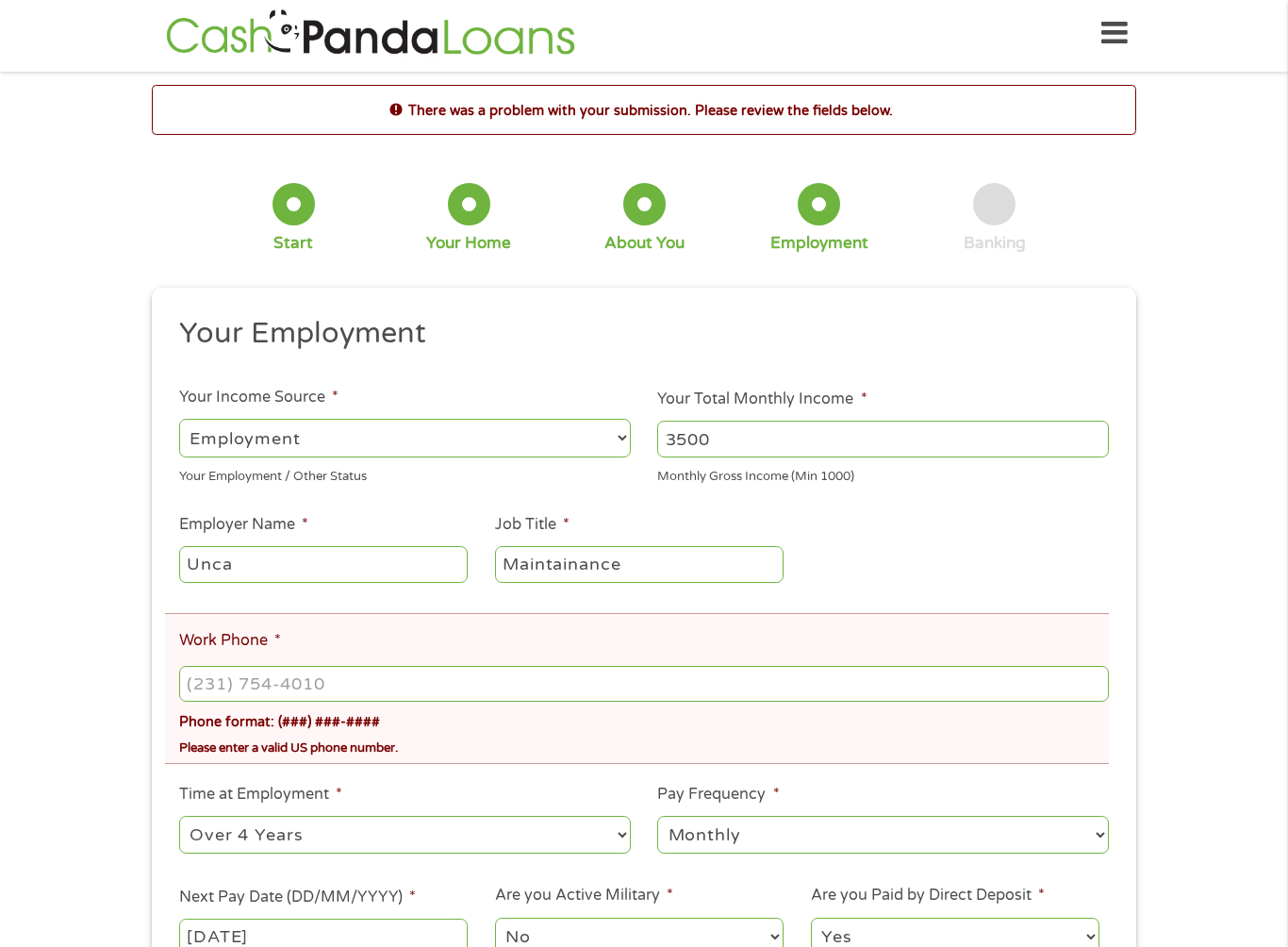 click on "Work Phone *" at bounding box center [644, 684] 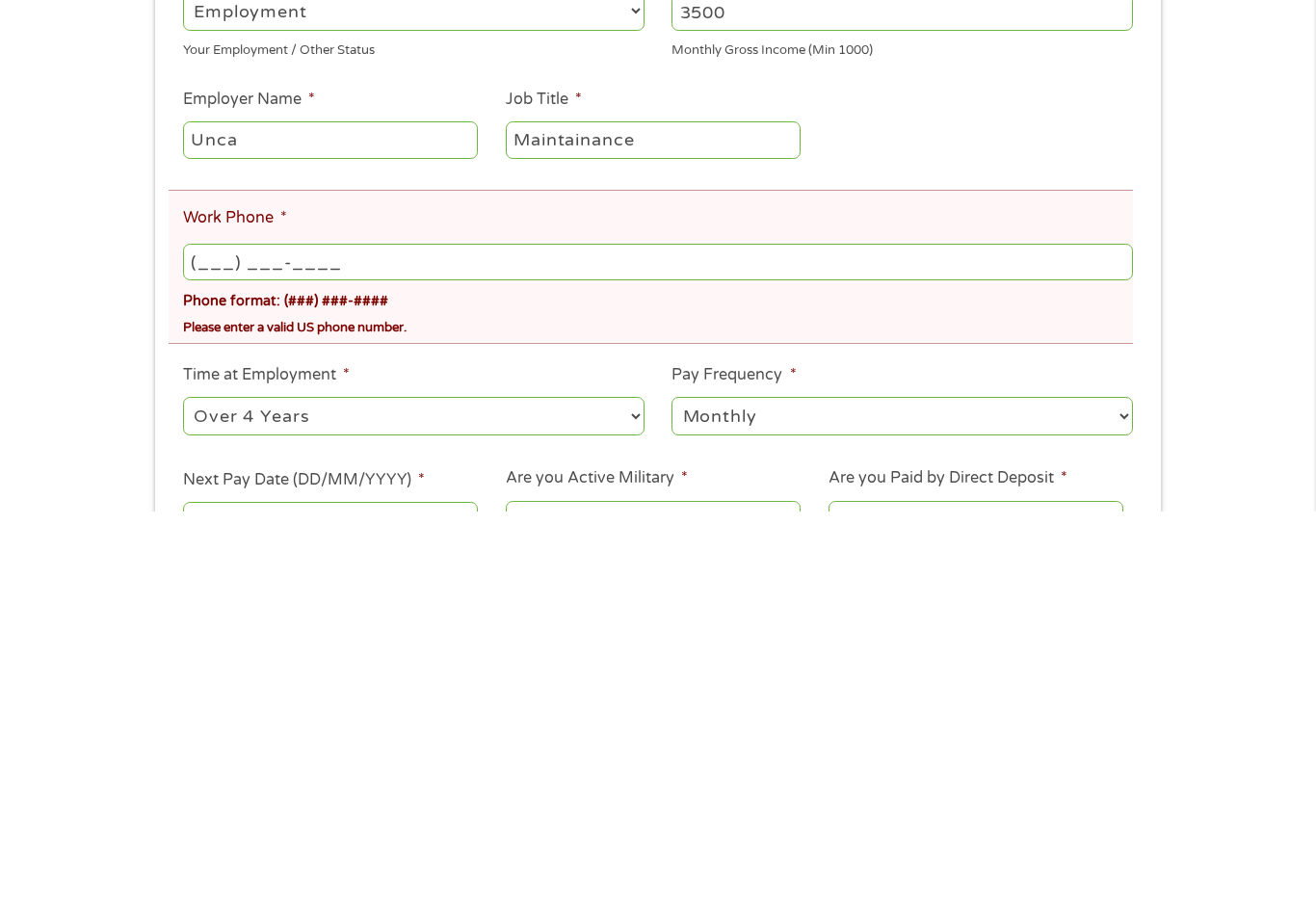 scroll, scrollTop: 82, scrollLeft: 0, axis: vertical 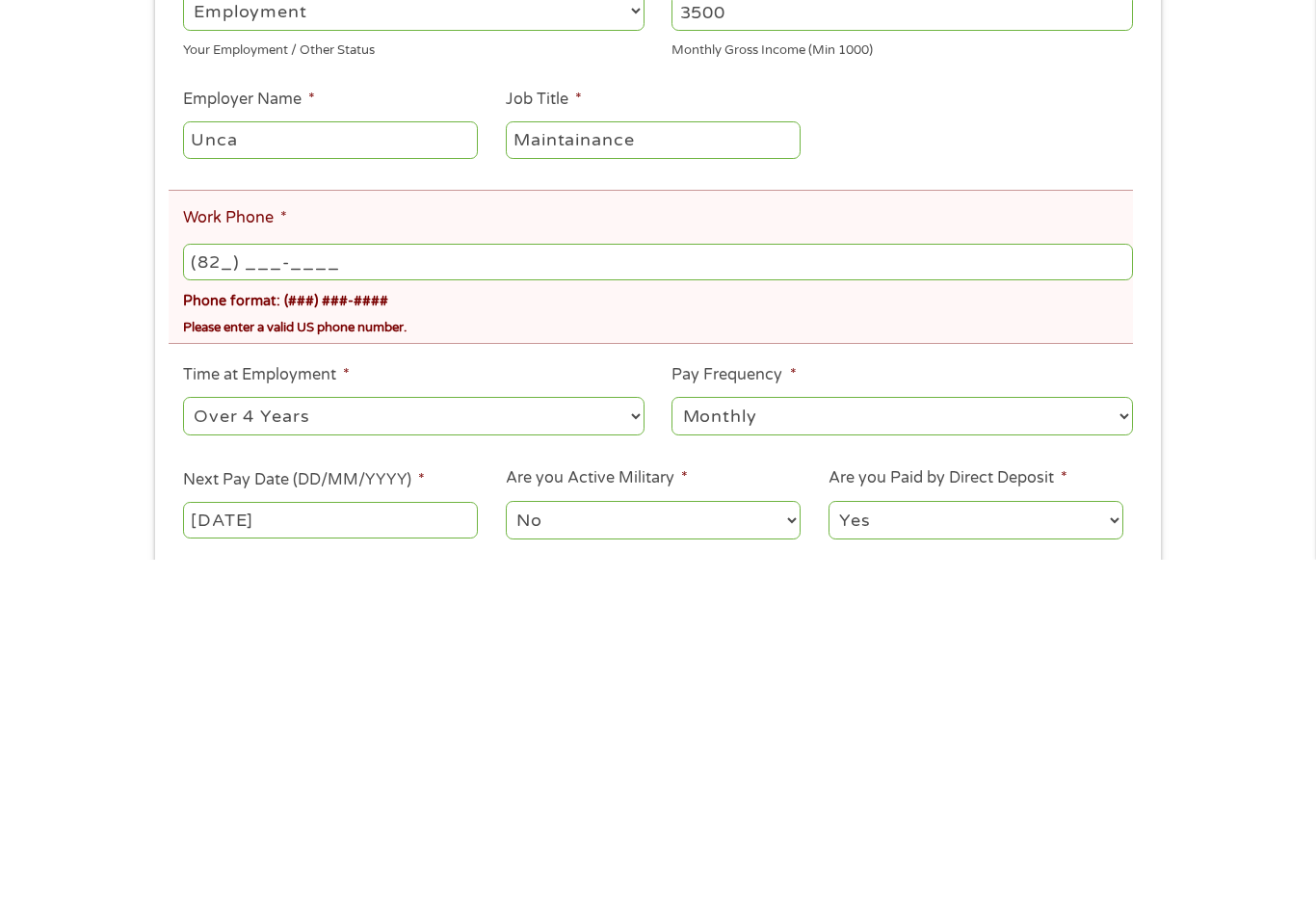 type on "(828) ___-____" 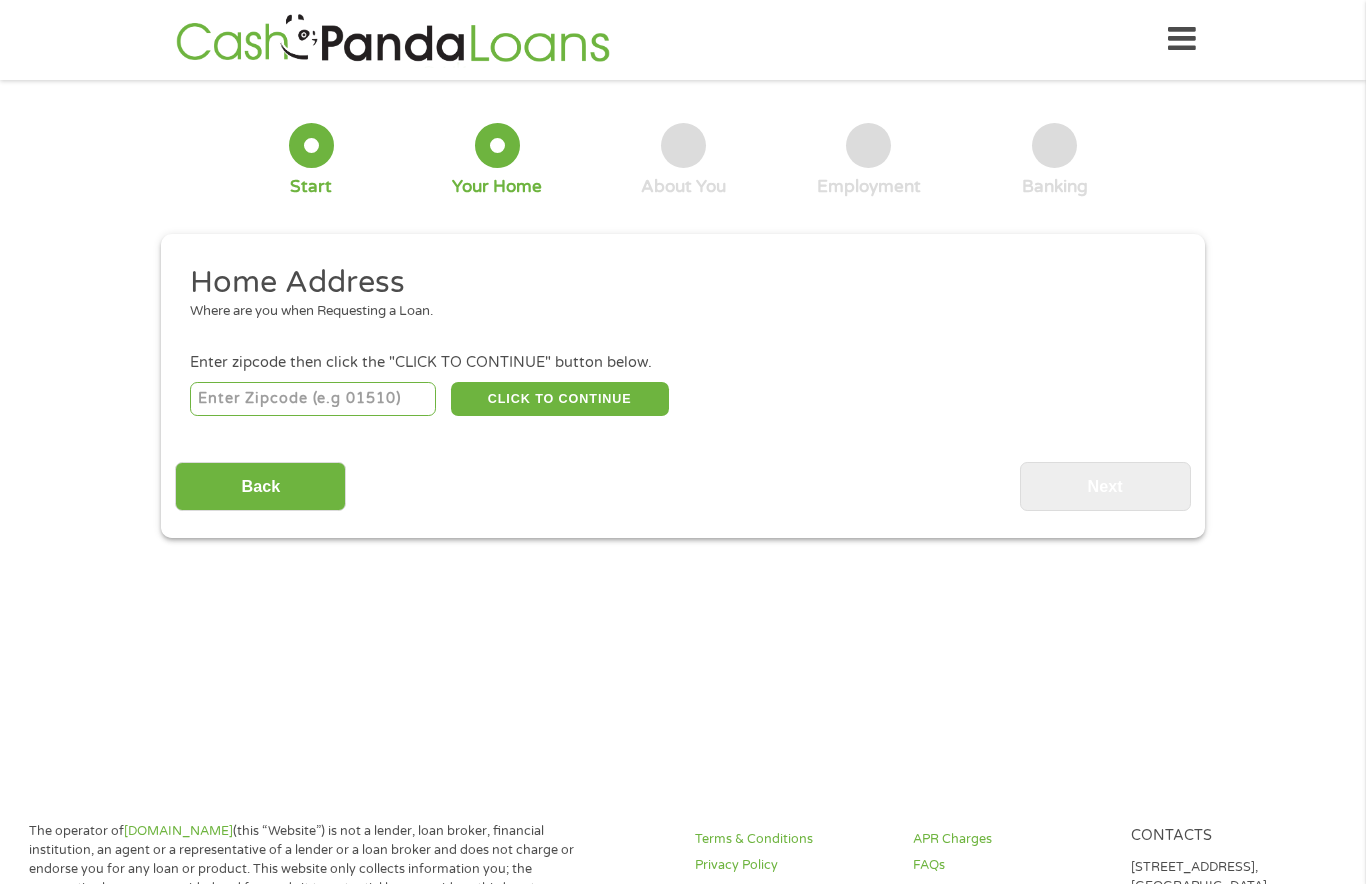scroll, scrollTop: 8, scrollLeft: 8, axis: both 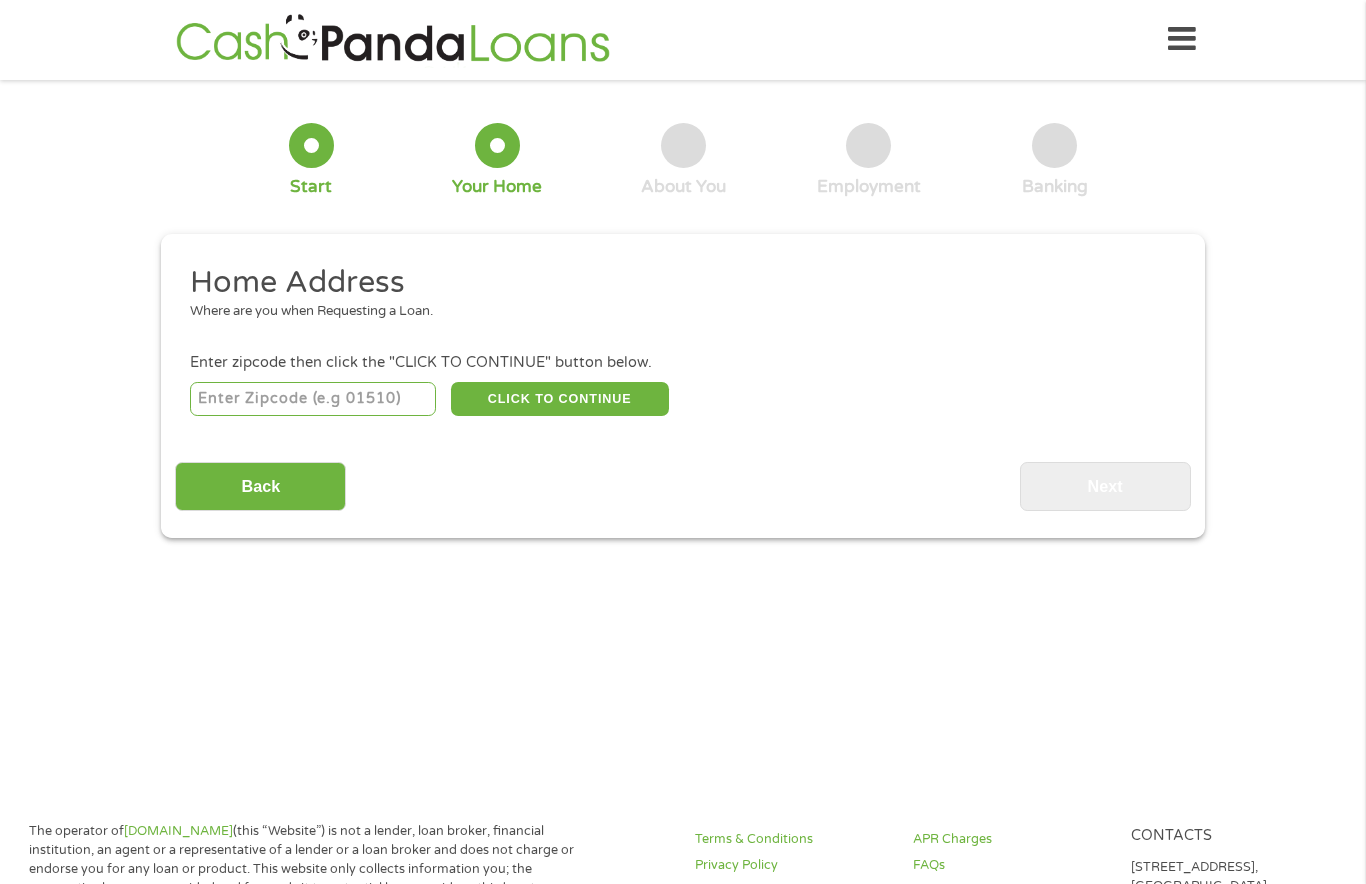 click at bounding box center (313, 399) 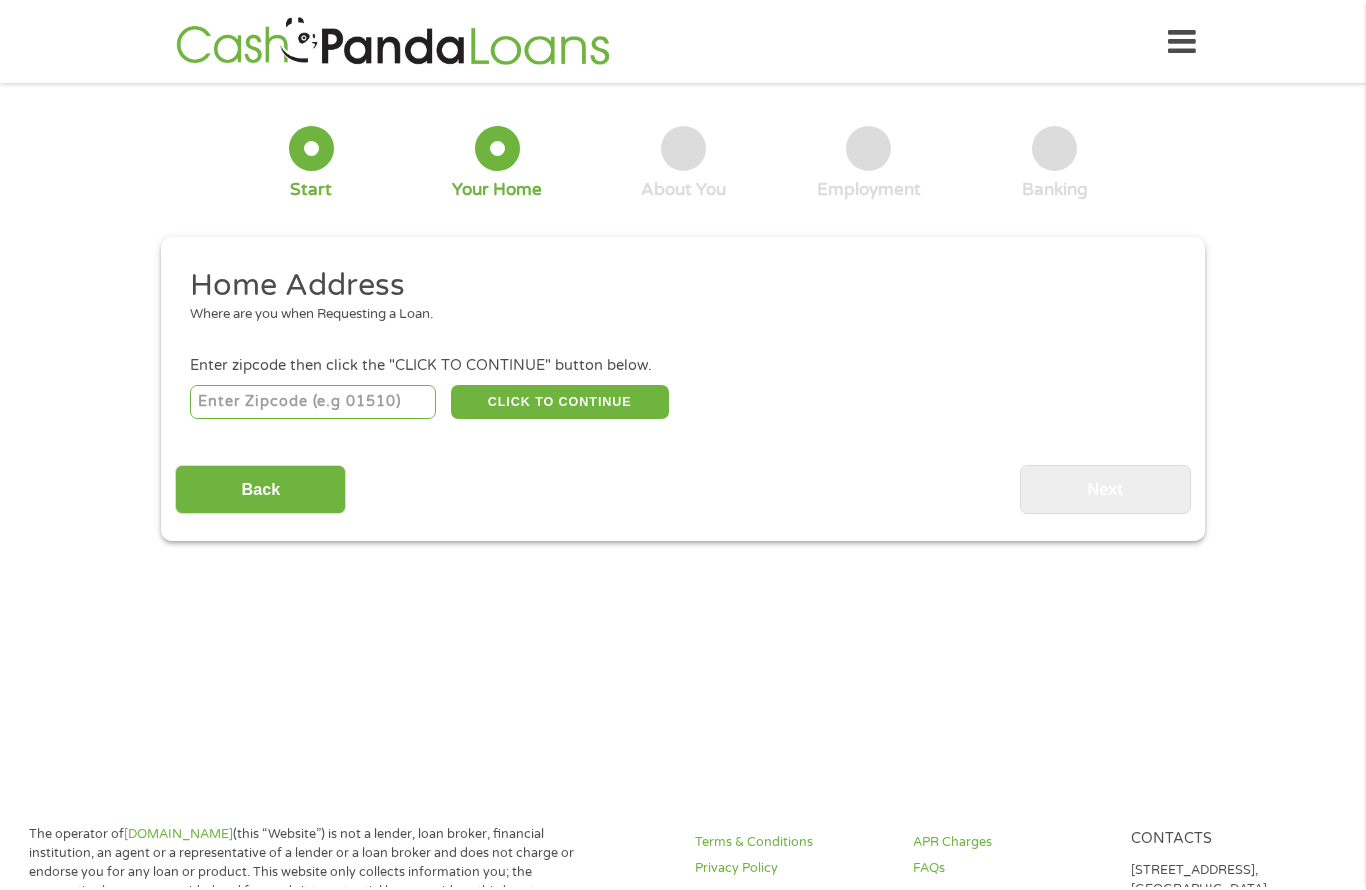 scroll, scrollTop: 0, scrollLeft: 0, axis: both 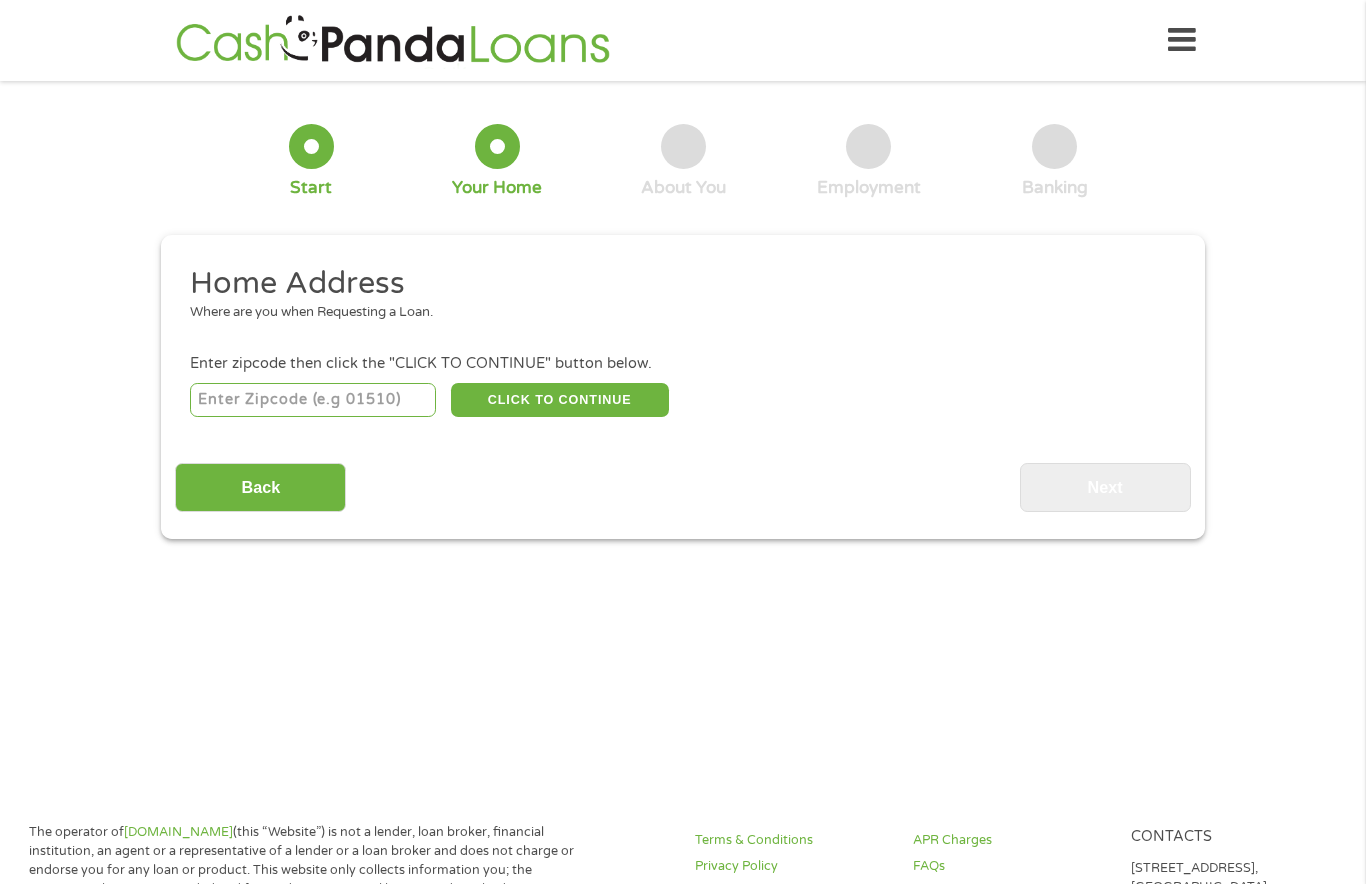 click at bounding box center [313, 400] 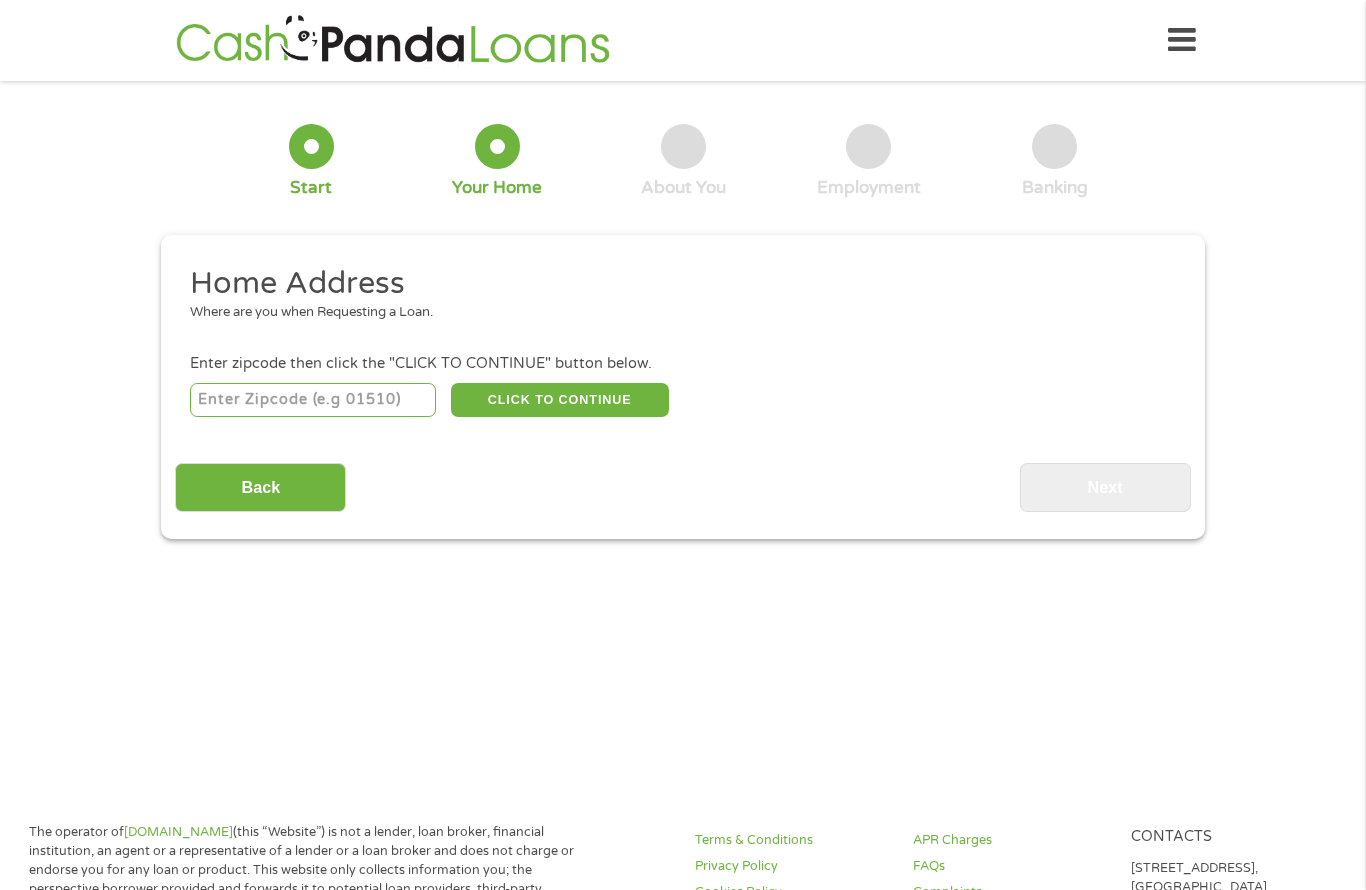 type on "28748" 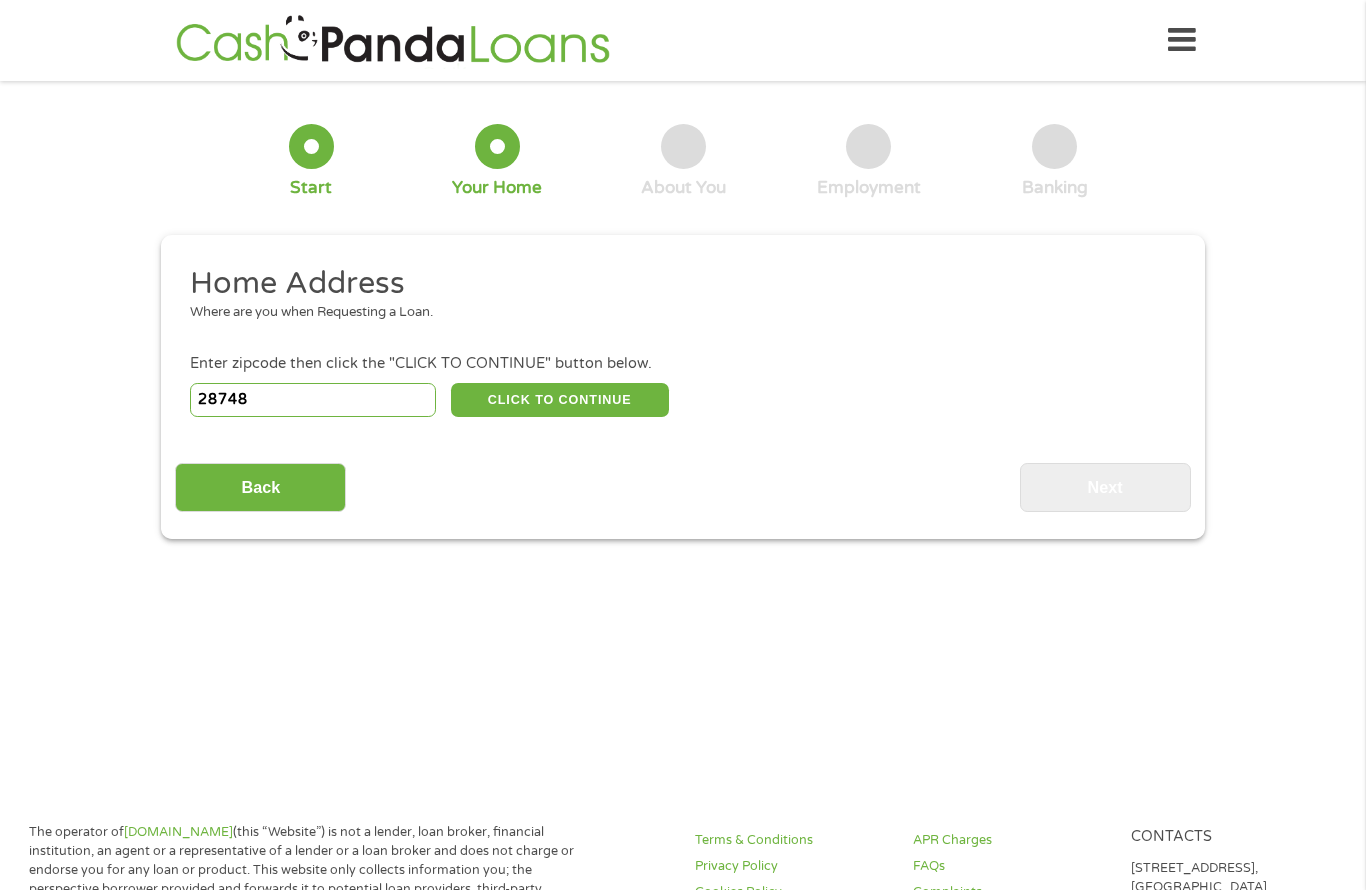 select on "[US_STATE]" 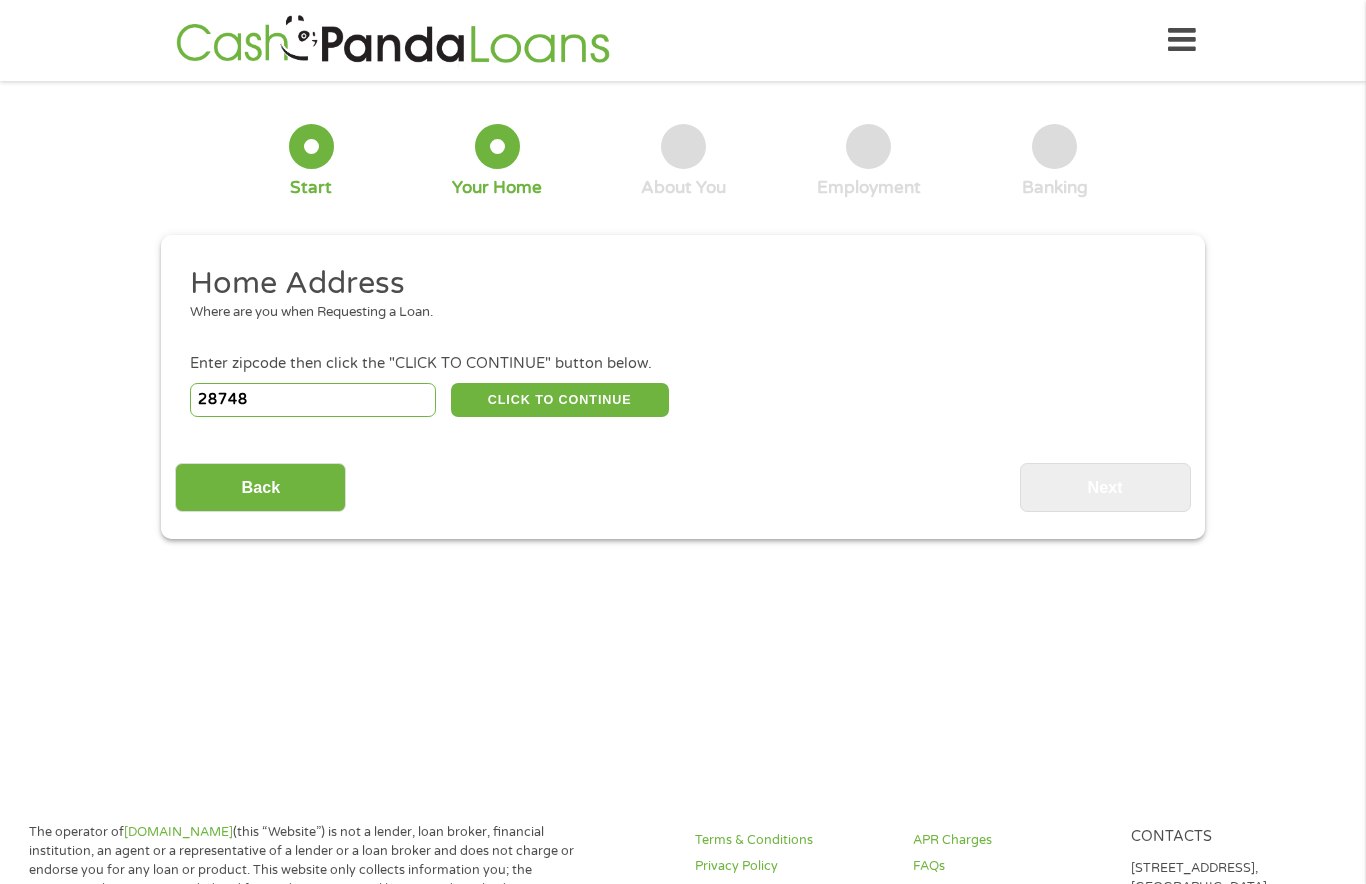 click on "CLICK TO CONTINUE" at bounding box center (560, 400) 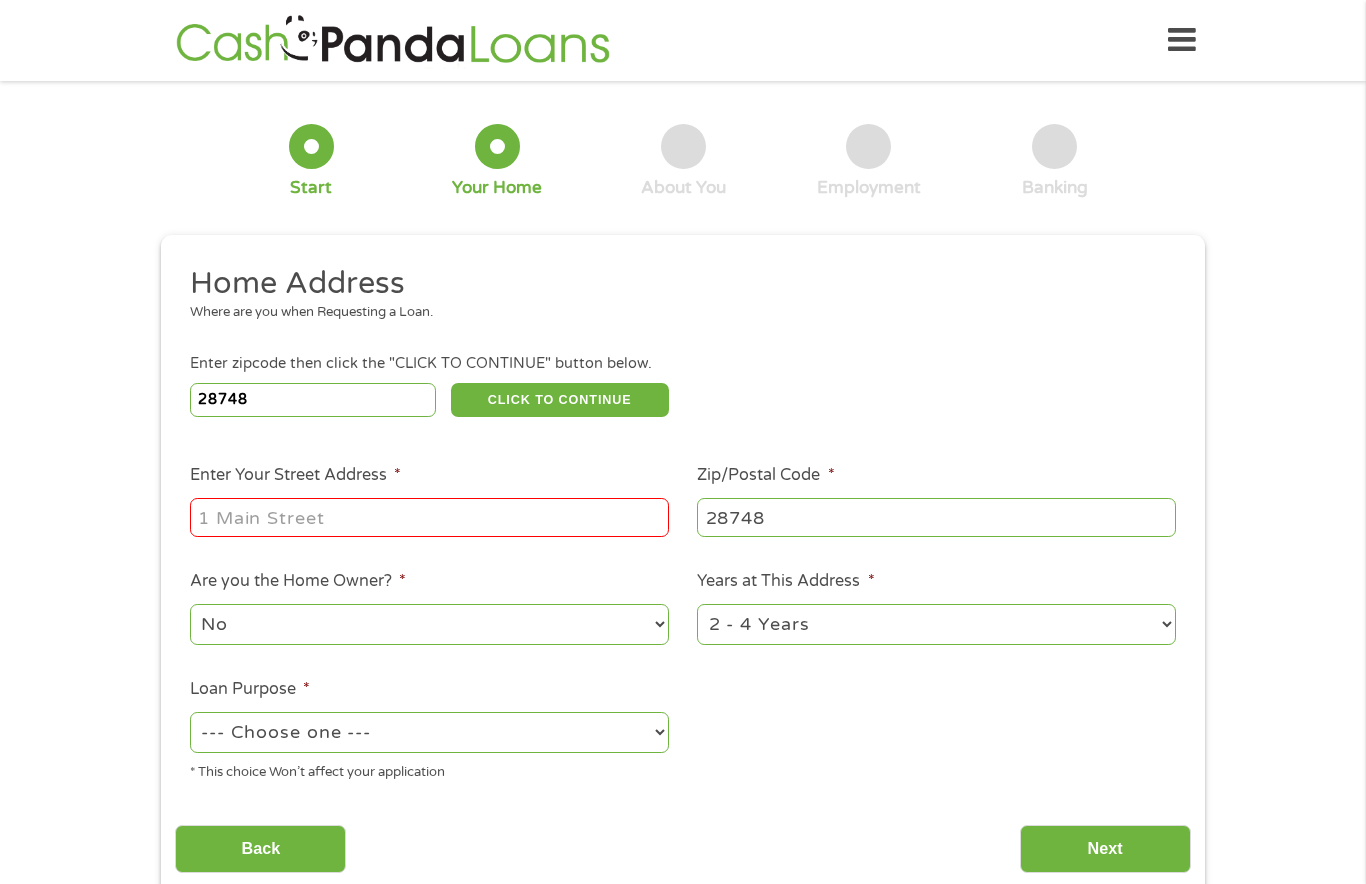 click on "Enter Your Street Address *" at bounding box center (429, 517) 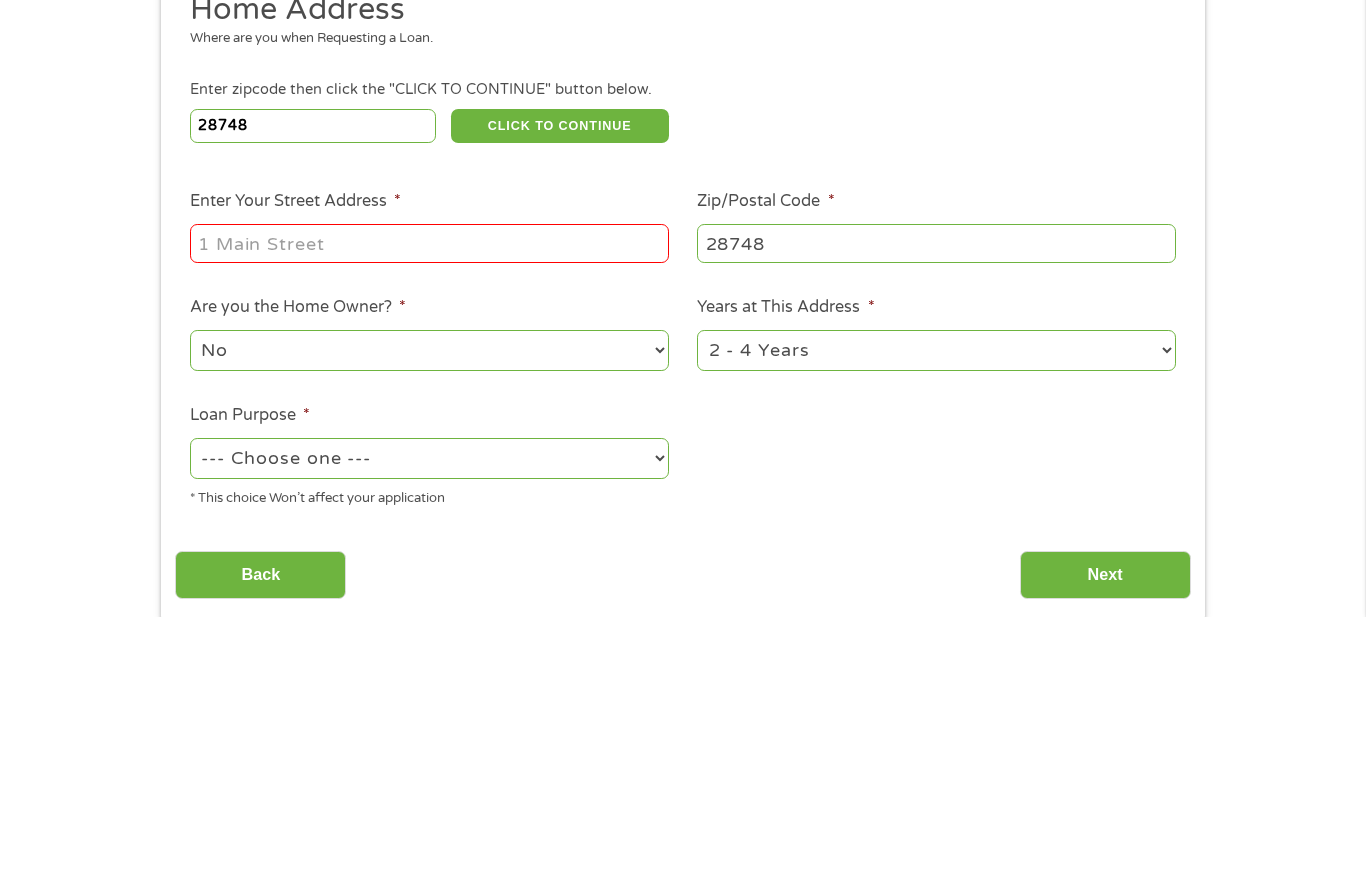 type on "[STREET_ADDRESS]" 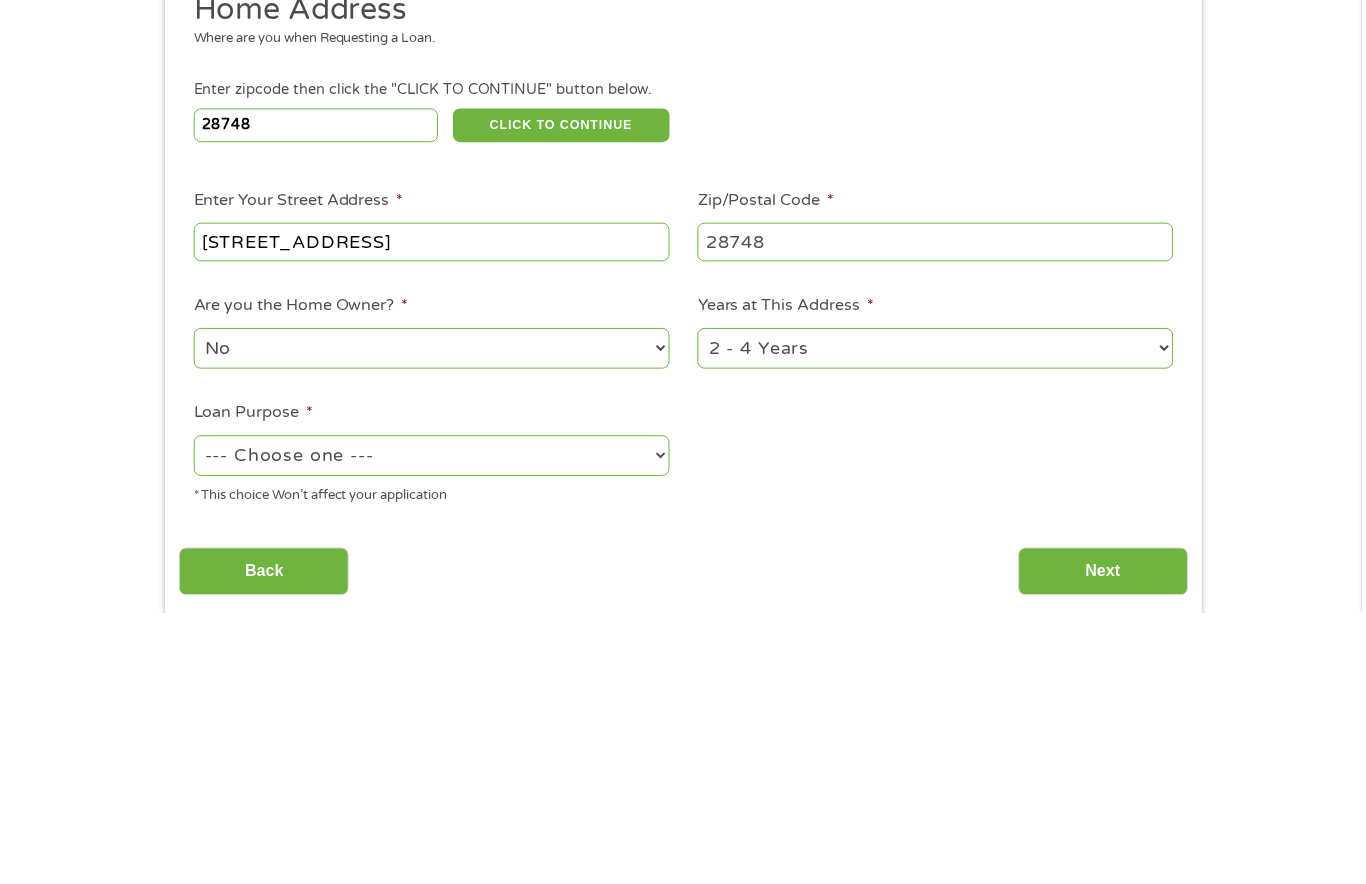 scroll, scrollTop: 274, scrollLeft: 0, axis: vertical 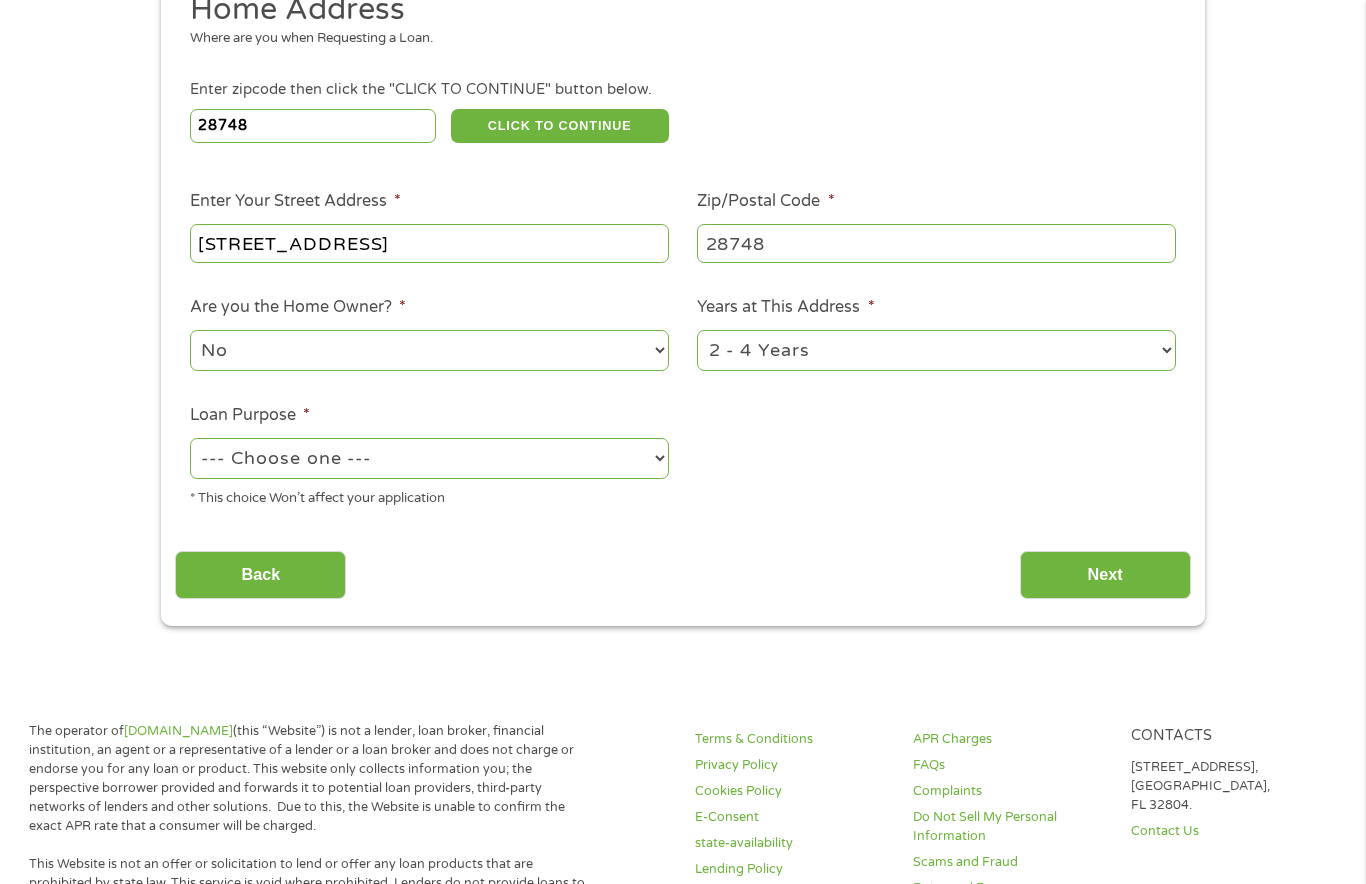 click on "No Yes" at bounding box center (429, 350) 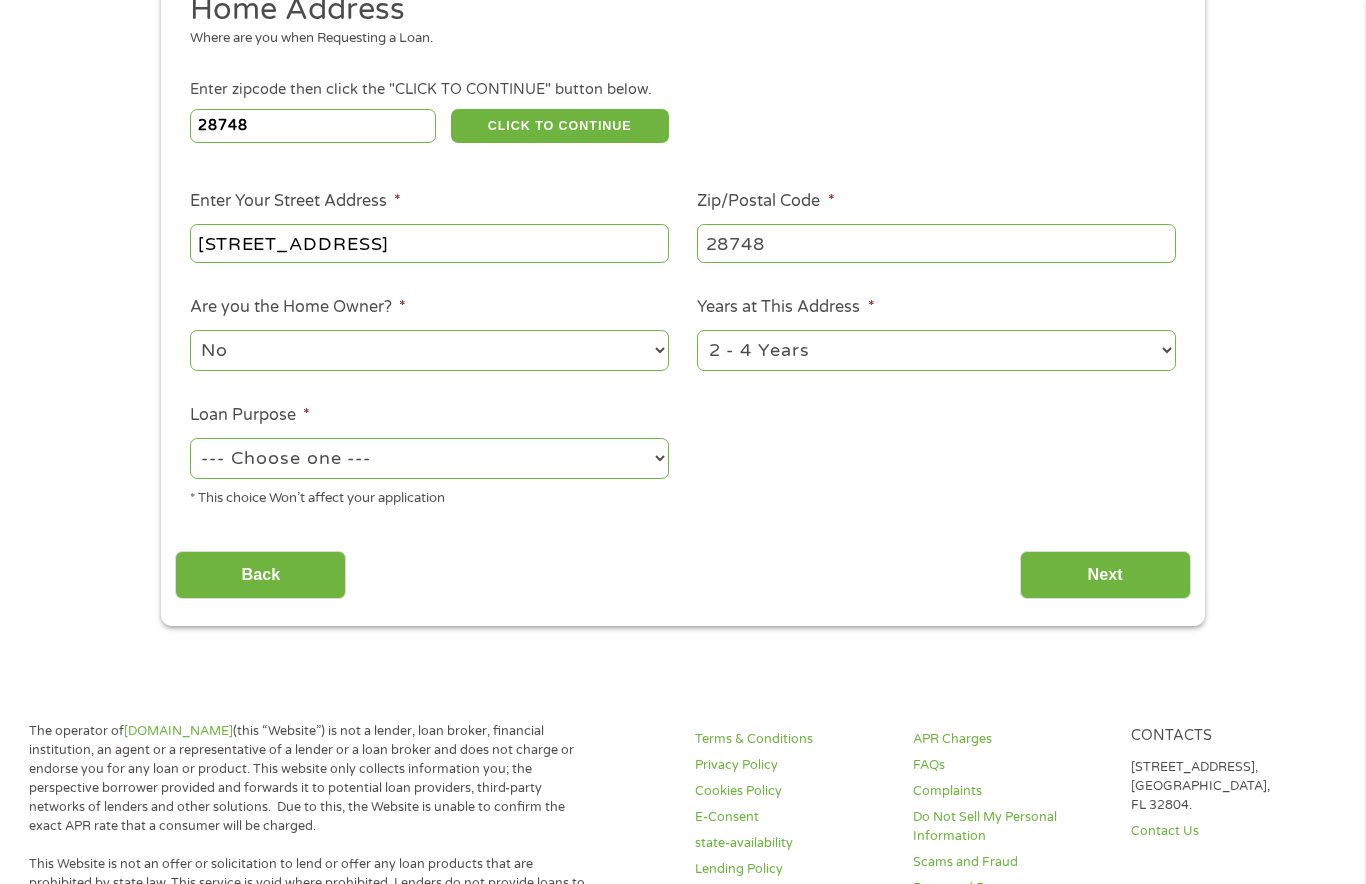 select on "yes" 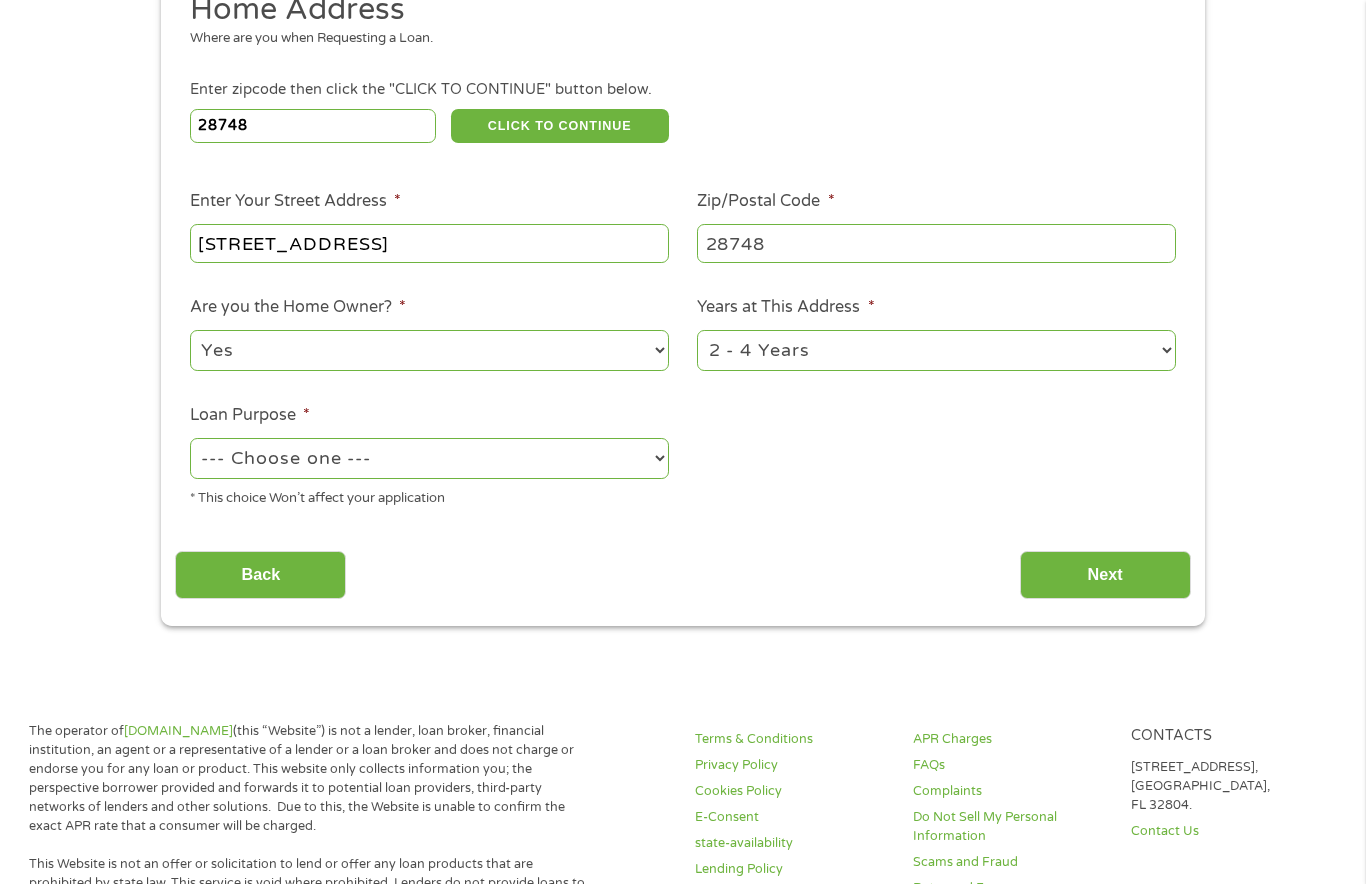 click on "1 Year or less 1 - 2 Years 2 - 4 Years Over 4 Years" at bounding box center (936, 350) 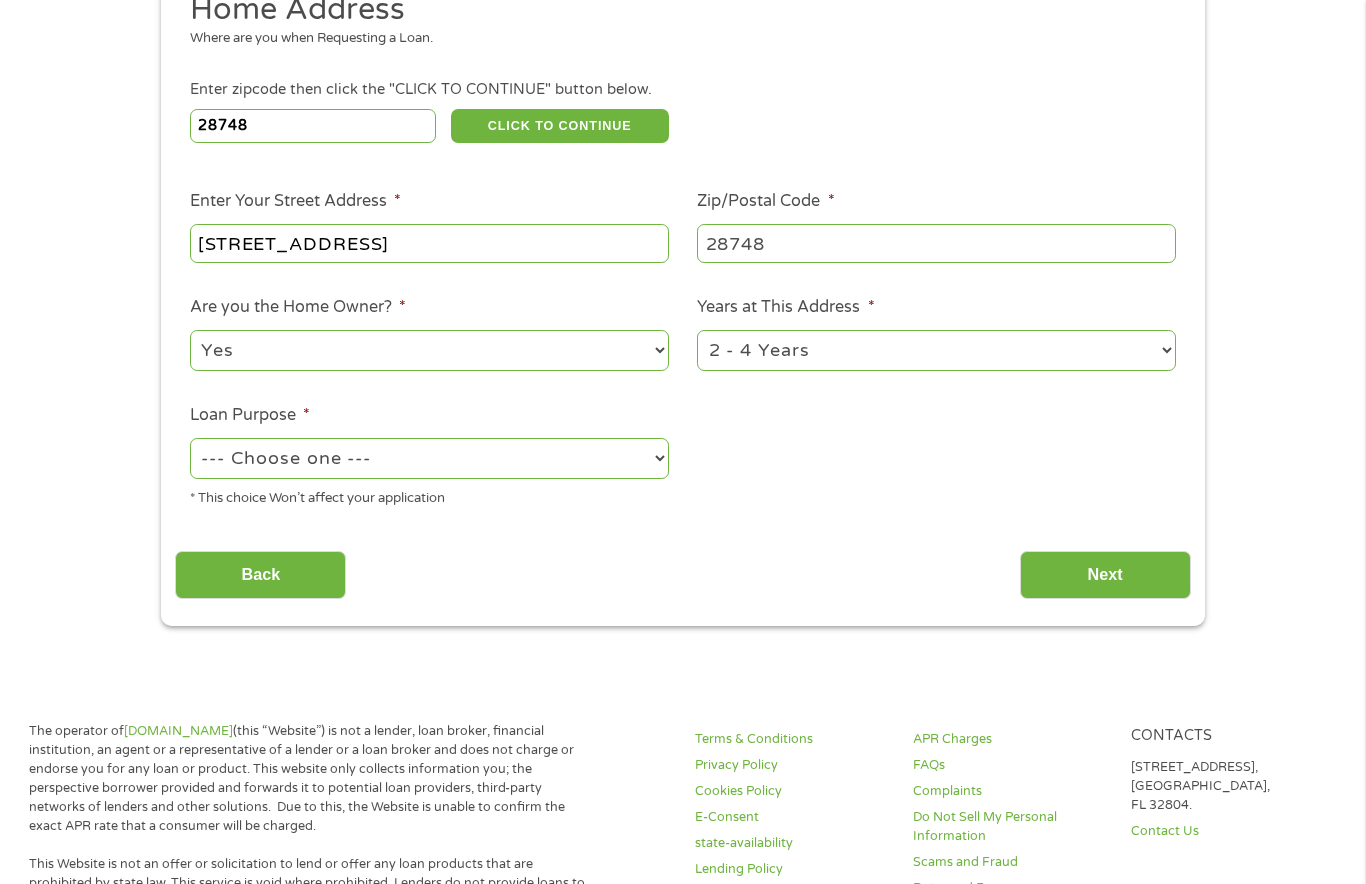 select on "60months" 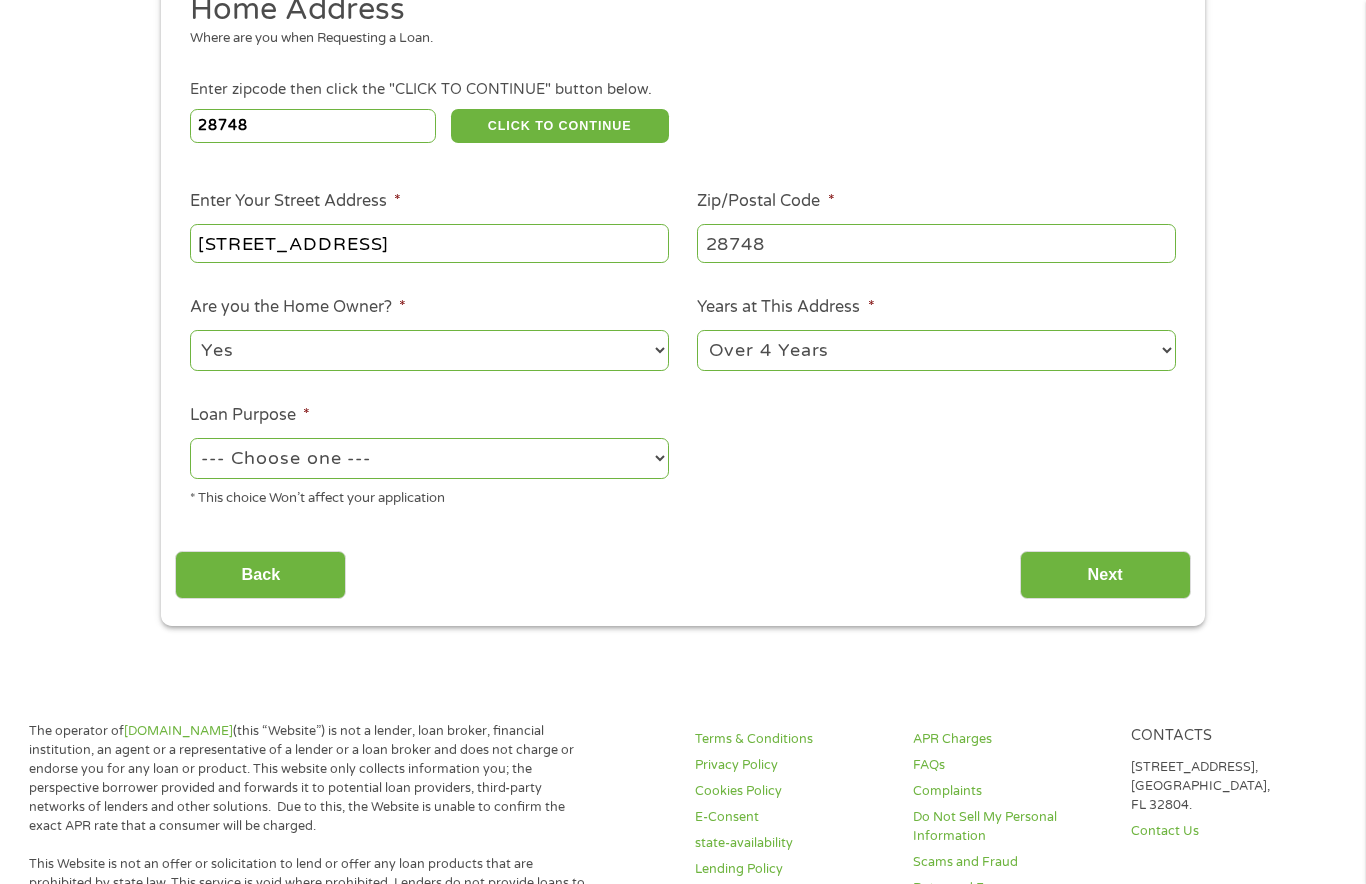 click on "--- Choose one --- Pay Bills Debt Consolidation Home Improvement Major Purchase Car Loan Short Term Cash Medical Expenses Other" at bounding box center [429, 458] 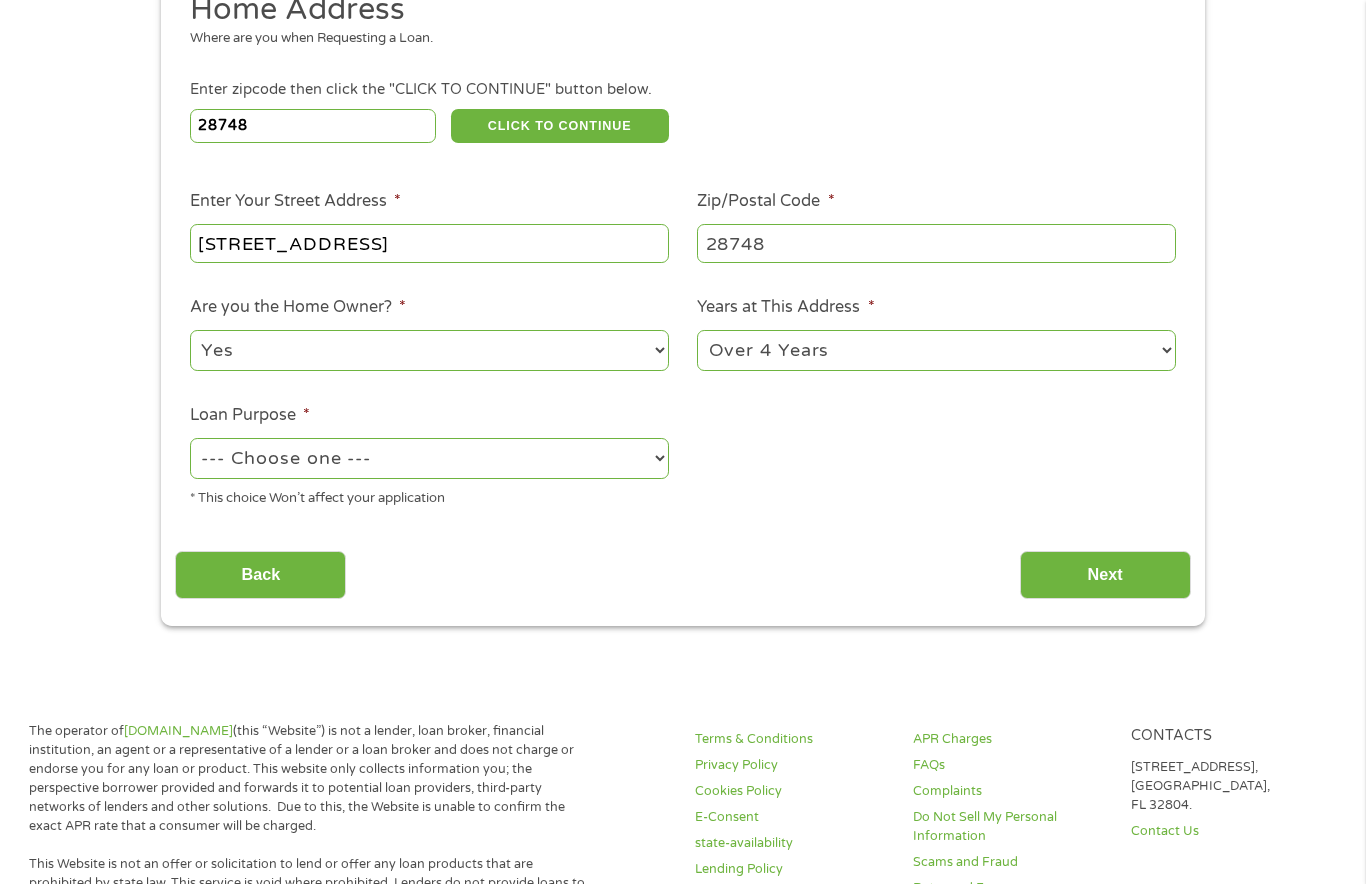 select on "paybills" 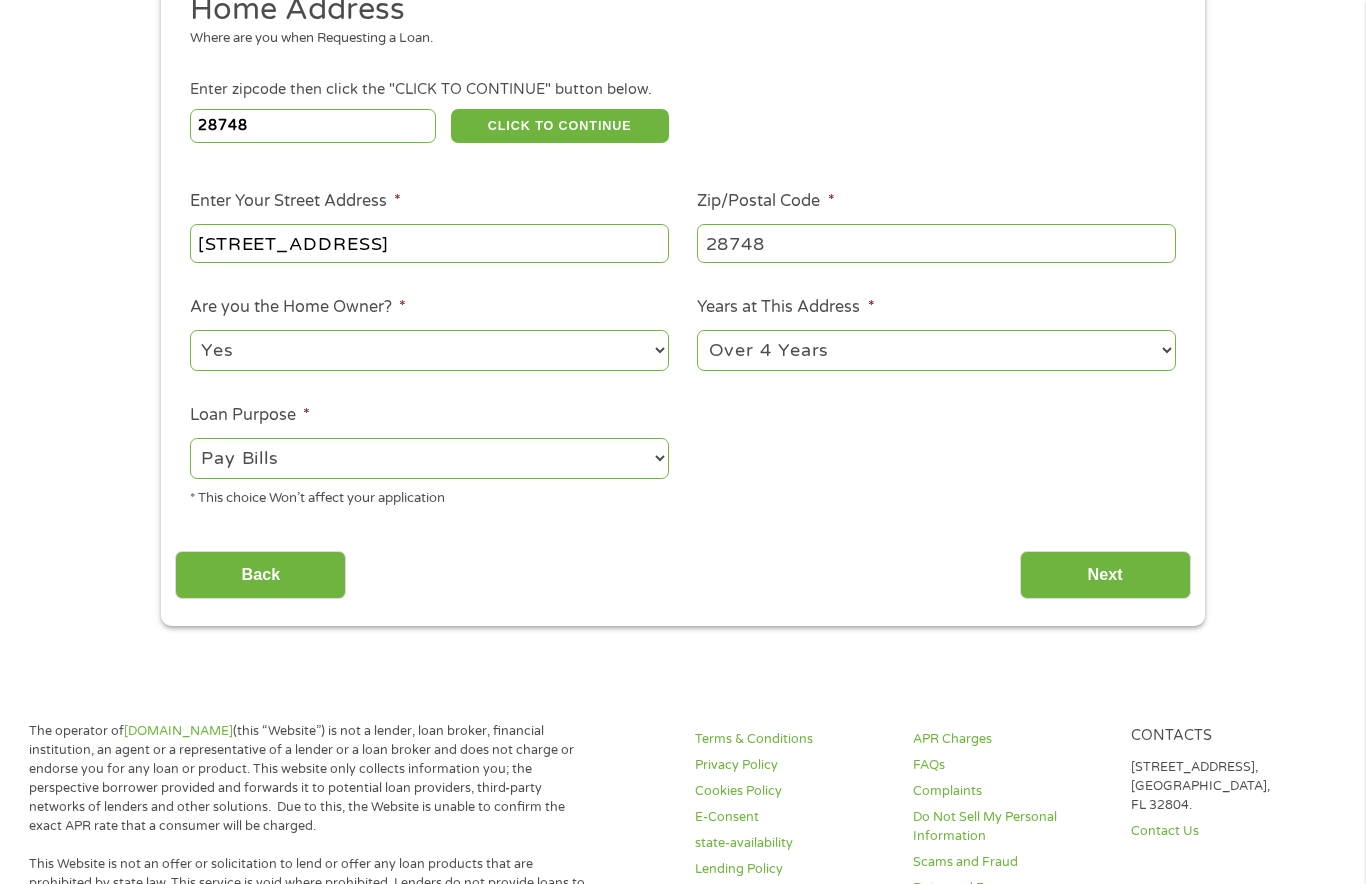 click on "Next" at bounding box center [1105, 575] 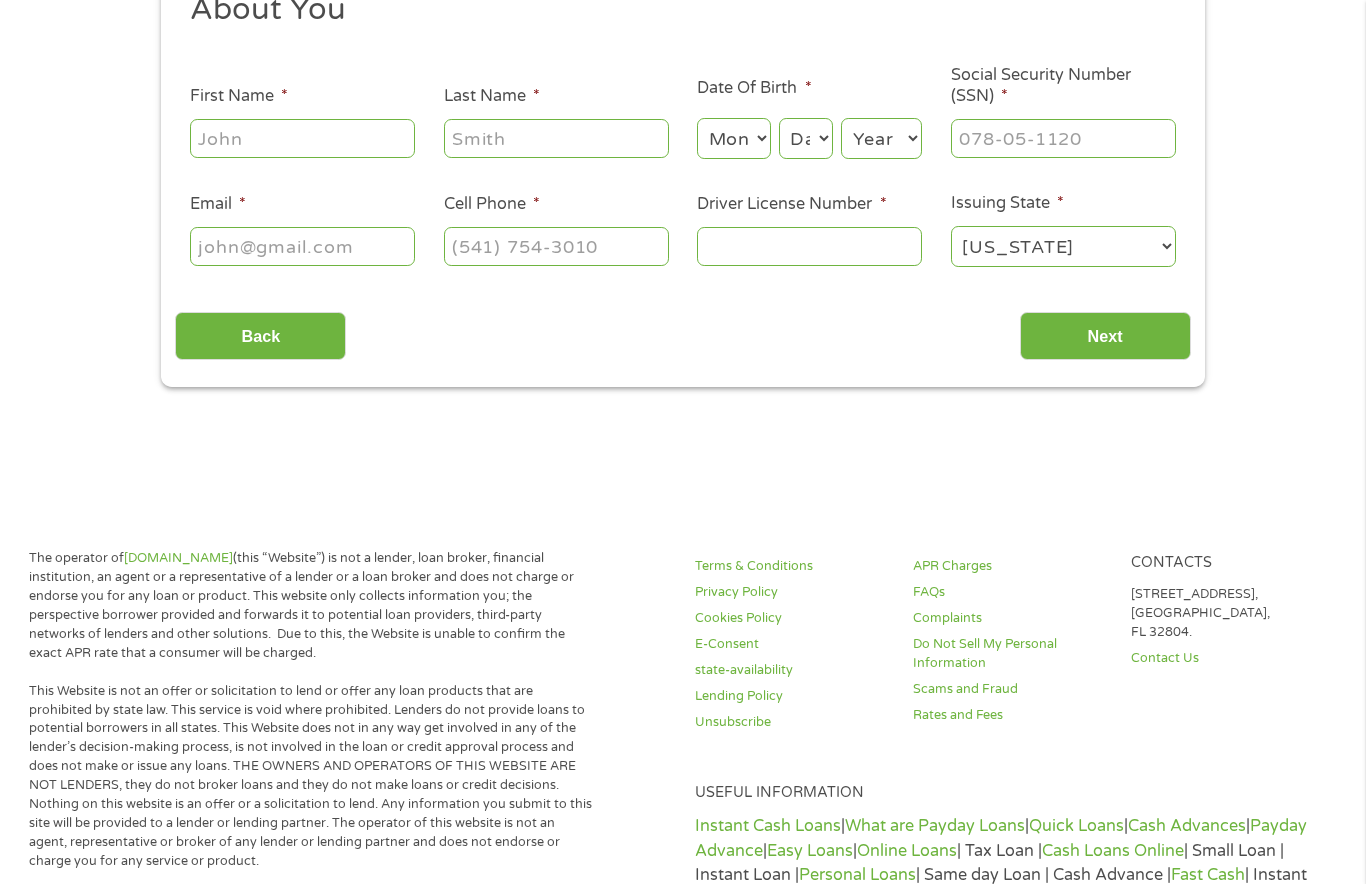 scroll, scrollTop: 5, scrollLeft: 0, axis: vertical 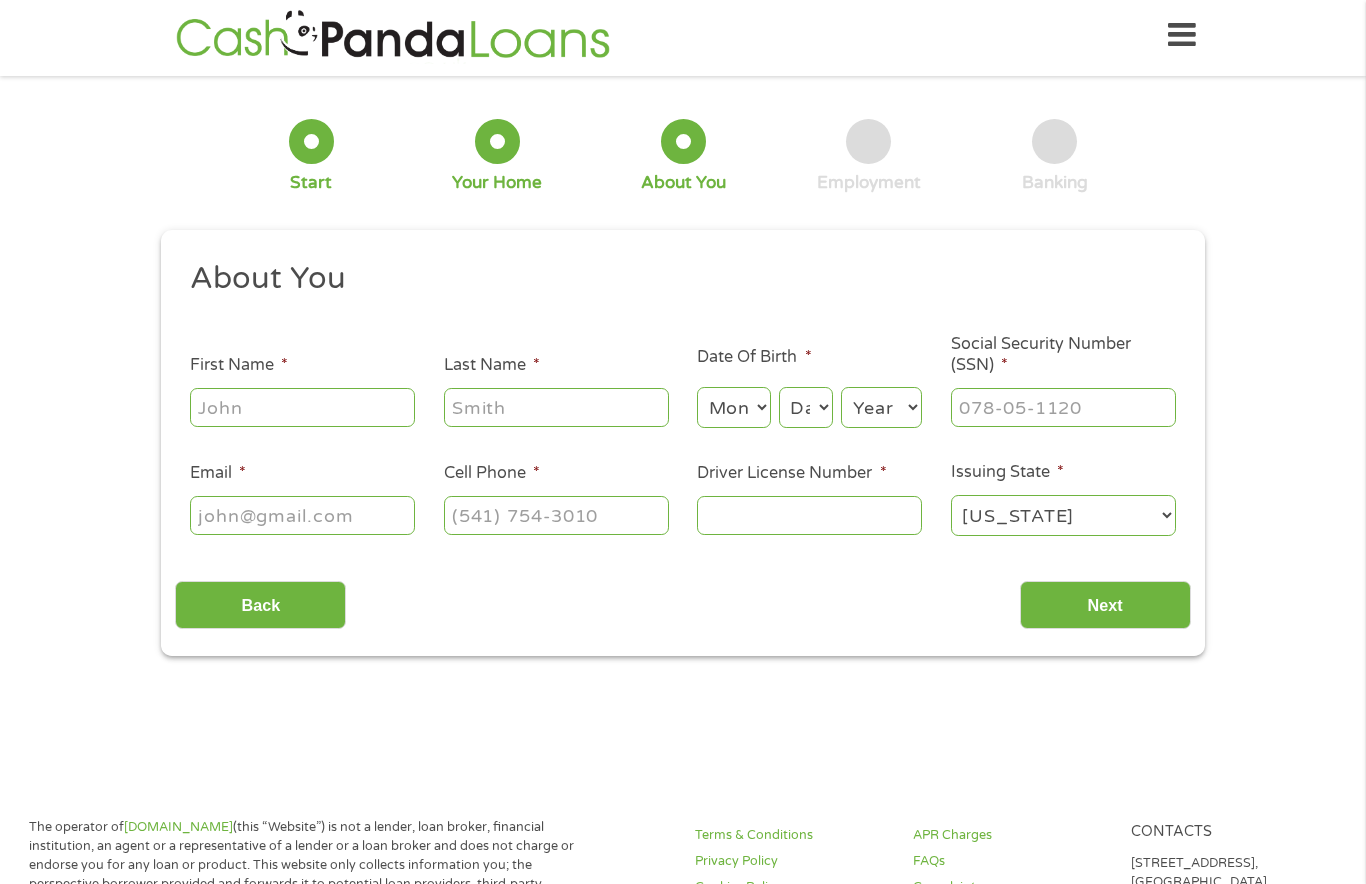 click on "First Name *" at bounding box center (302, 407) 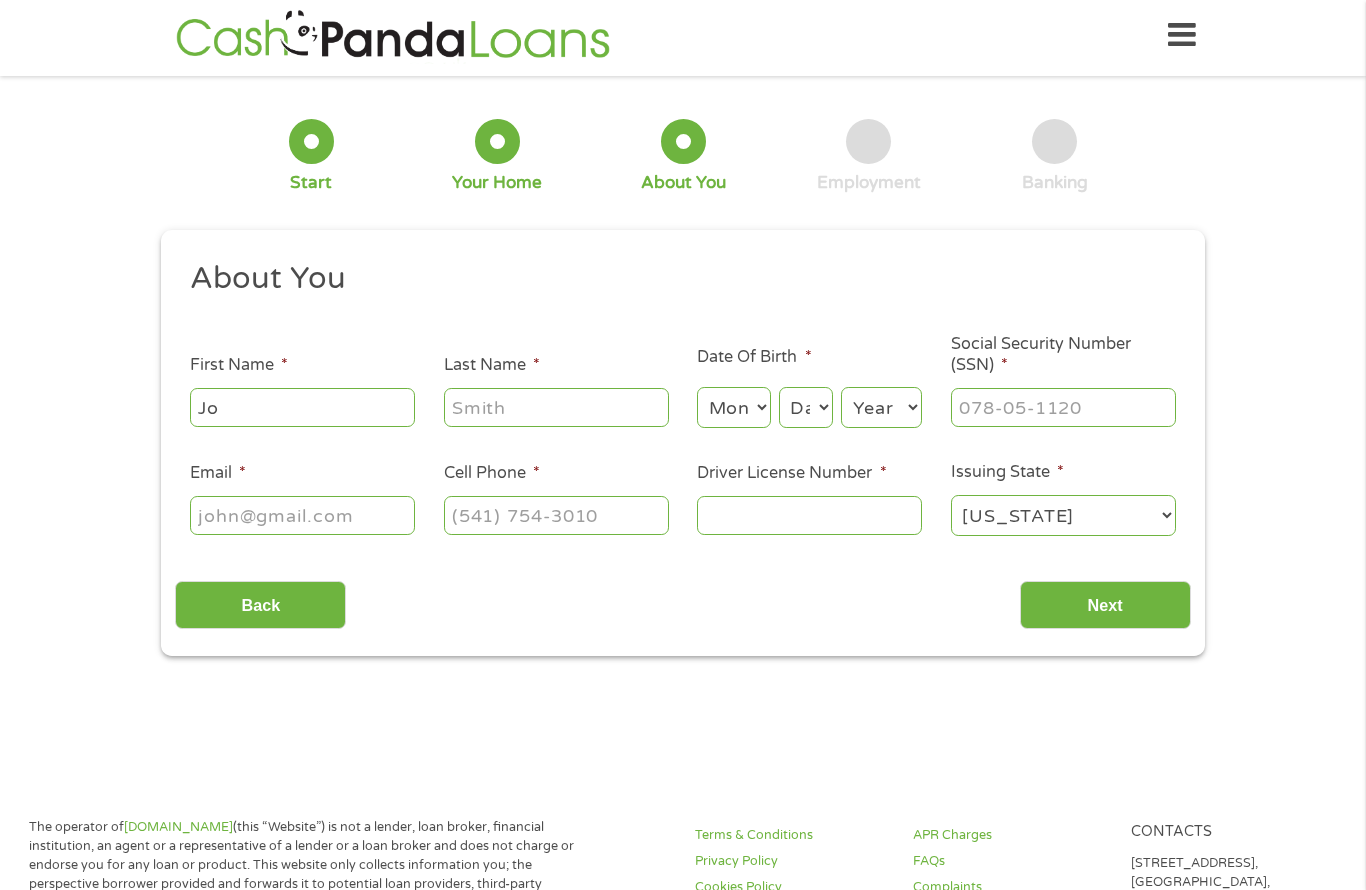 type on "Jo" 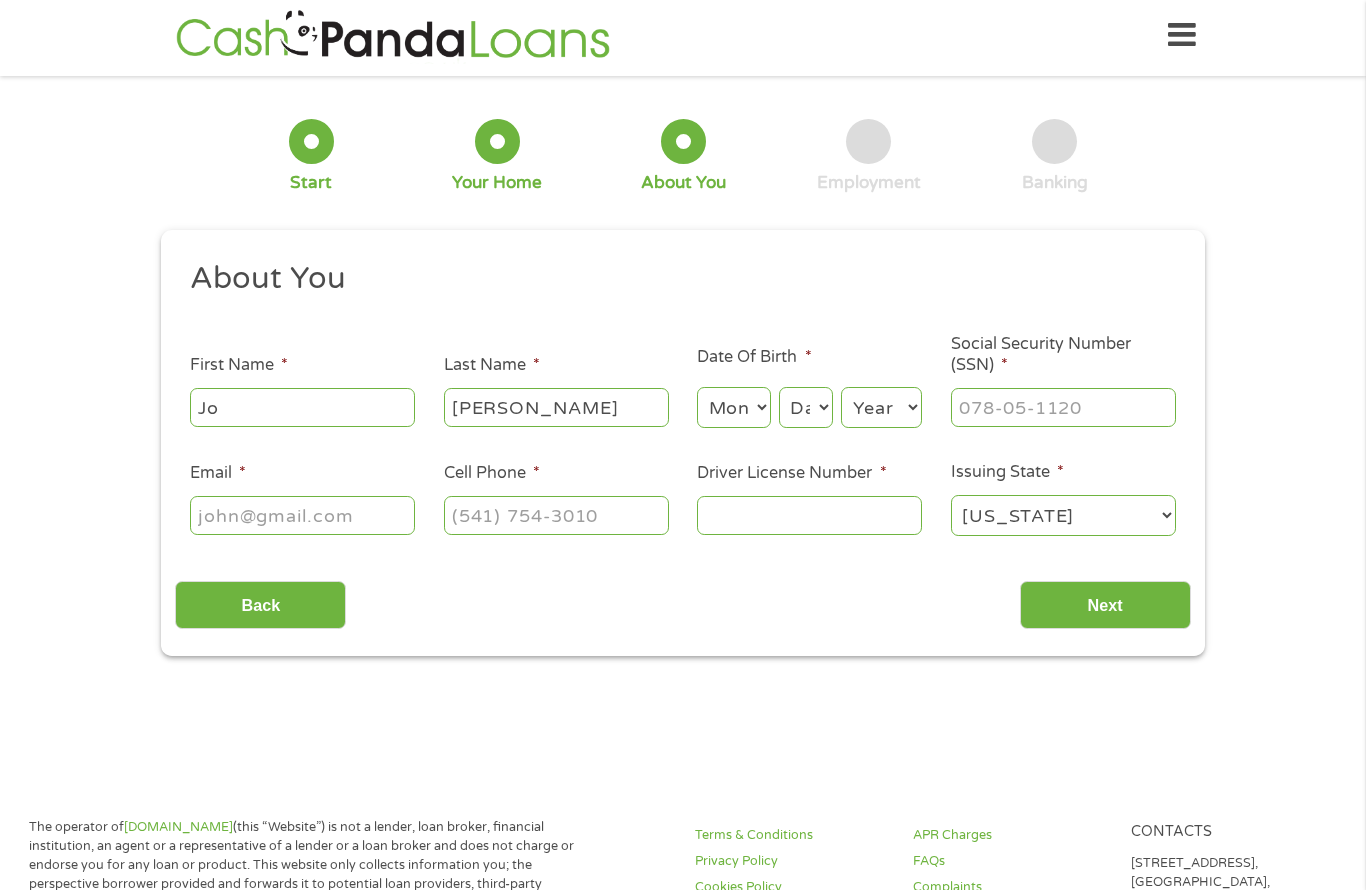 type on "Hughes" 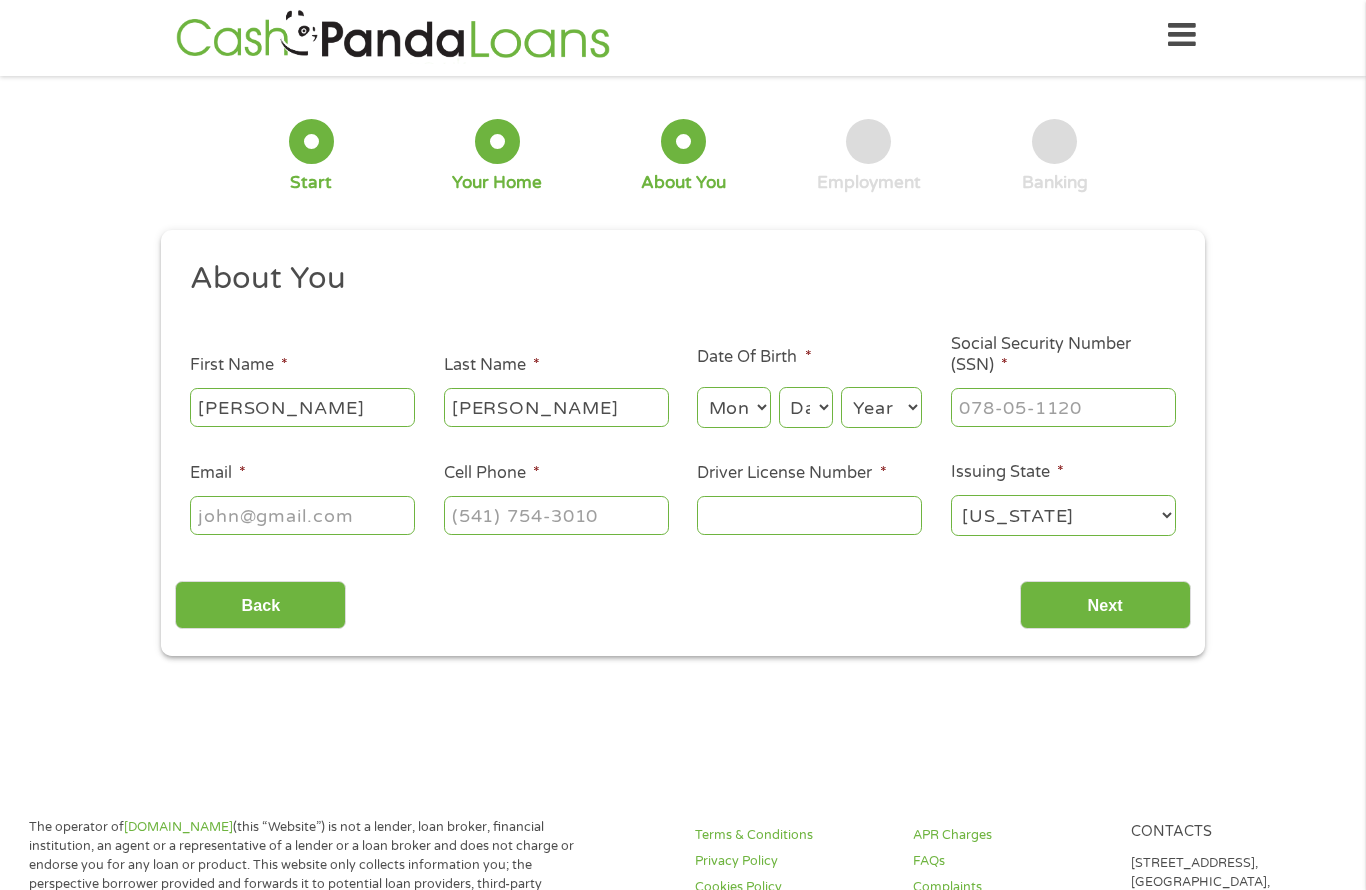 type on "[PERSON_NAME]" 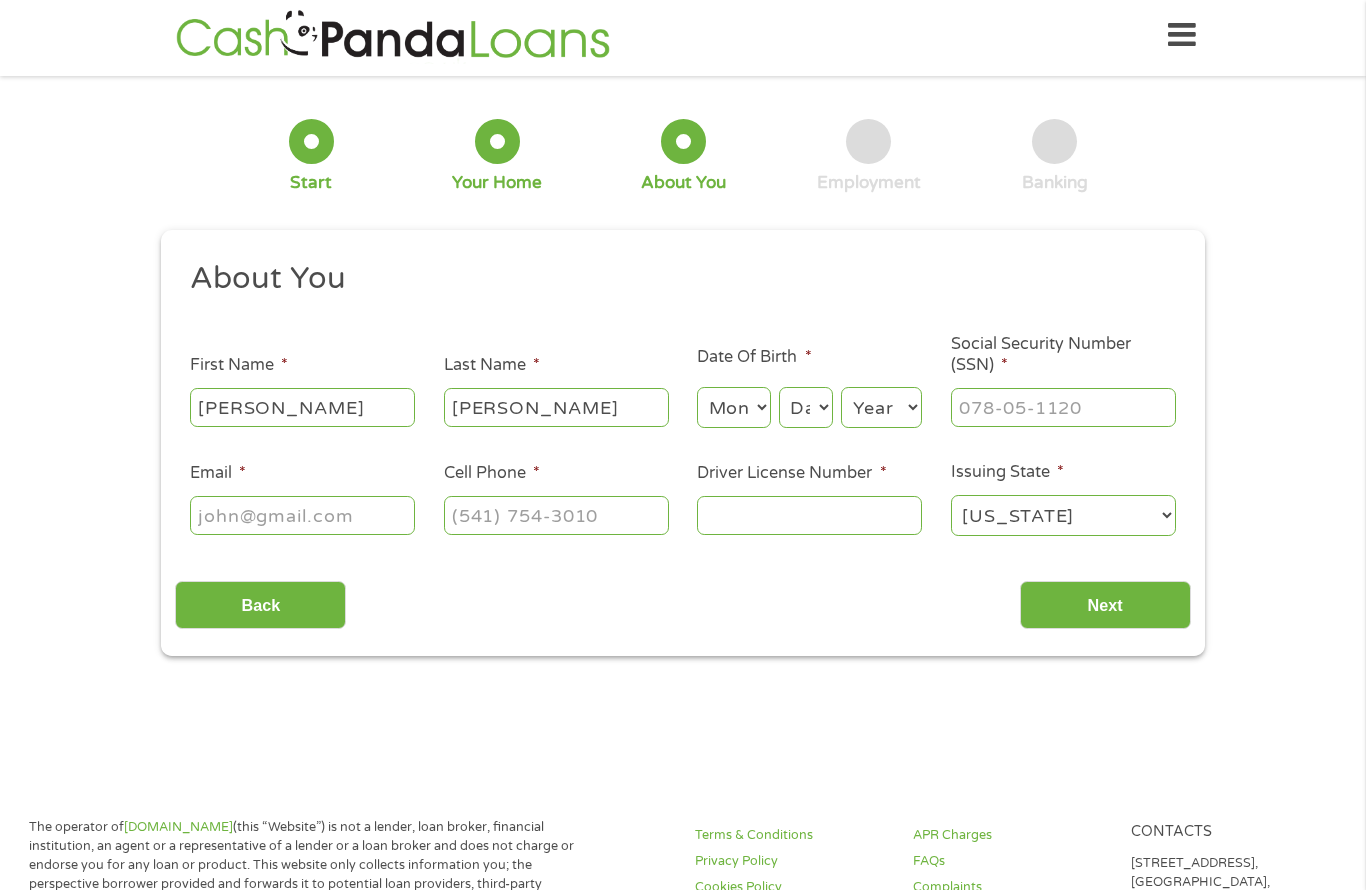 click on "Month 1 2 3 4 5 6 7 8 9 10 11 12" at bounding box center [733, 407] 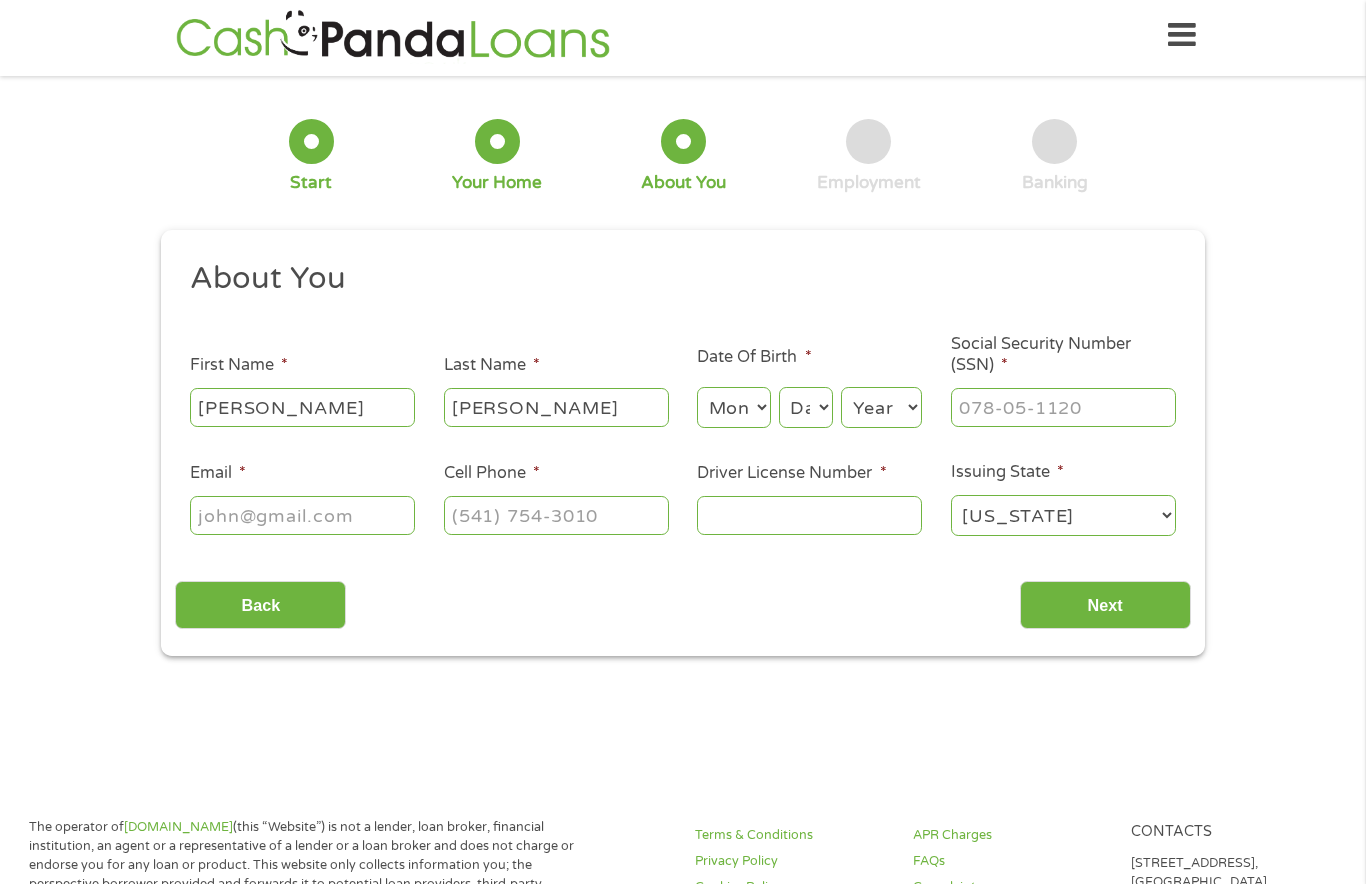 select on "7" 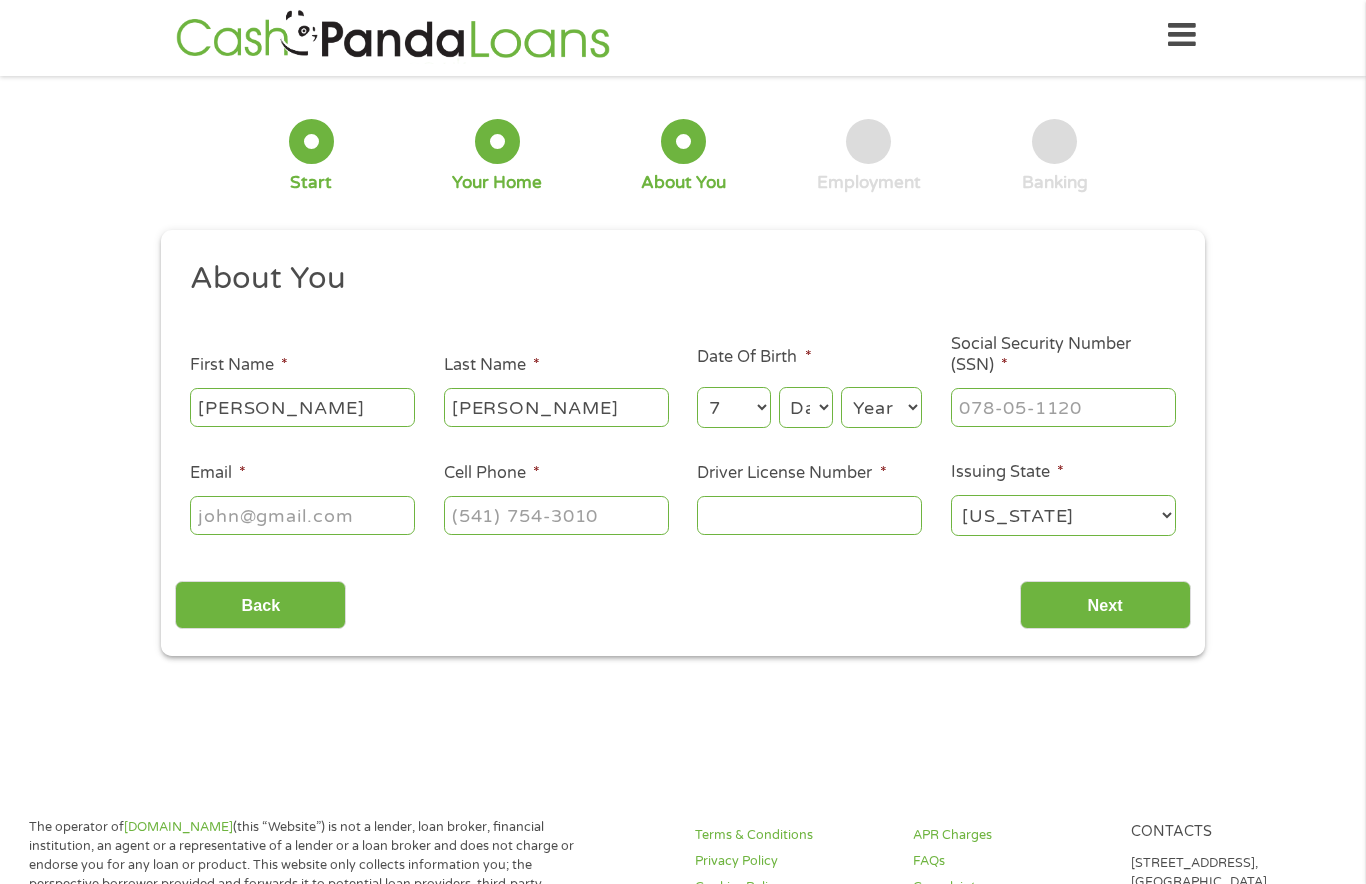 click on "Day 1 2 3 4 5 6 7 8 9 10 11 12 13 14 15 16 17 18 19 20 21 22 23 24 25 26 27 28 29 30 31" at bounding box center [806, 407] 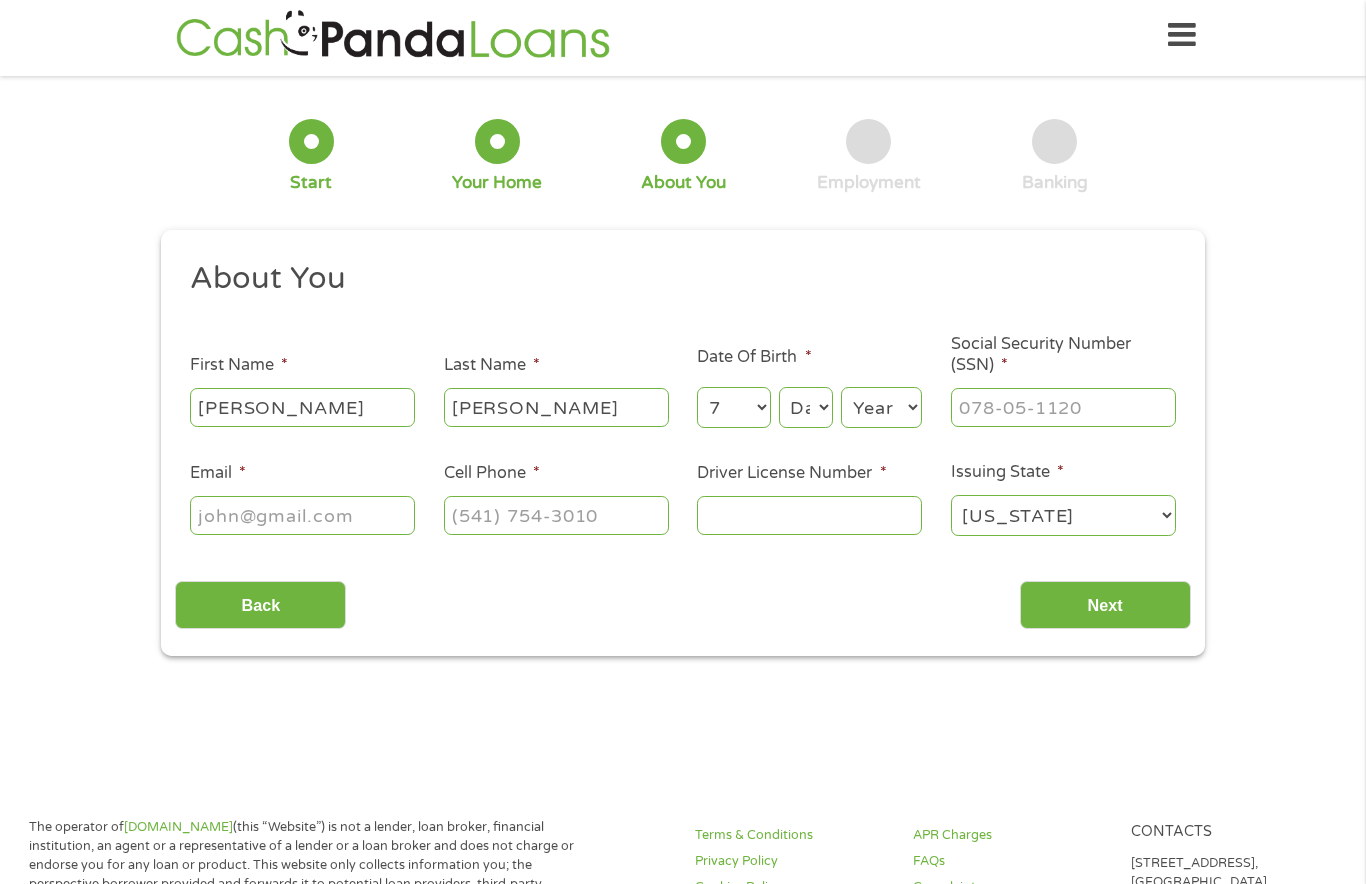 select on "19" 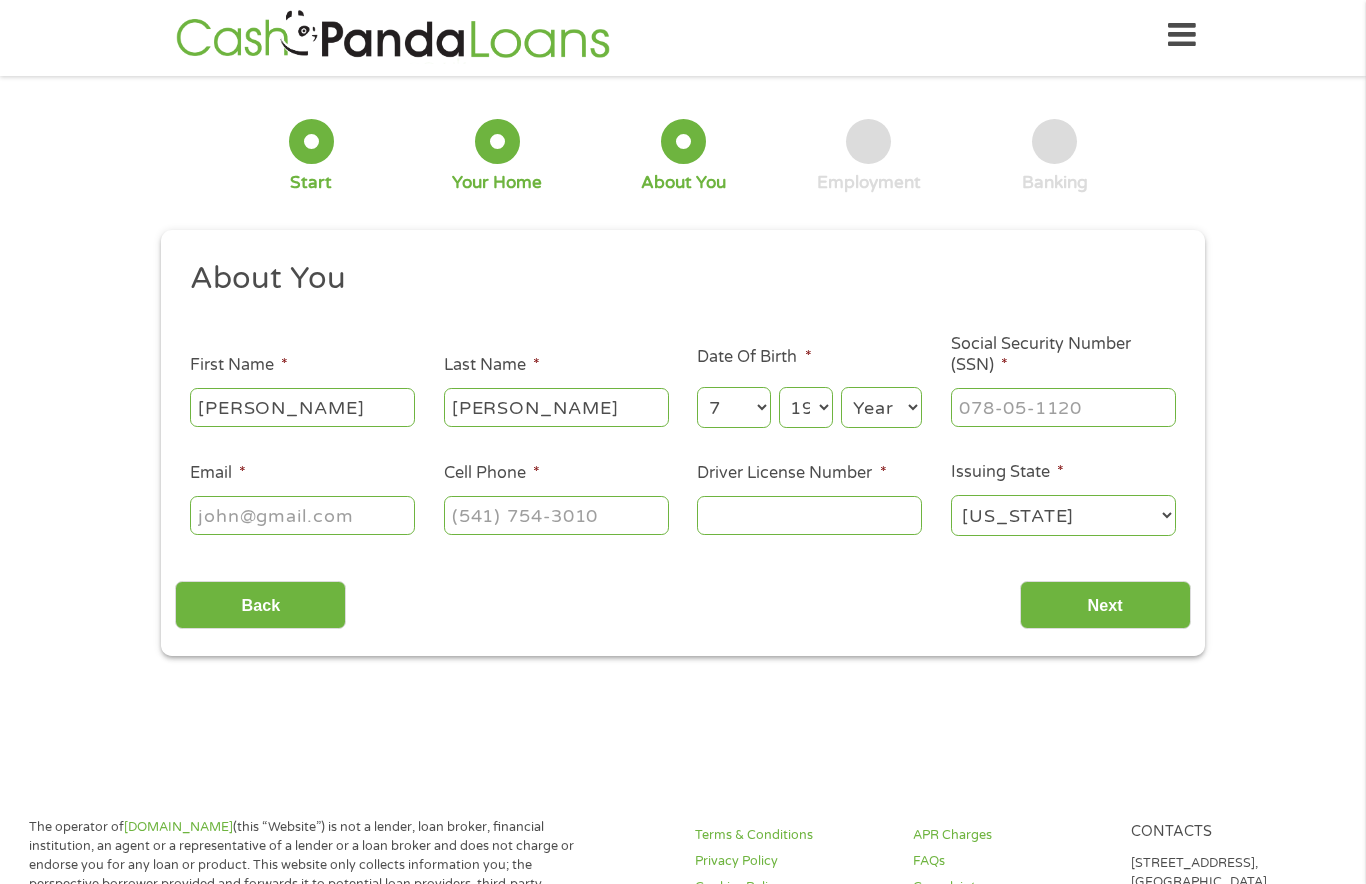 click on "Year [DATE] 2006 2005 2004 2003 2002 2001 2000 1999 1998 1997 1996 1995 1994 1993 1992 1991 1990 1989 1988 1987 1986 1985 1984 1983 1982 1981 1980 1979 1978 1977 1976 1975 1974 1973 1972 1971 1970 1969 1968 1967 1966 1965 1964 1963 1962 1961 1960 1959 1958 1957 1956 1955 1954 1953 1952 1951 1950 1949 1948 1947 1946 1945 1944 1943 1942 1941 1940 1939 1938 1937 1936 1935 1934 1933 1932 1931 1930 1929 1928 1927 1926 1925 1924 1923 1922 1921 1920" at bounding box center (881, 407) 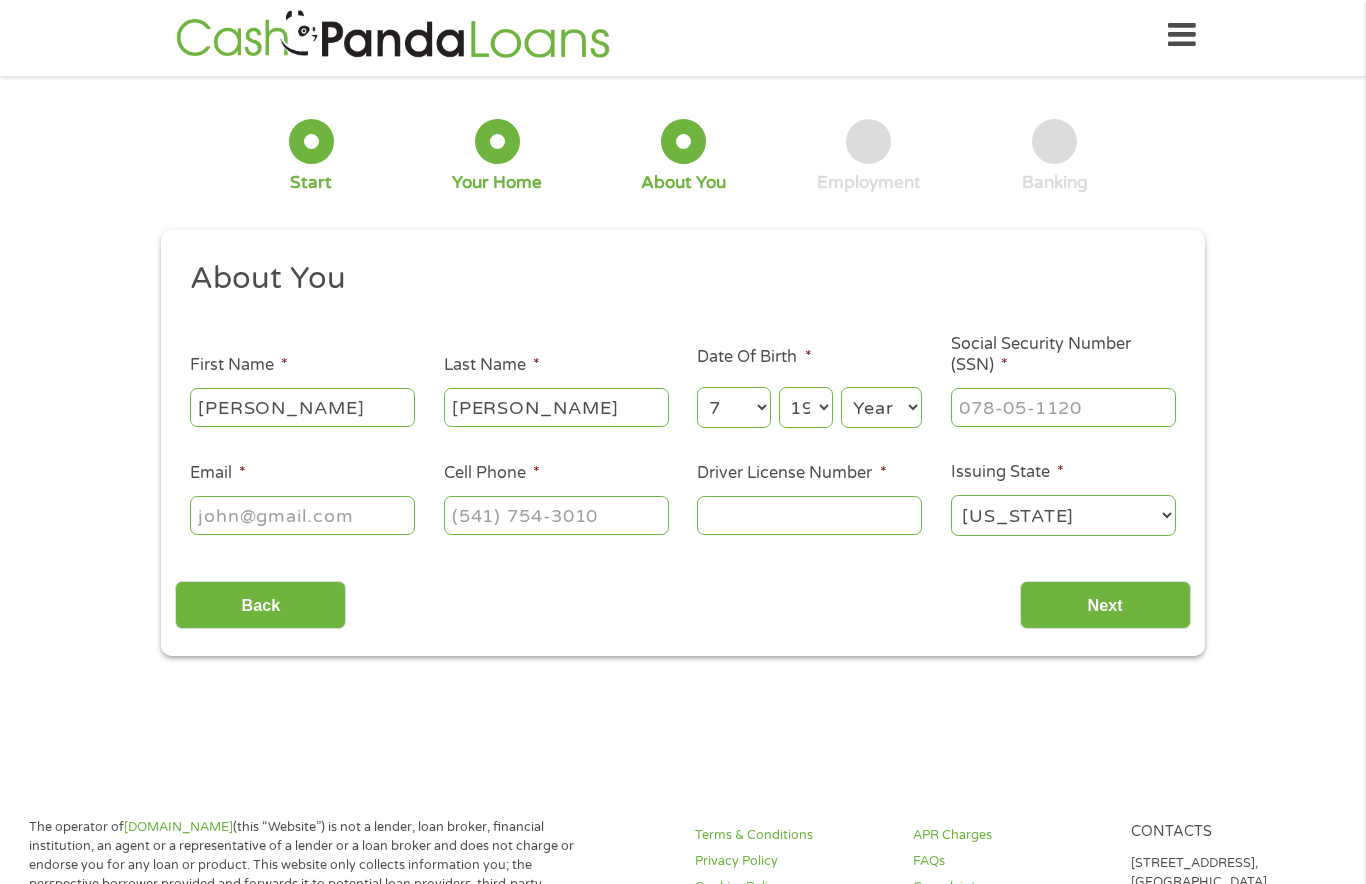 select on "1958" 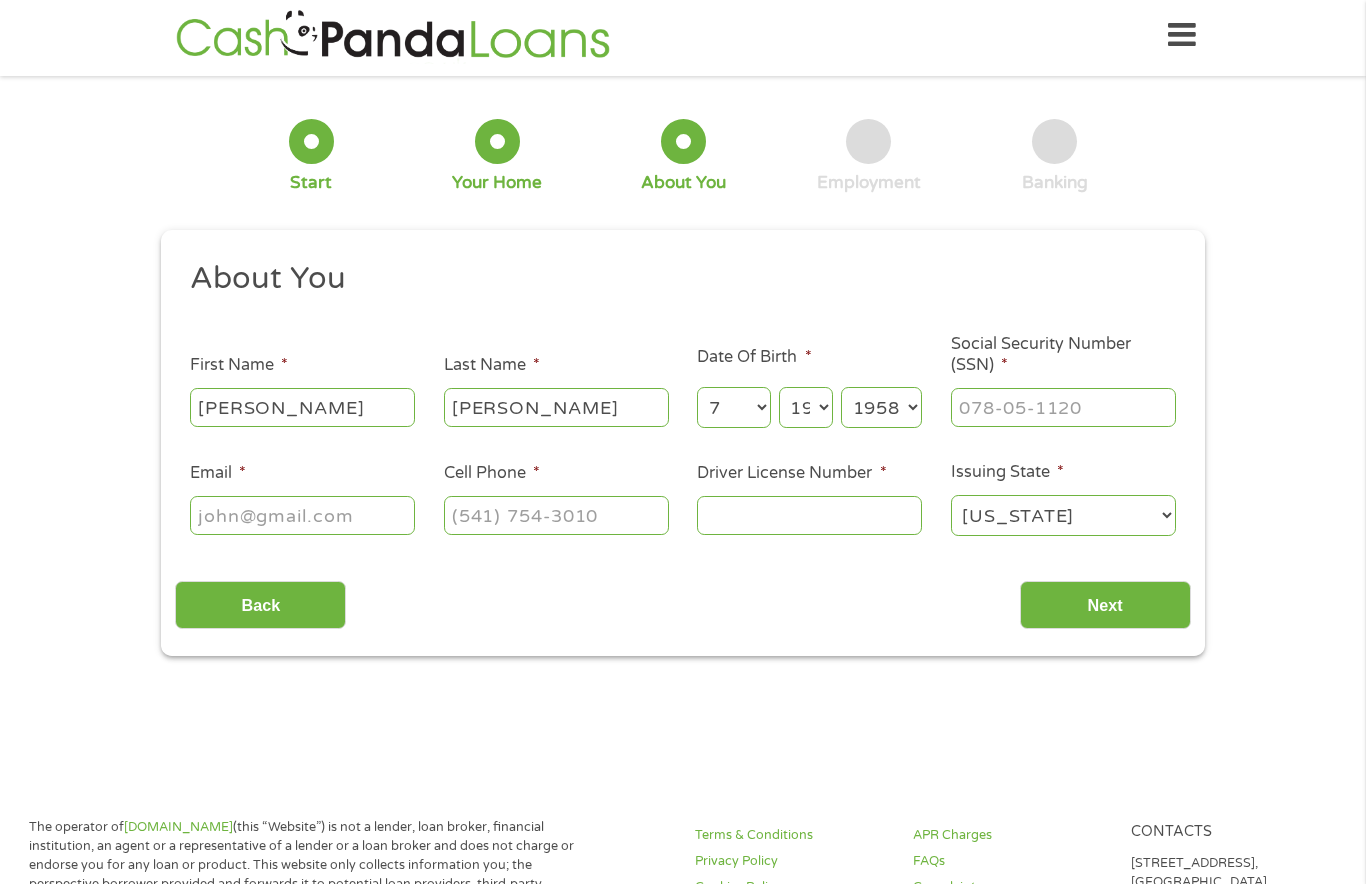 click on "Social Security Number (SSN) *" at bounding box center [1063, 407] 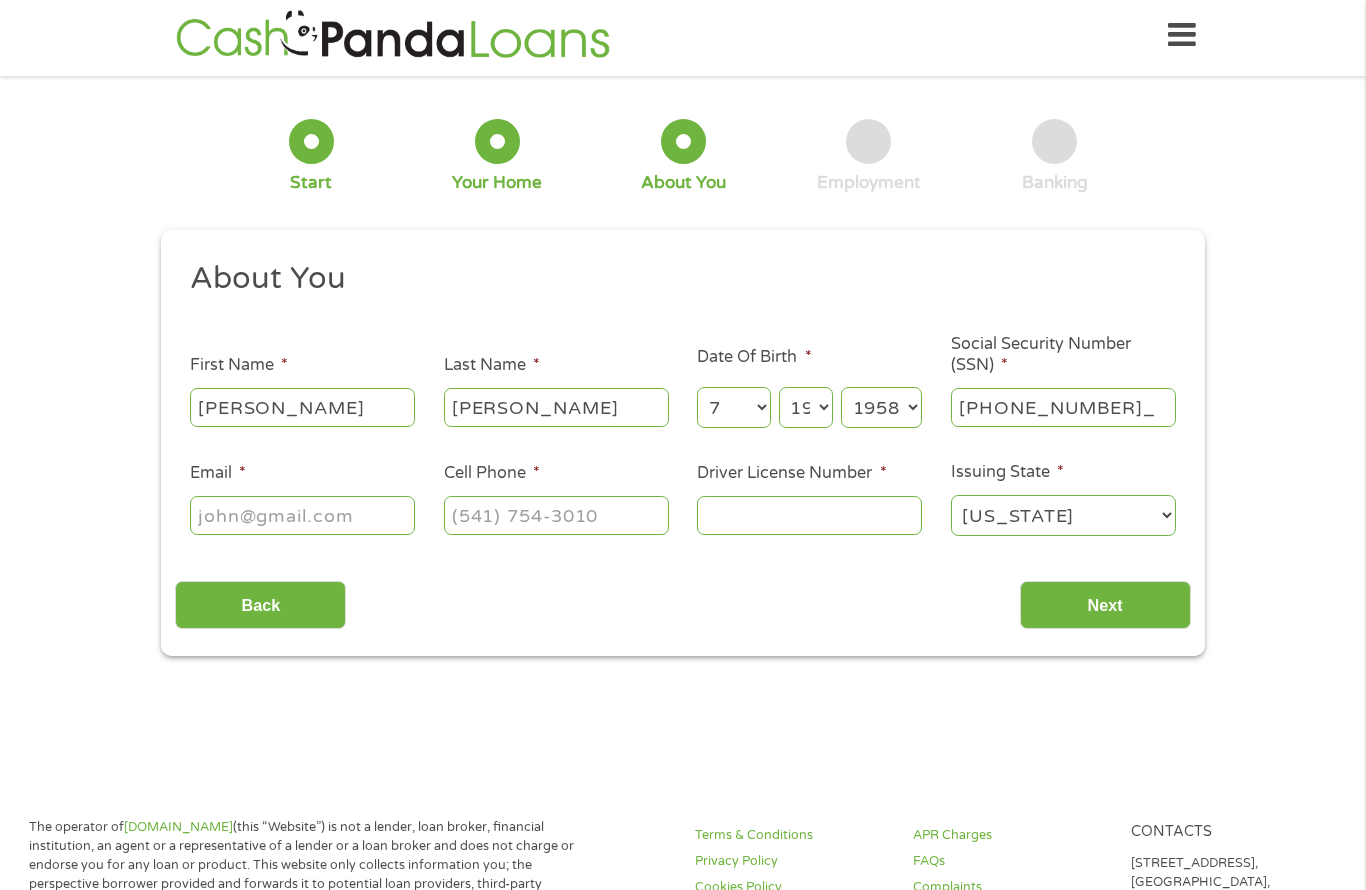 type on "587-74-7093" 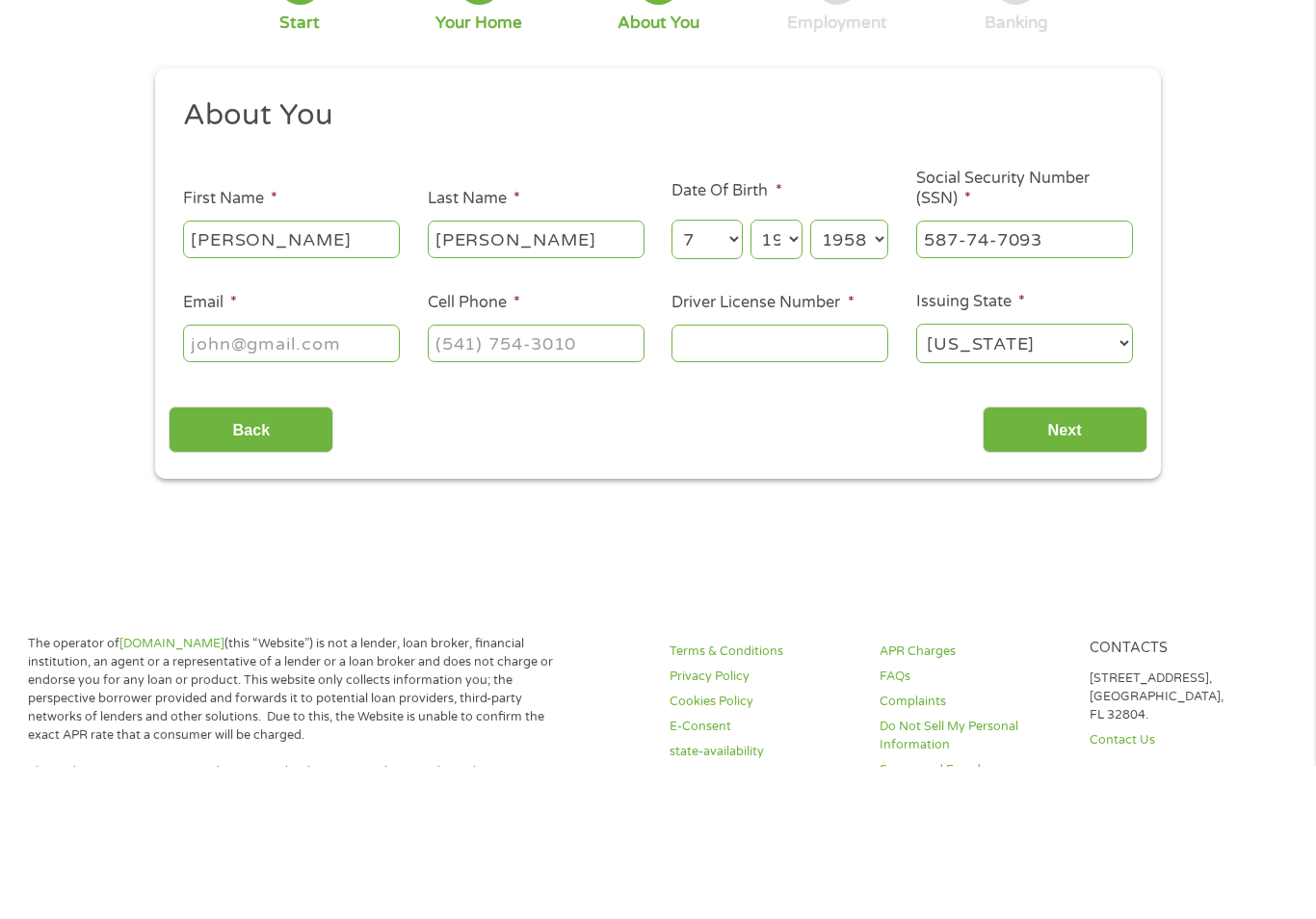 click on "Email *" at bounding box center (291, 496) 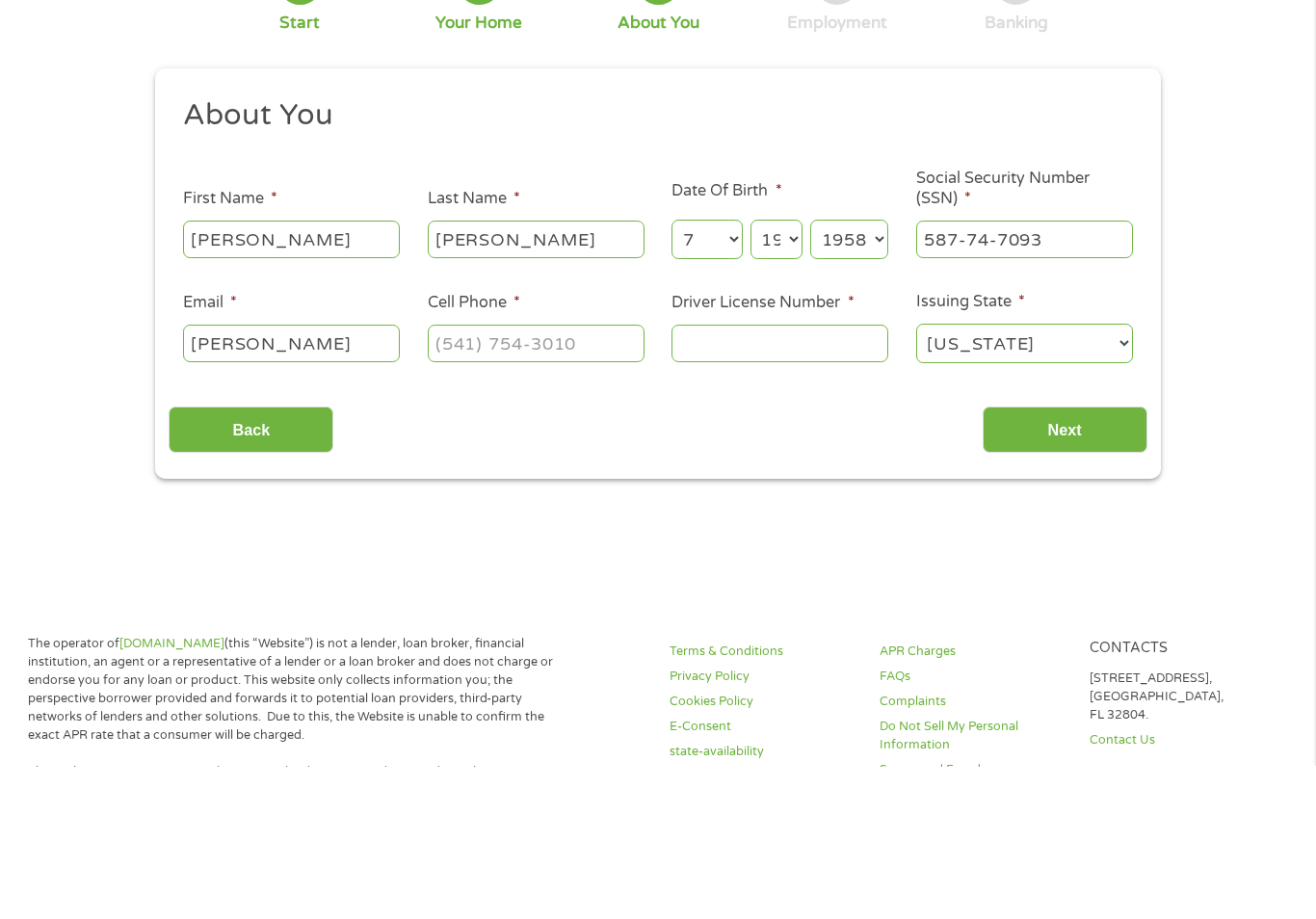 type on "[EMAIL_ADDRESS][DOMAIN_NAME]" 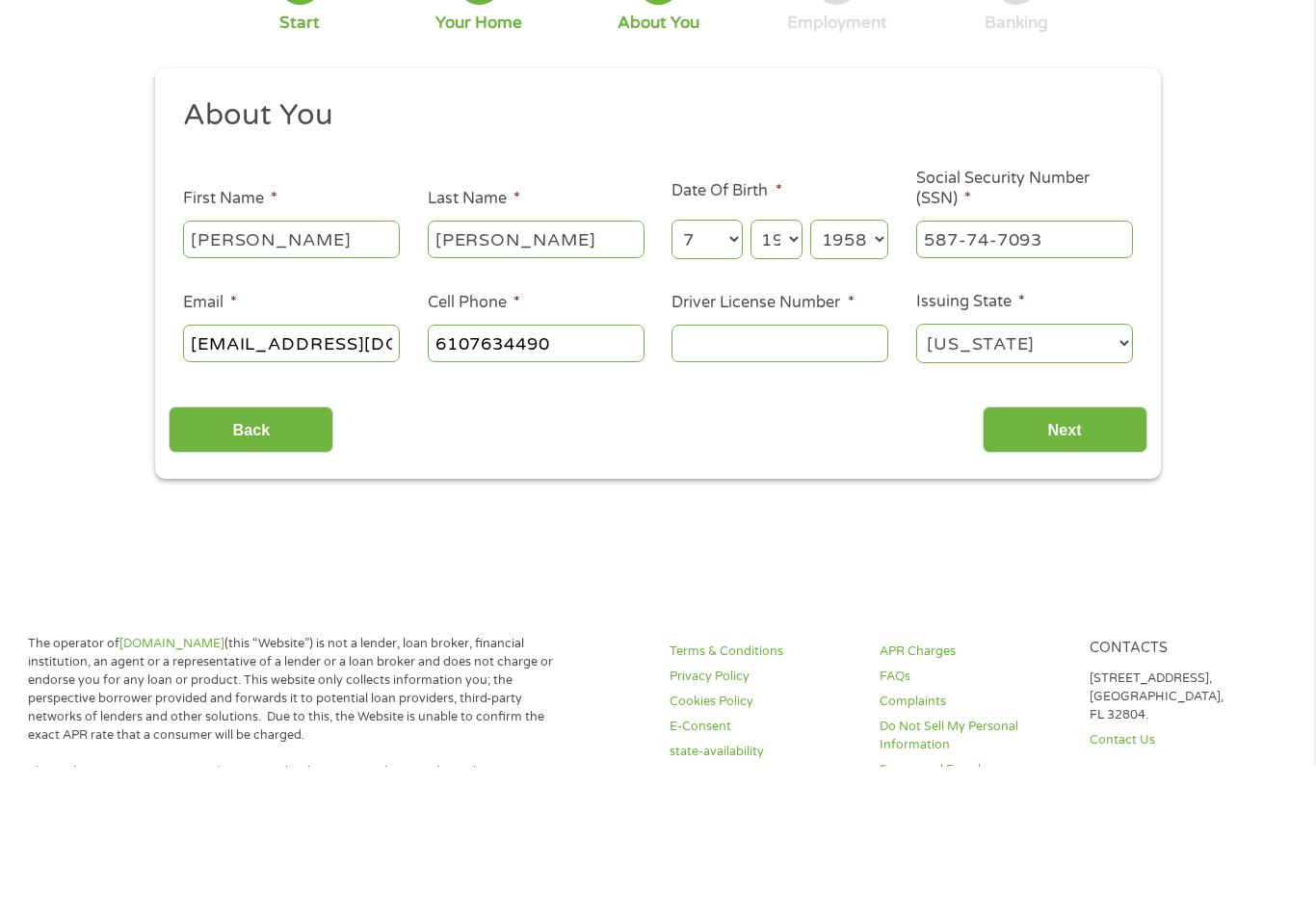 type on "[PHONE_NUMBER]" 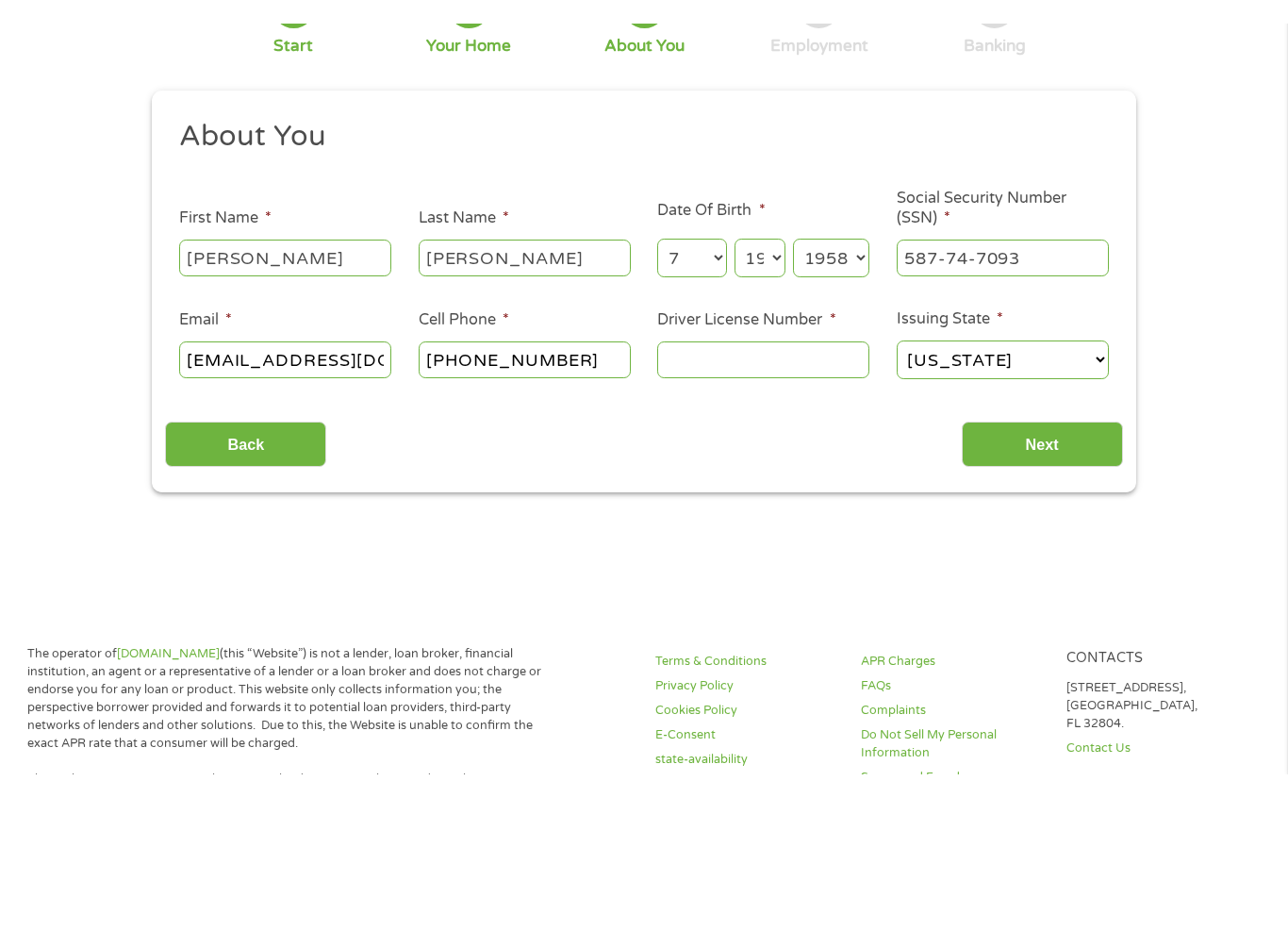 scroll, scrollTop: 155, scrollLeft: 0, axis: vertical 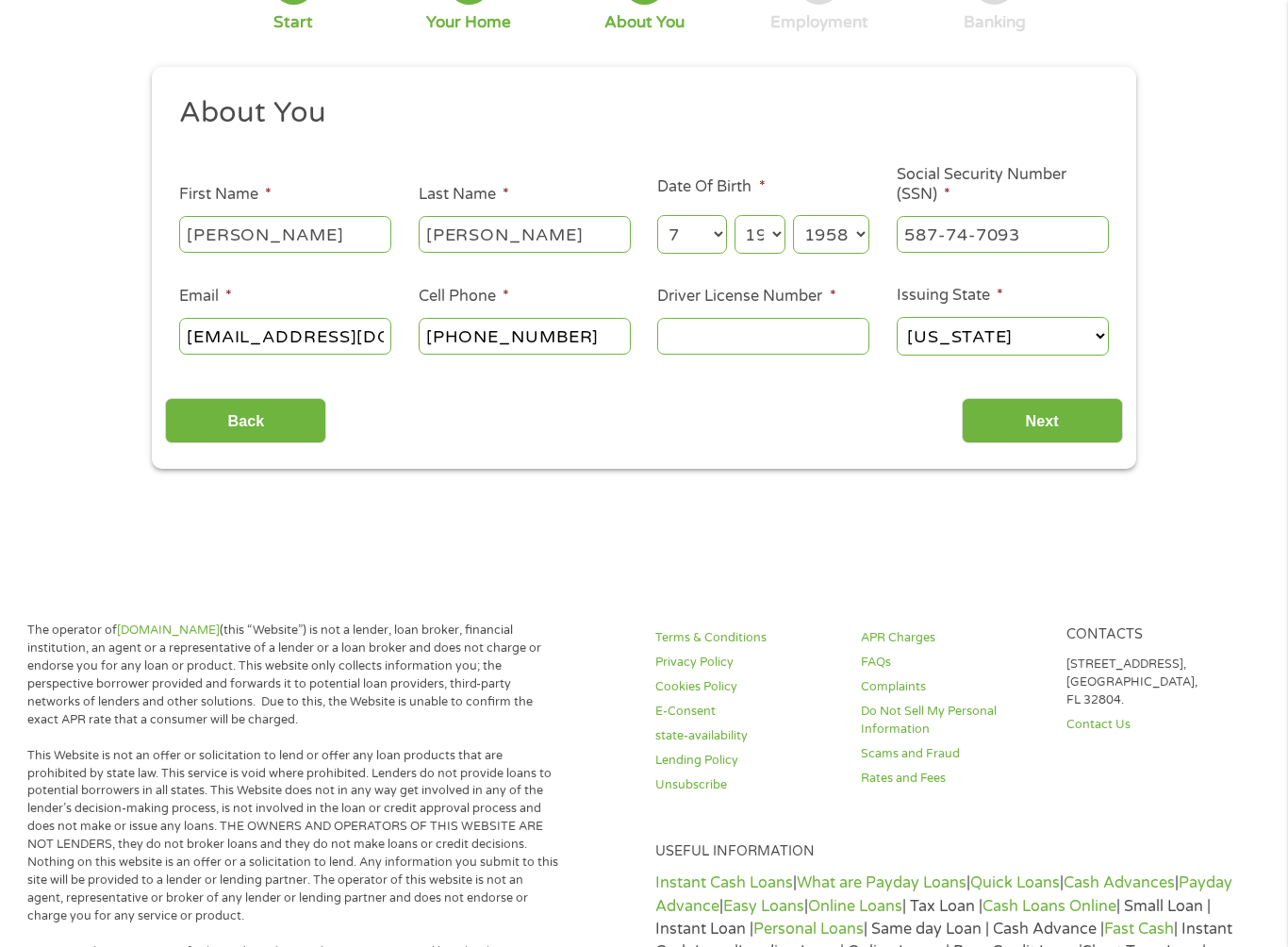 click on "Driver License Number *" at bounding box center [763, 336] 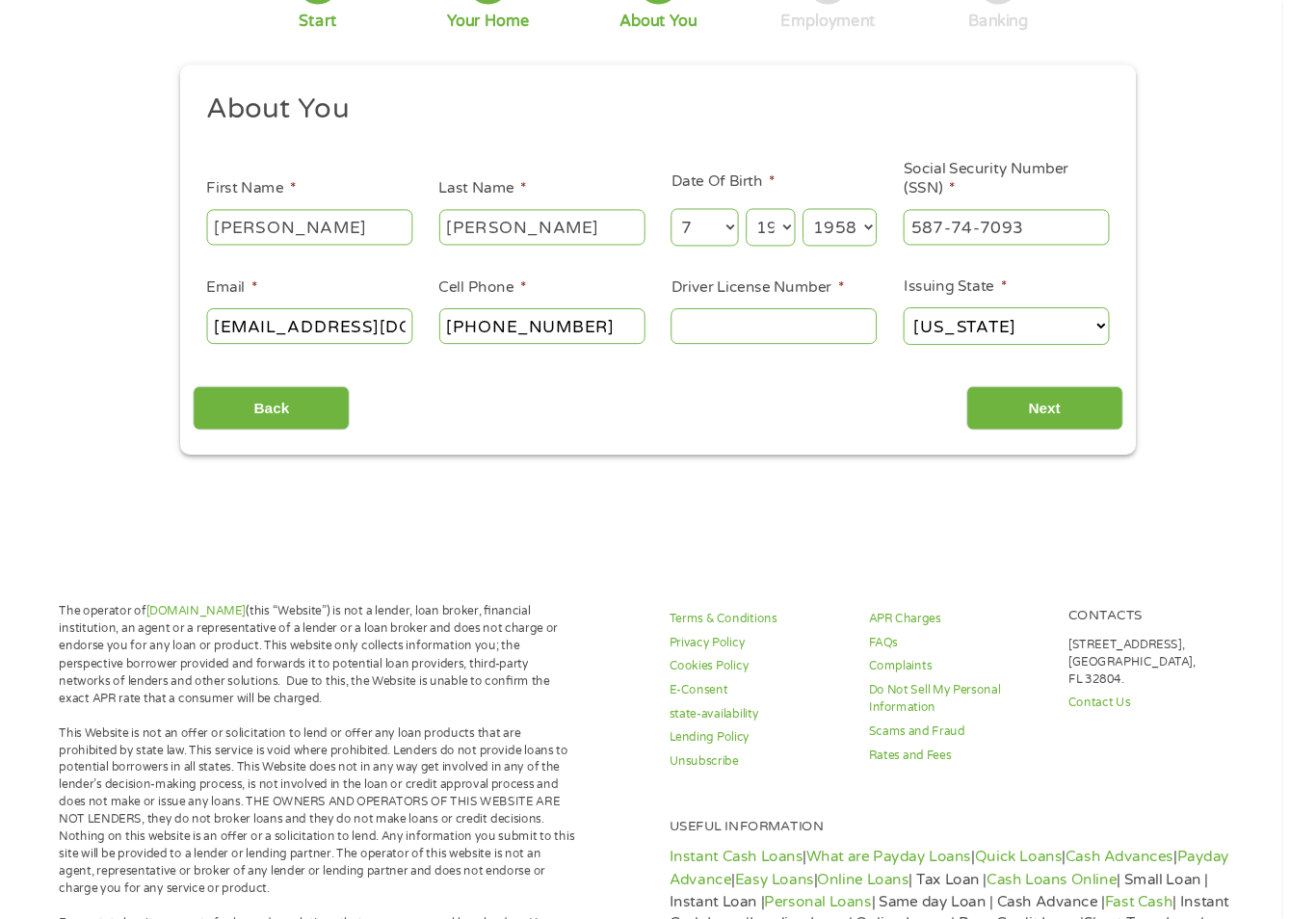 scroll, scrollTop: 157, scrollLeft: 0, axis: vertical 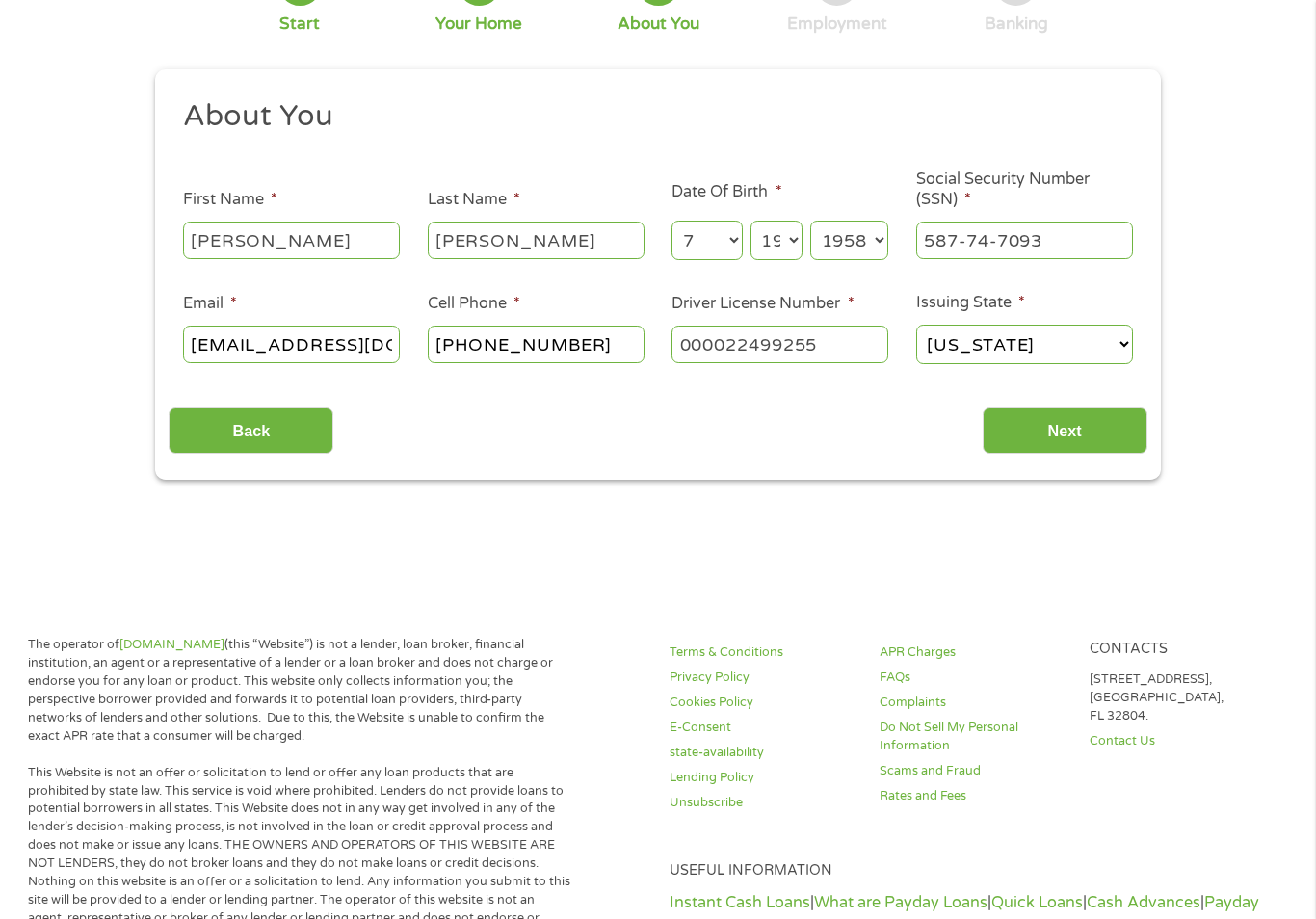 type on "000022499255" 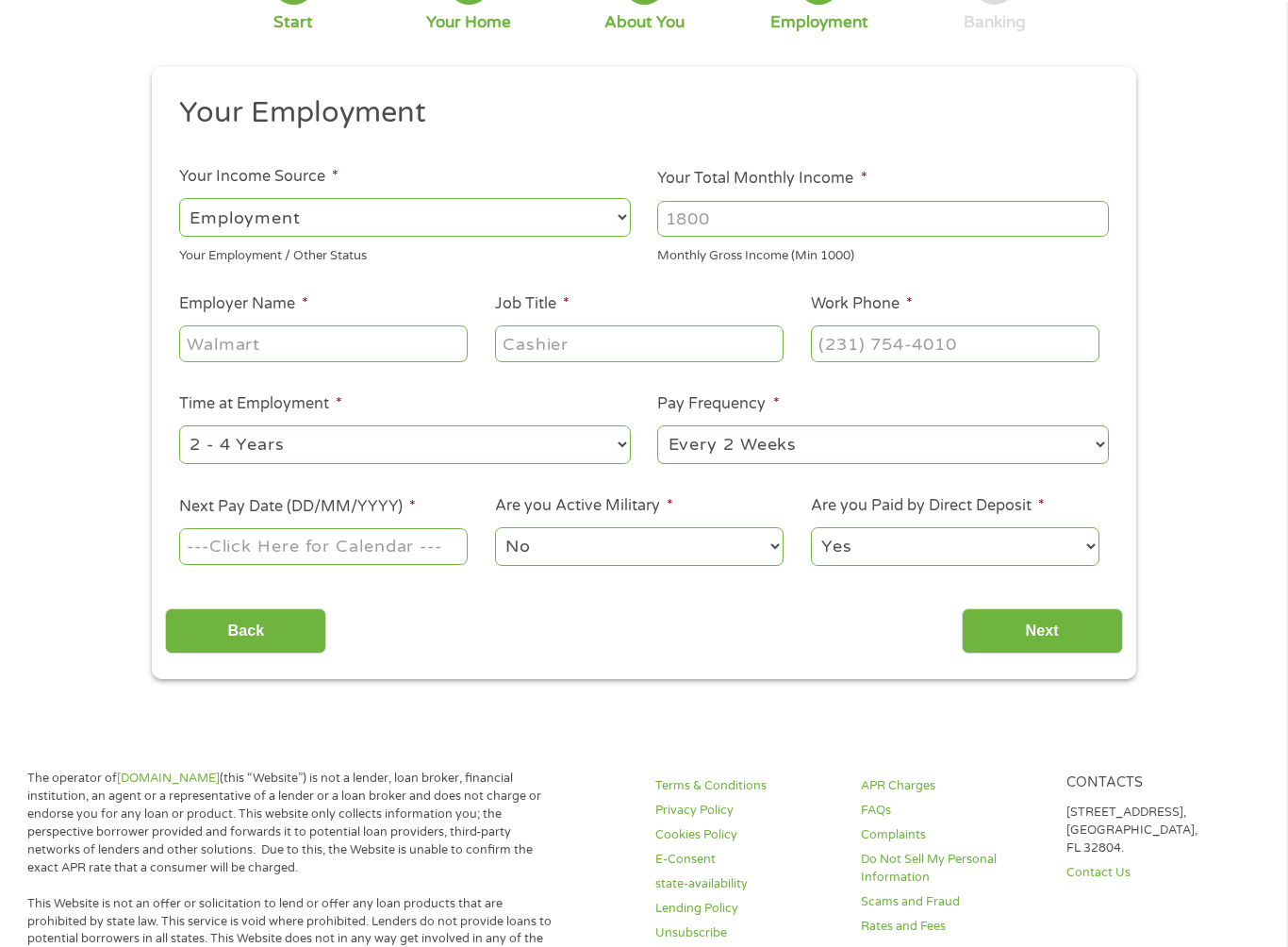 scroll, scrollTop: 12, scrollLeft: 0, axis: vertical 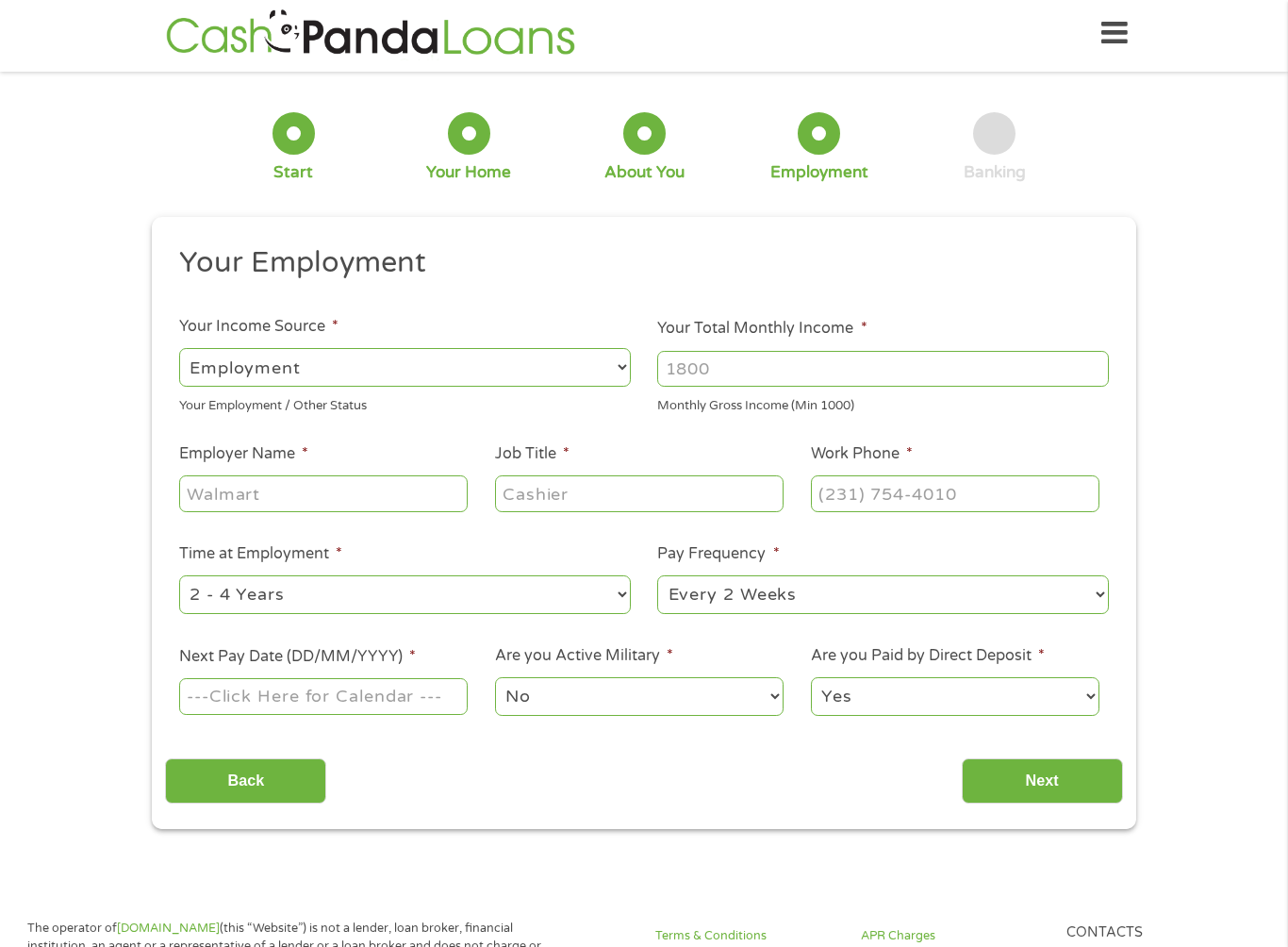 click on "--- Choose one --- Employment [DEMOGRAPHIC_DATA] Benefits" at bounding box center (405, 367) 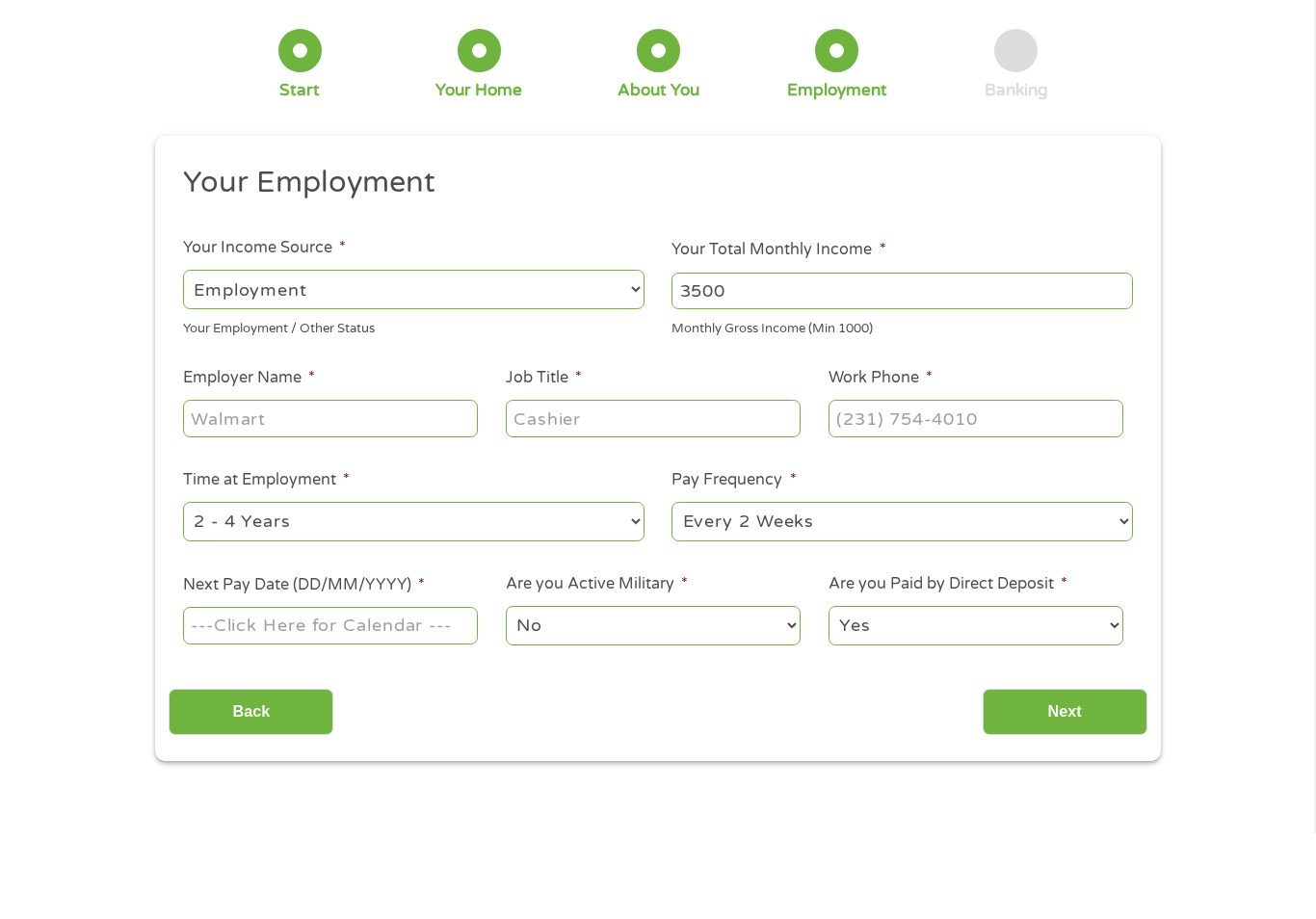 type on "3500" 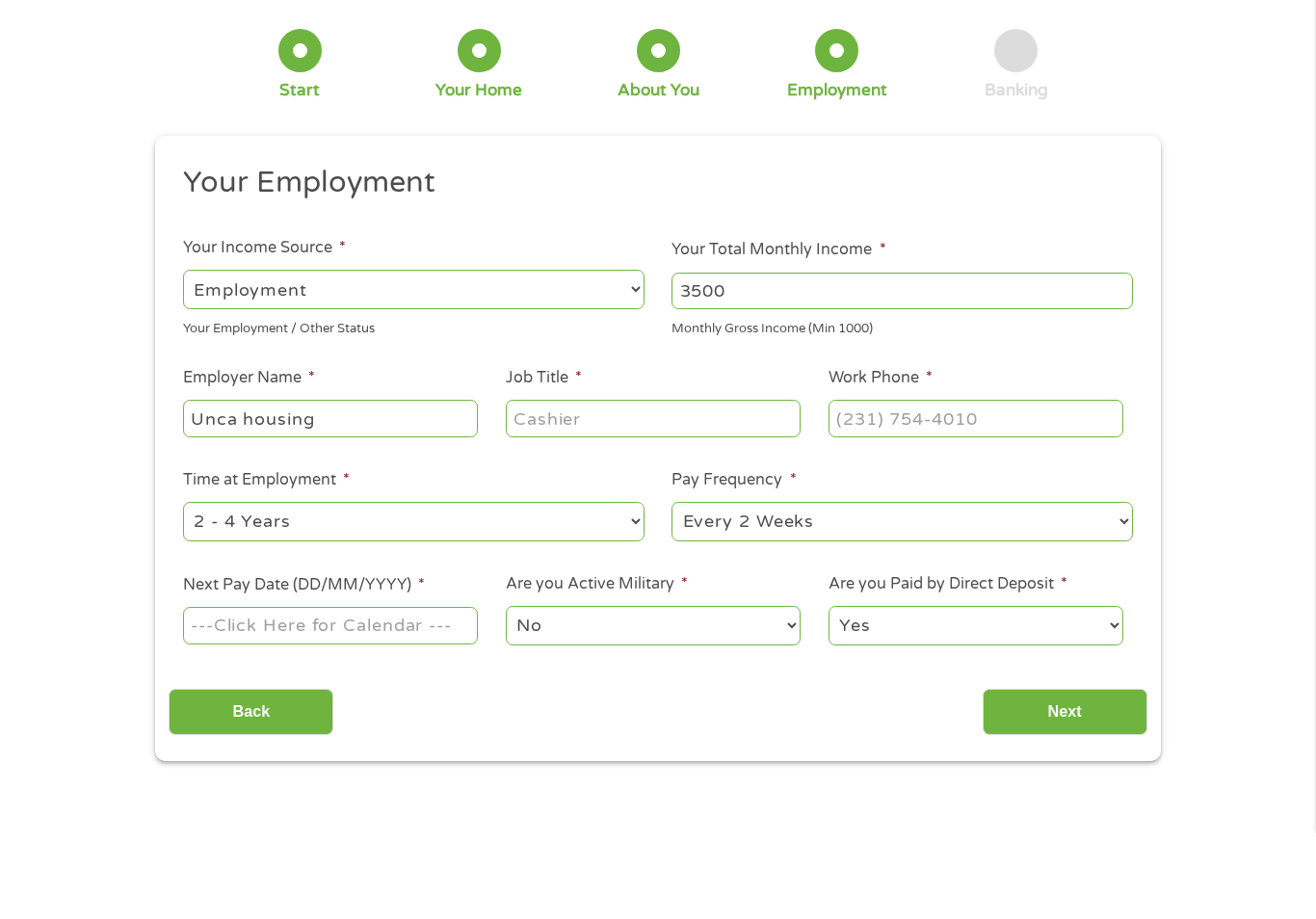 type on "Unca housing" 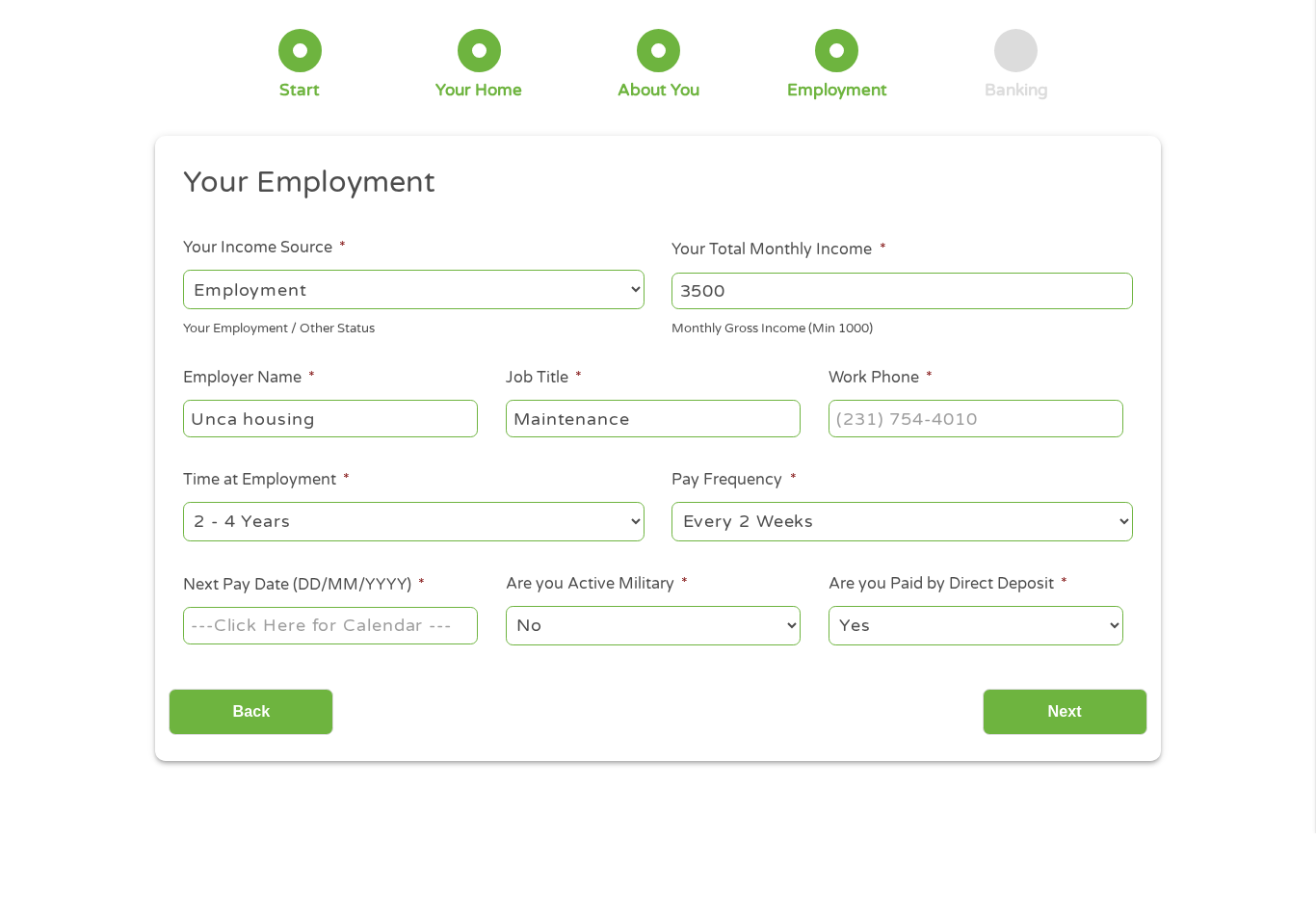 type on "Maintenance" 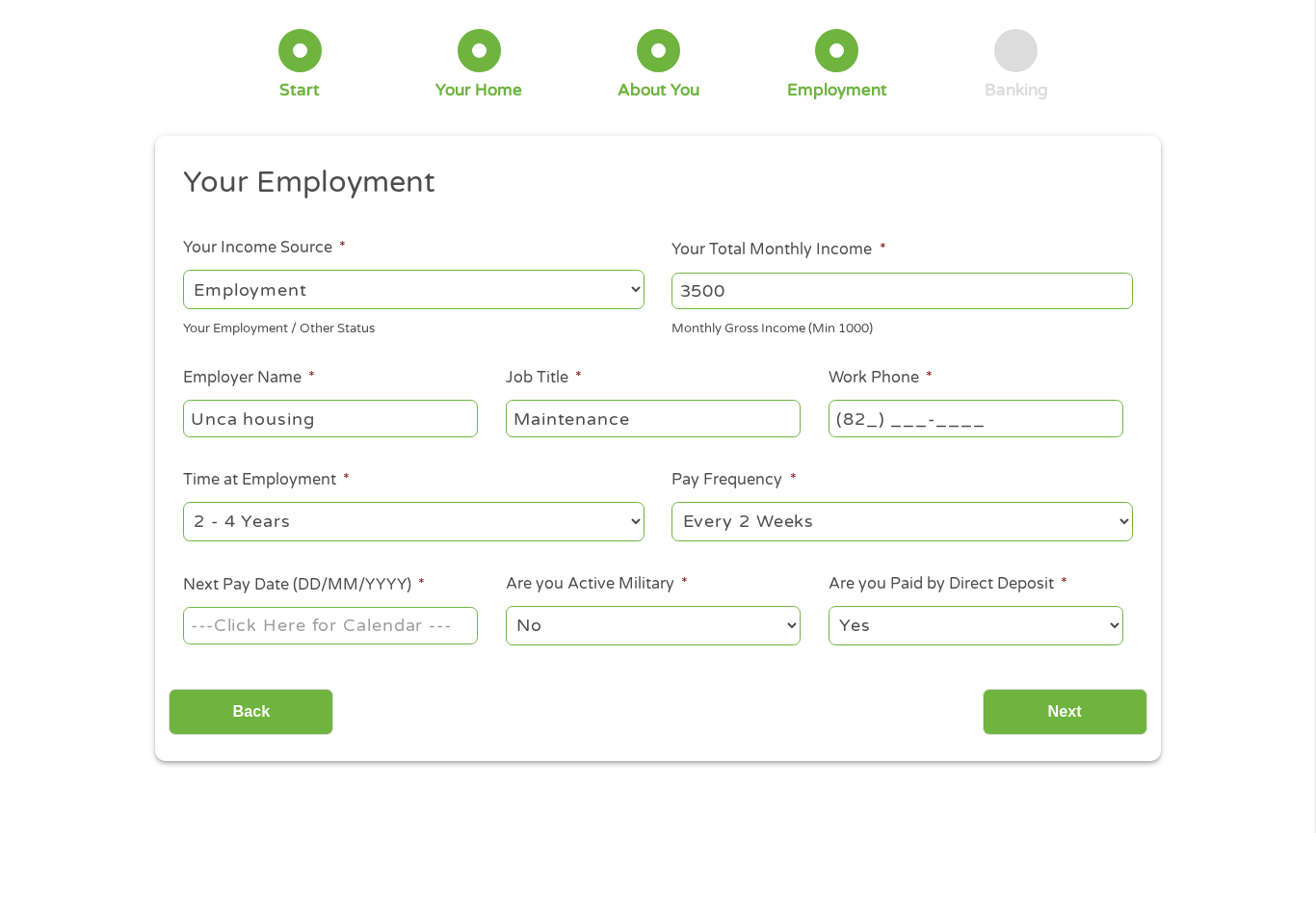 type on "(828) ___-____" 